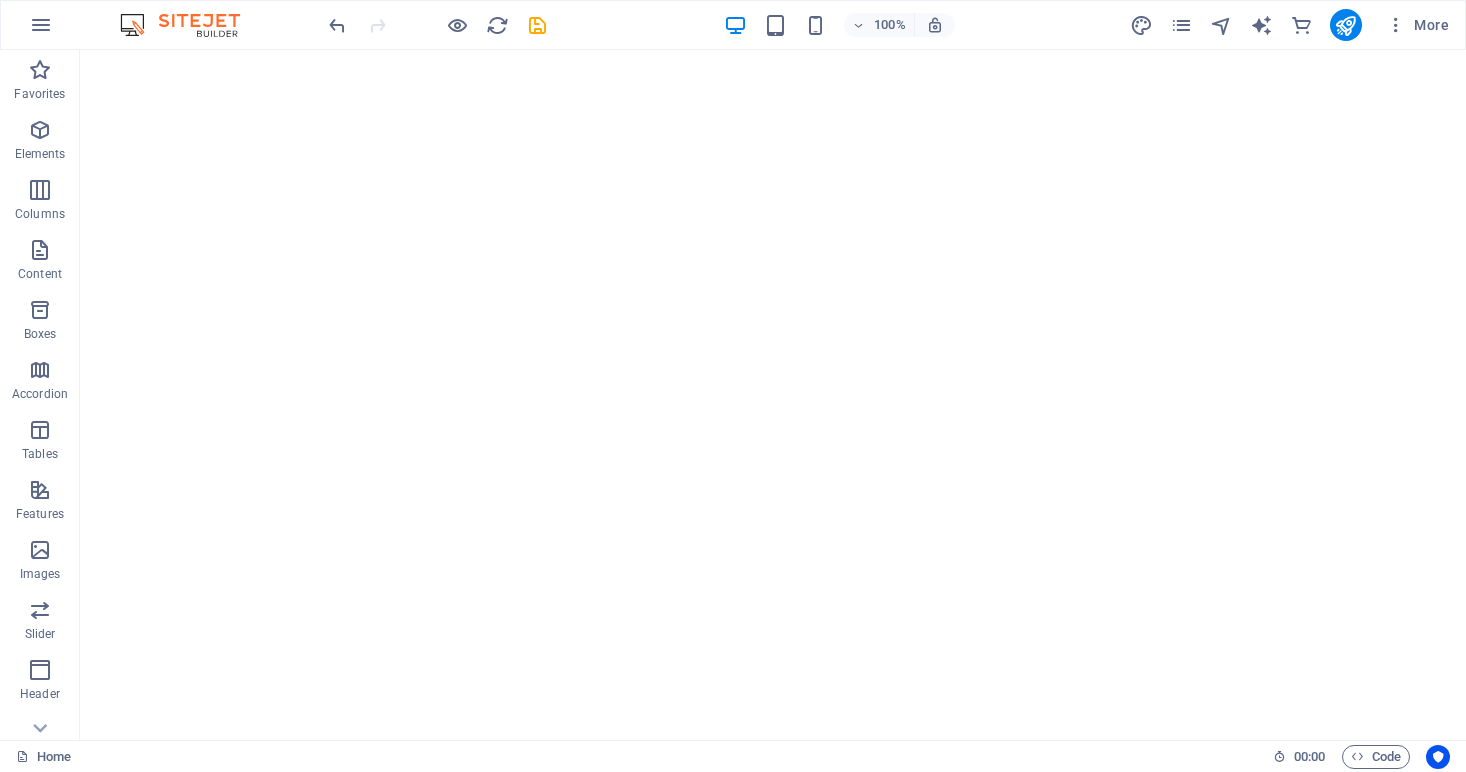 scroll, scrollTop: 0, scrollLeft: 0, axis: both 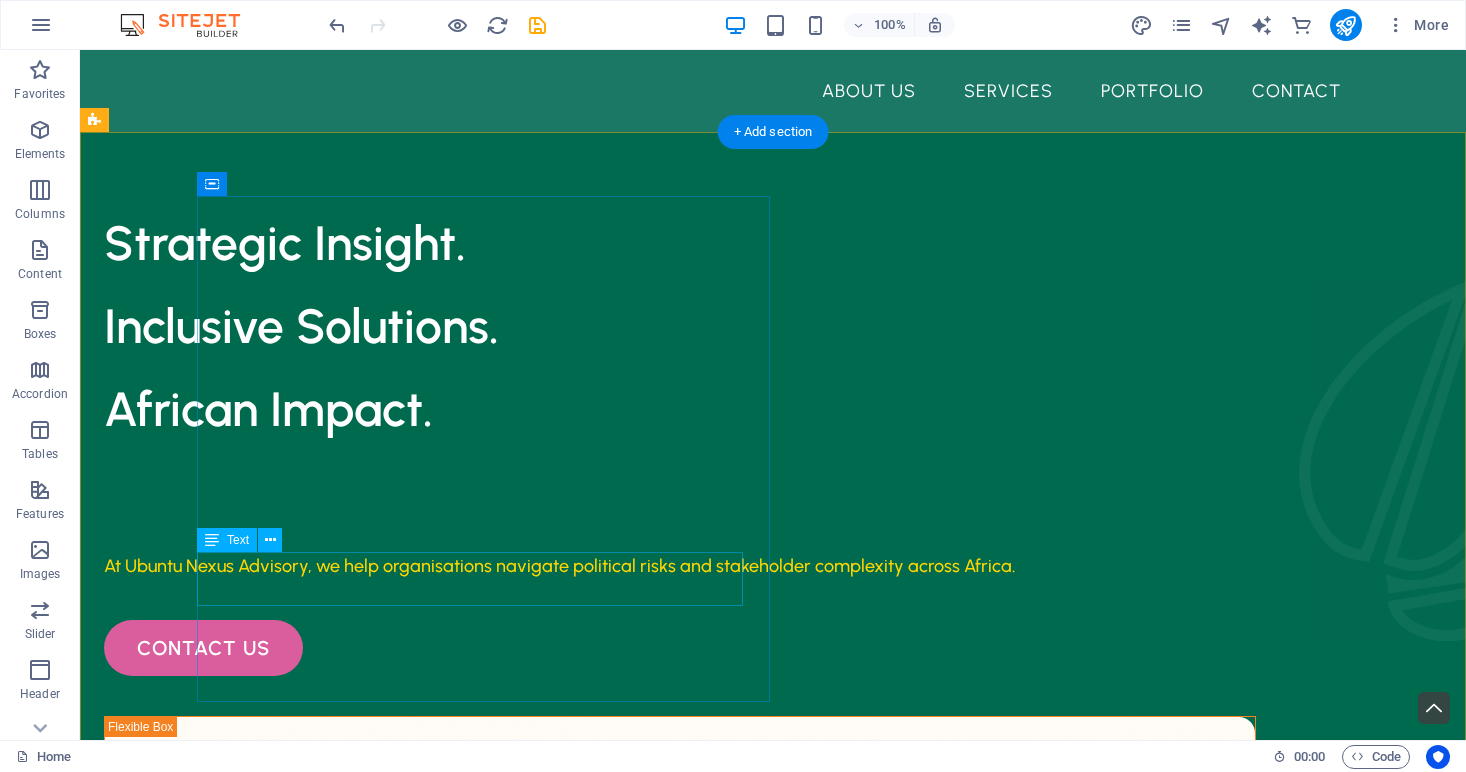 click on "At Ubuntu Nexus Advisory, we help organisations navigate political risks and stakeholder complexity across Africa." at bounding box center [680, 566] 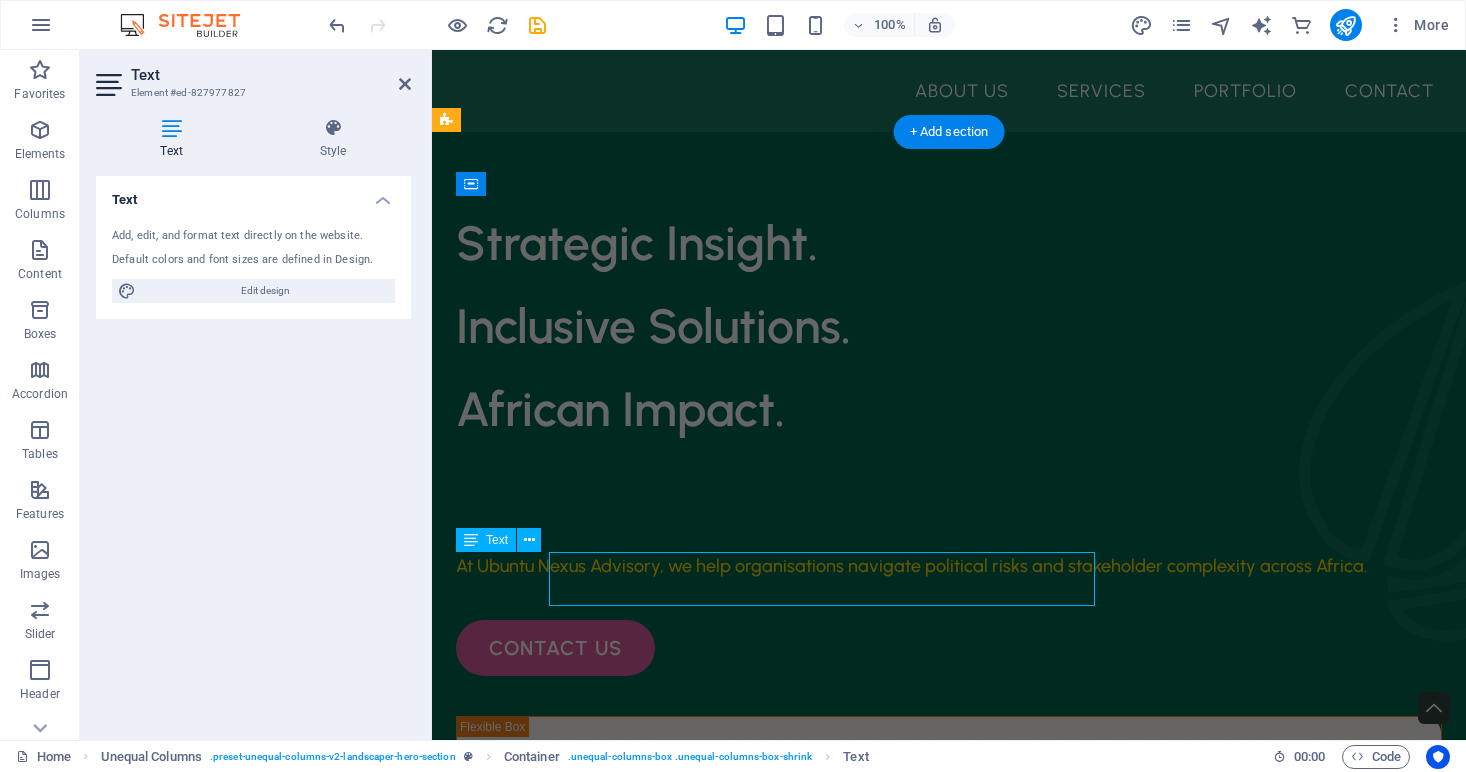 click on "Text Add, edit, and format text directly on the website. Default colors and font sizes are defined in Design. Edit design Alignment Left aligned Centered Right aligned" at bounding box center [253, 450] 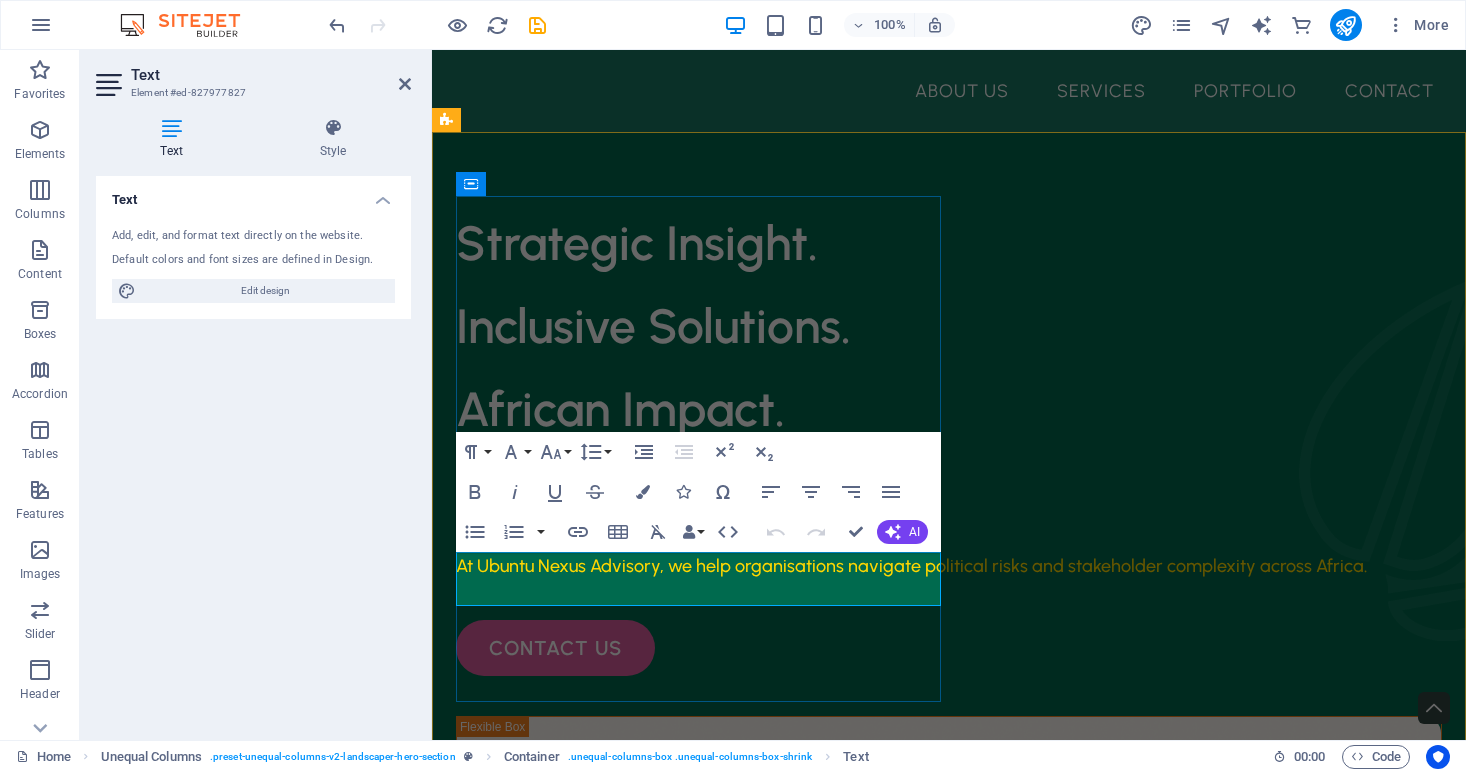 click on "At Ubuntu Nexus Advisory, we help organisations navigate political risks and stakeholder complexity across Africa." at bounding box center (911, 566) 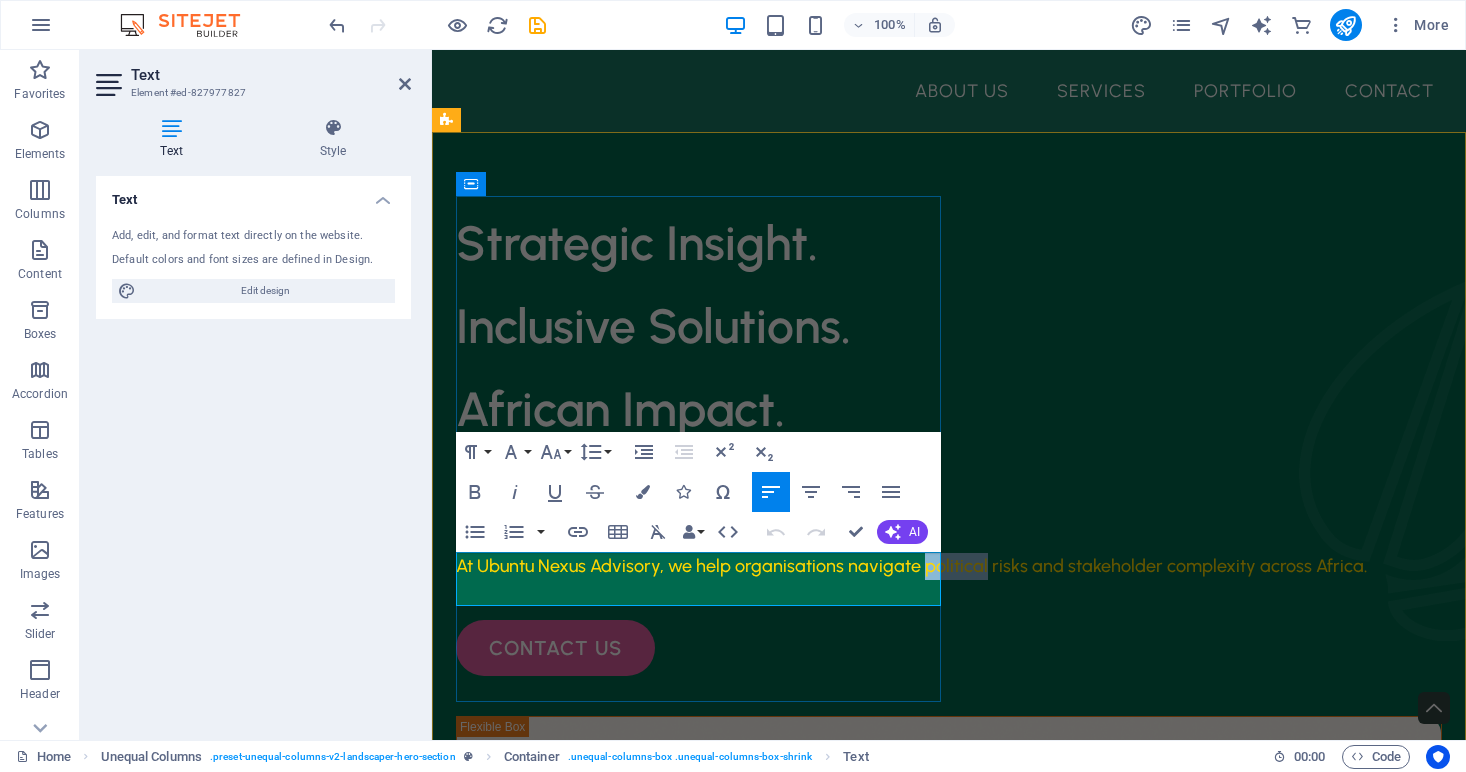 click on "At Ubuntu Nexus Advisory, we help organisations navigate political risks and stakeholder complexity across Africa." at bounding box center [911, 566] 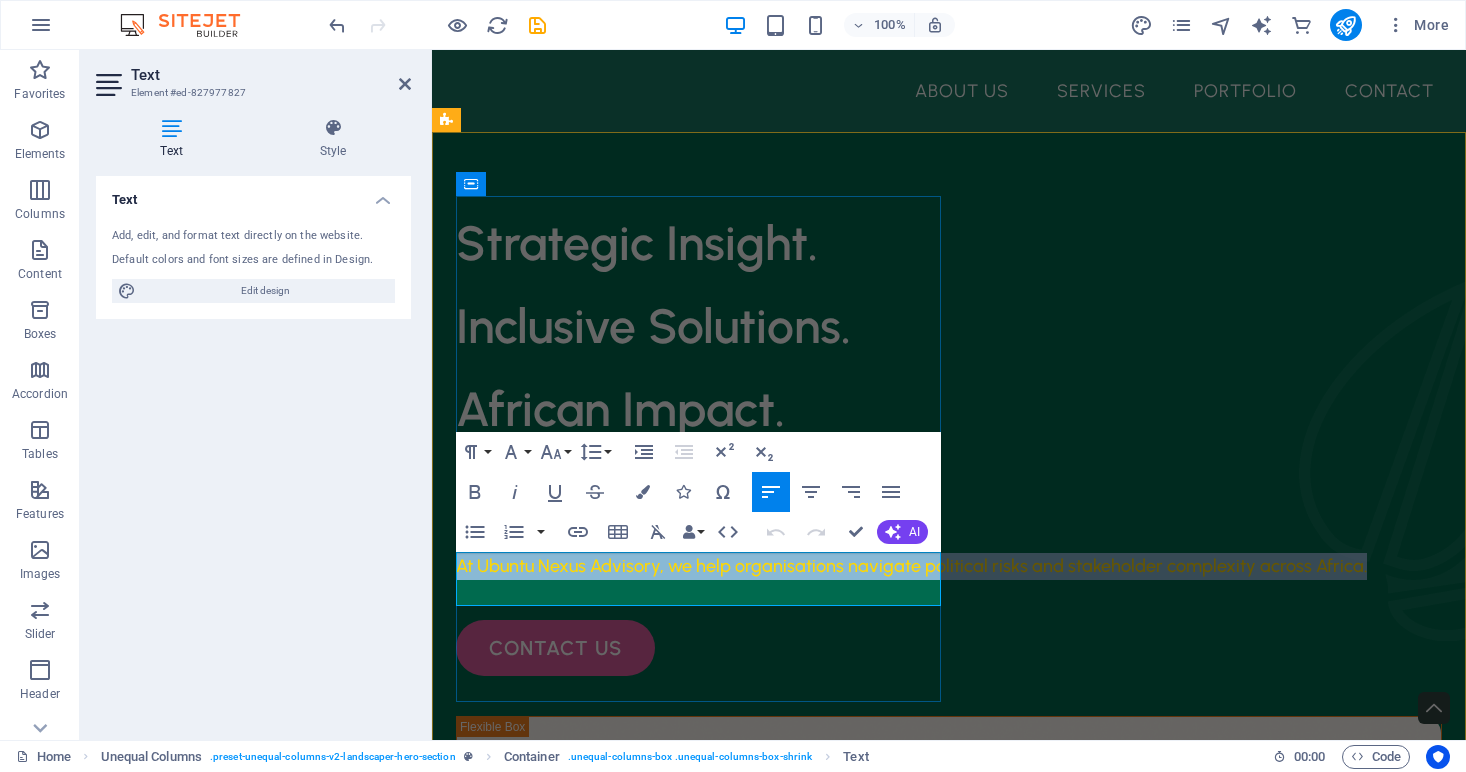 click on "At Ubuntu Nexus Advisory, we help organisations navigate political risks and stakeholder complexity across Africa." at bounding box center (911, 566) 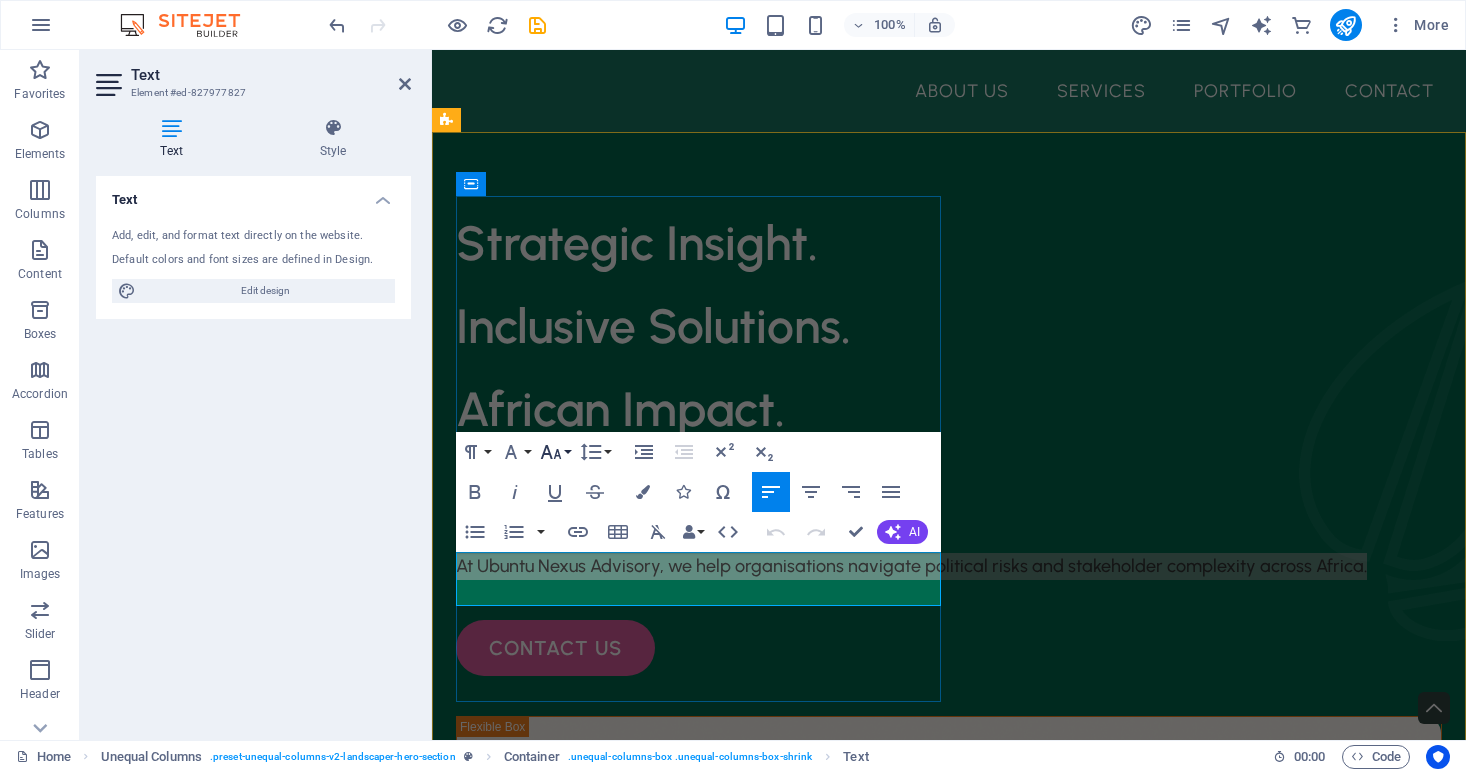 click on "Font Size" at bounding box center (555, 452) 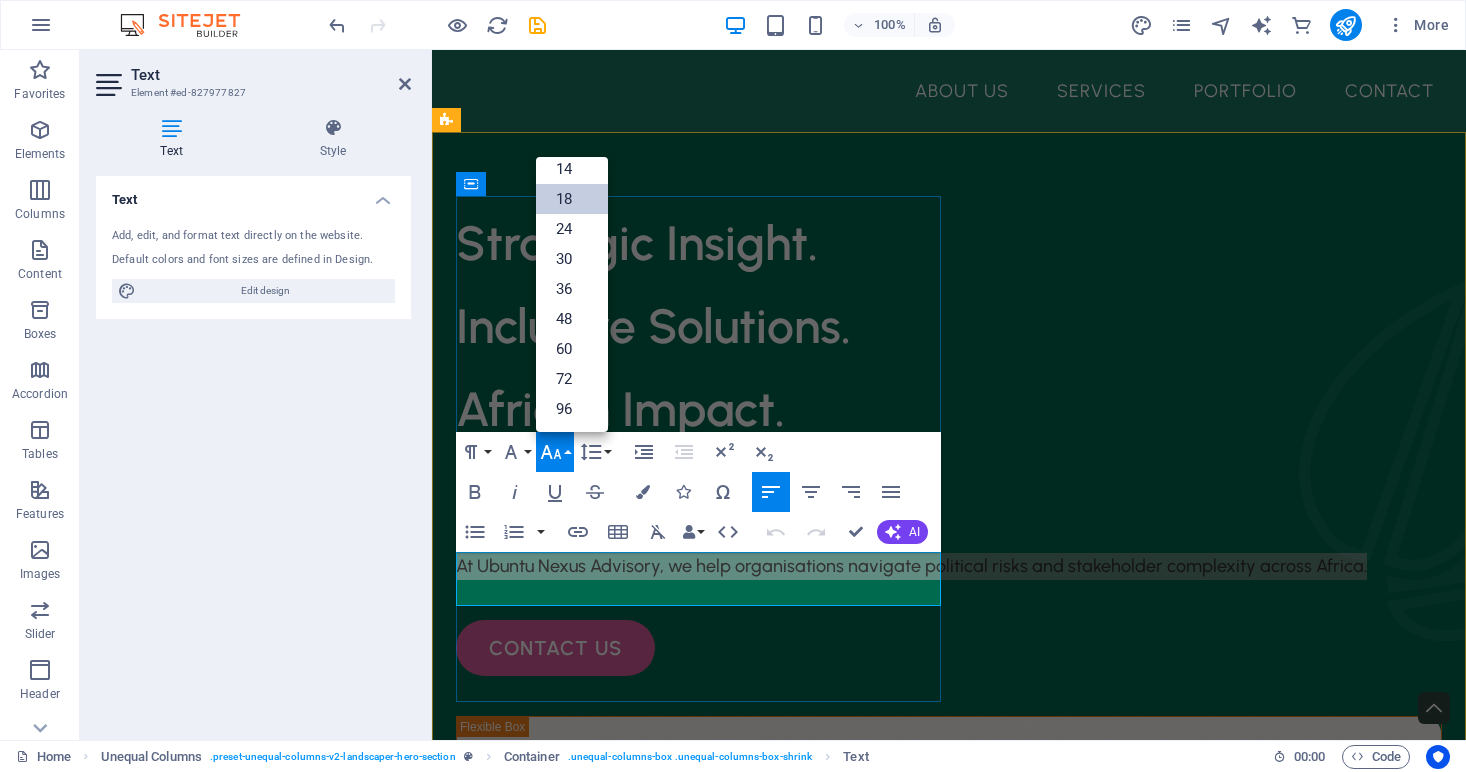 scroll, scrollTop: 161, scrollLeft: 0, axis: vertical 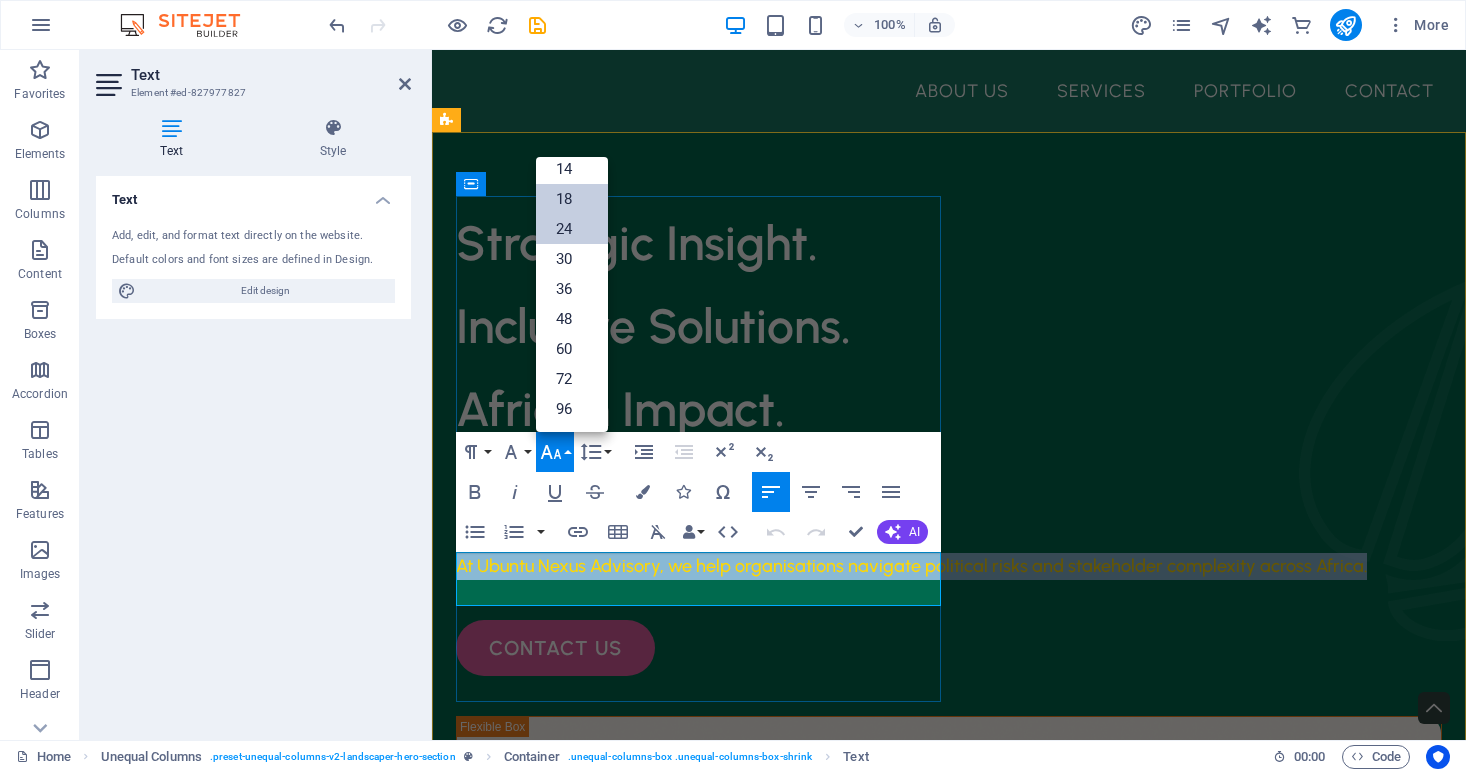 click on "24" at bounding box center (572, 229) 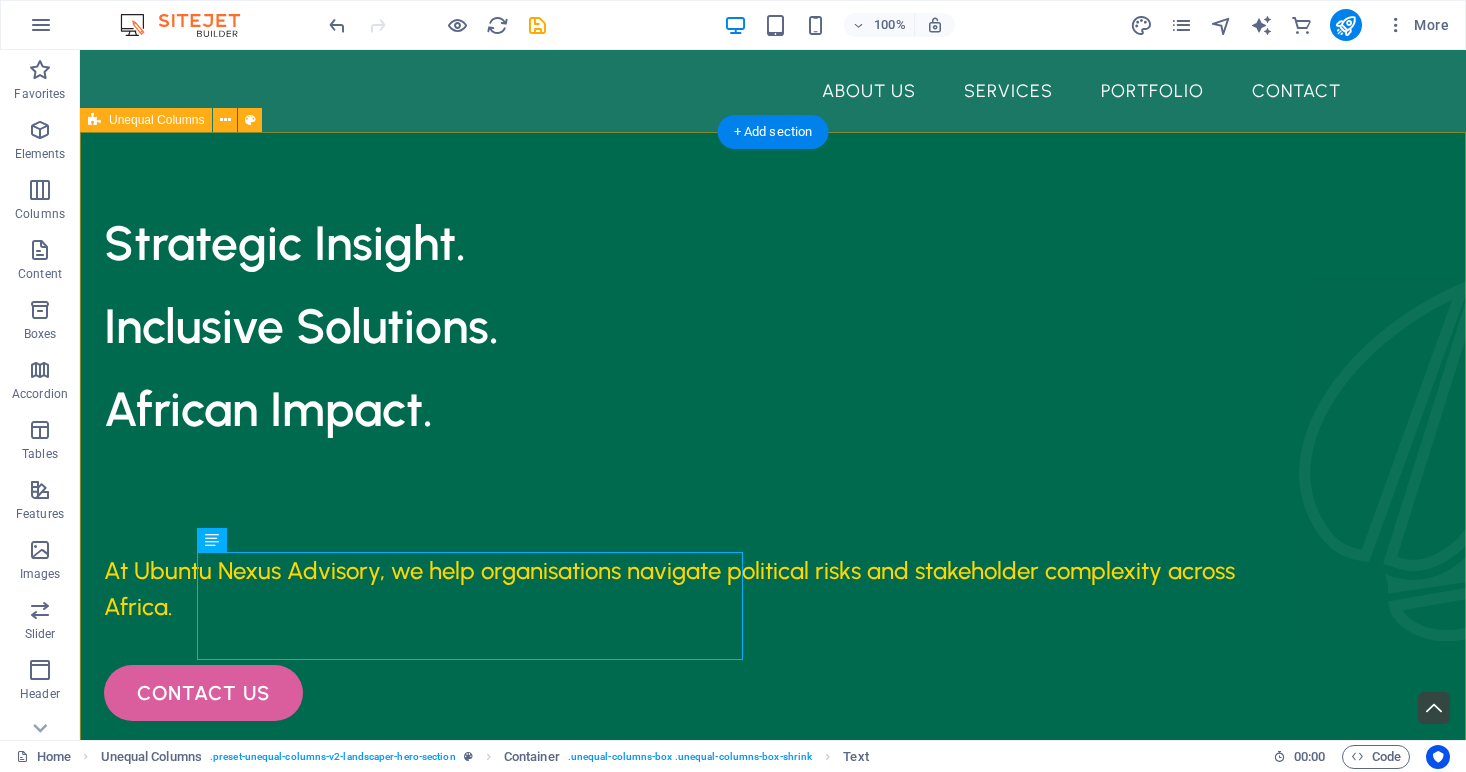 click on "Strategic Insight. Inclusive Solutions. African Impact.  At Ubuntu Nexus Advisory, we help organisations navigate political risks and stakeholder complexity across Africa. contact us" at bounding box center [773, 1156] 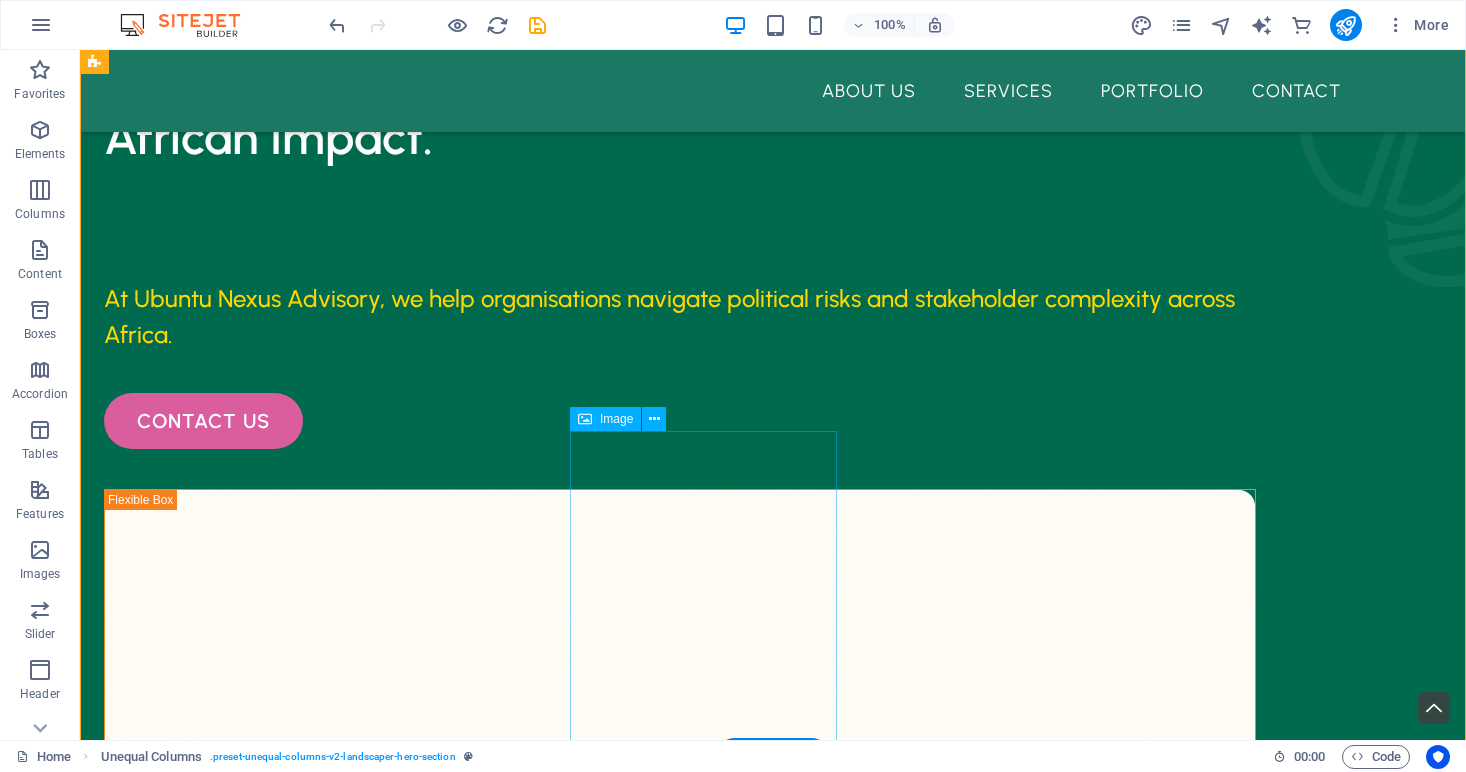 scroll, scrollTop: 274, scrollLeft: 0, axis: vertical 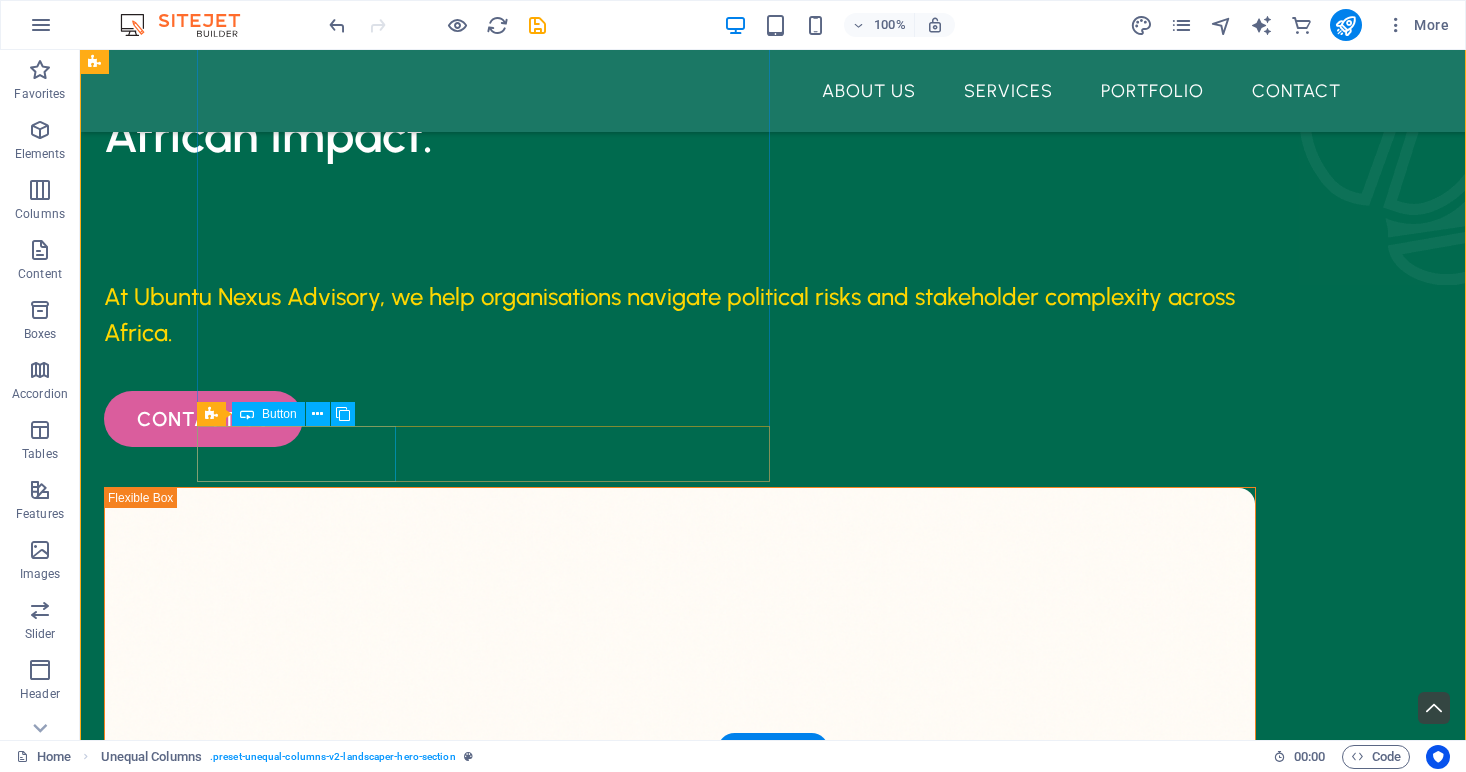 click on "contact us" at bounding box center (680, 419) 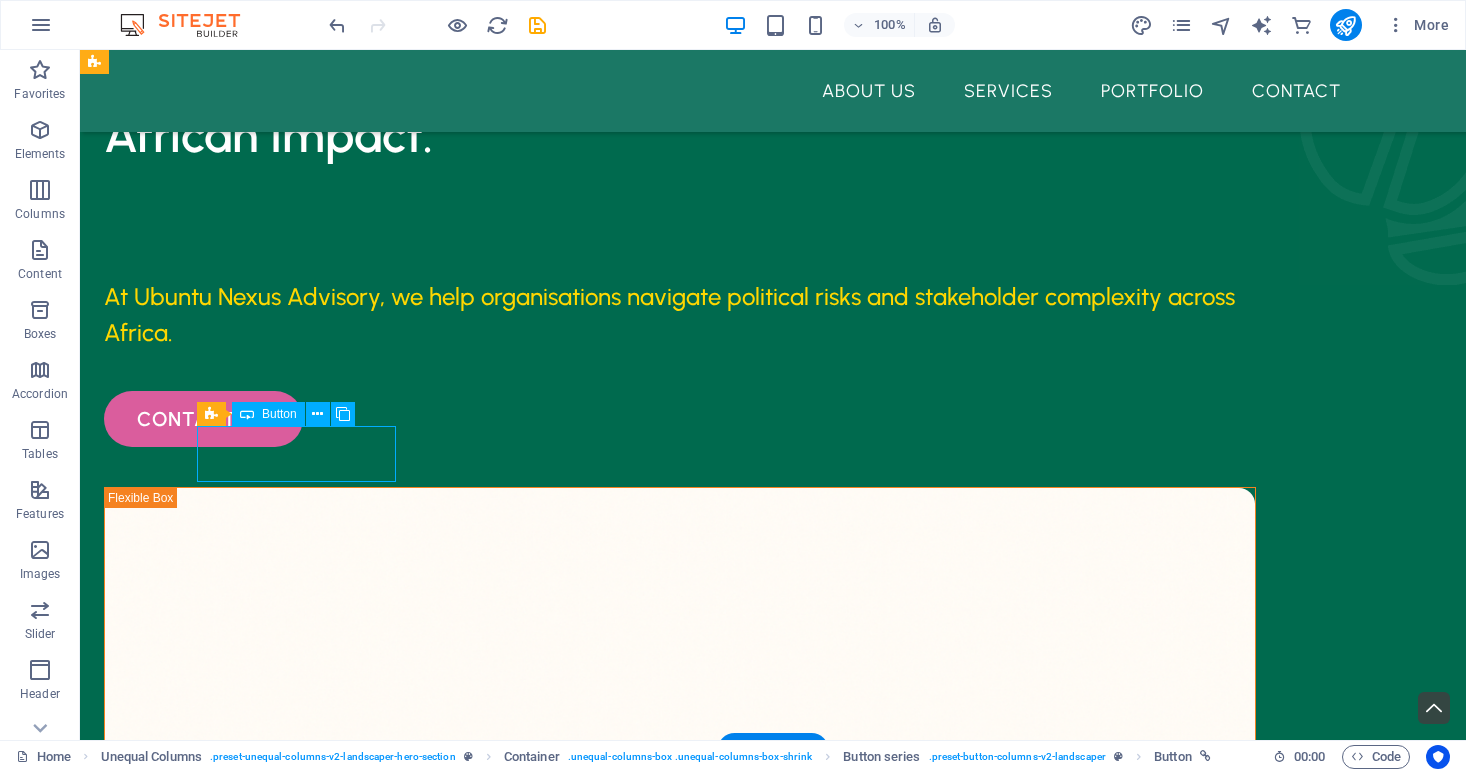 click on "contact us" at bounding box center (680, 419) 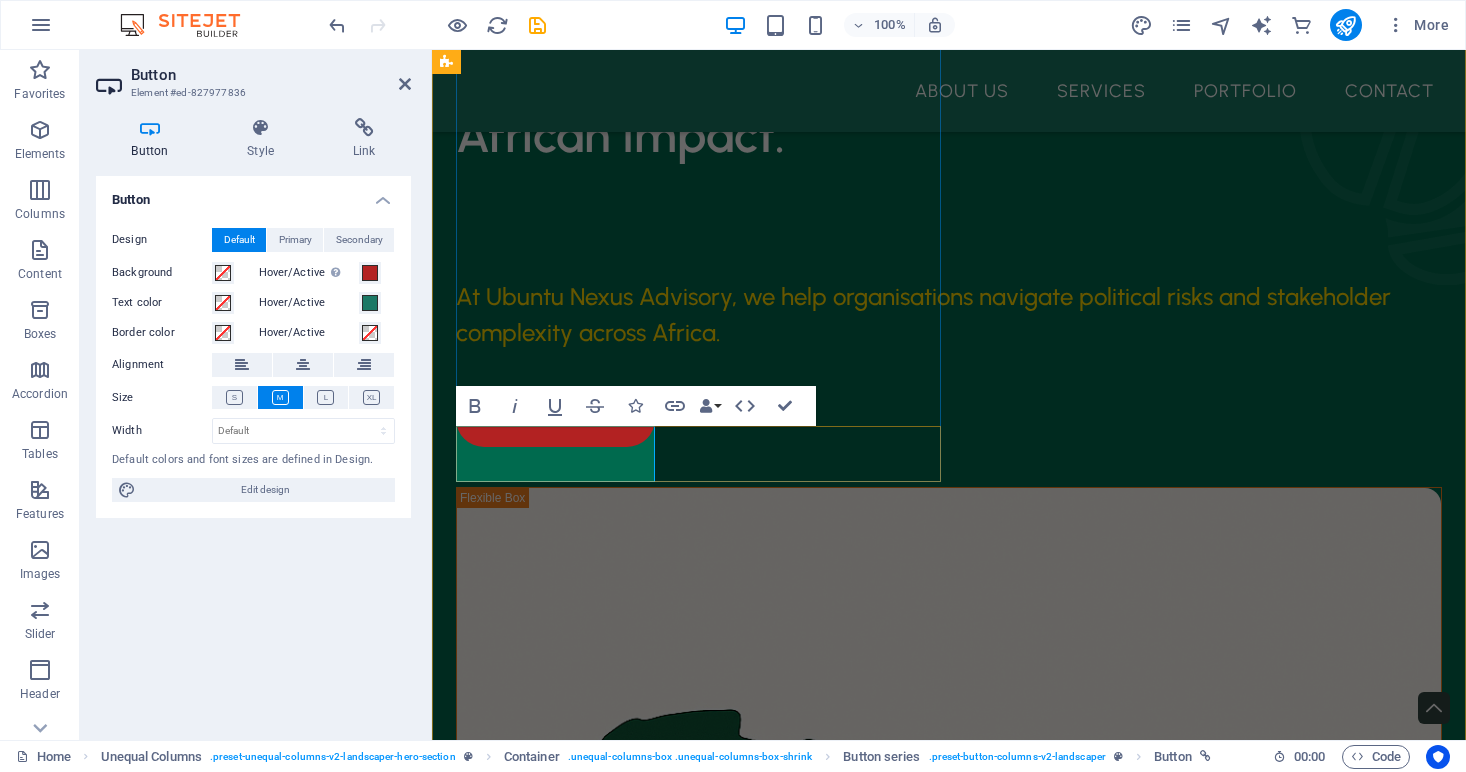 click on "contact us" at bounding box center [555, 419] 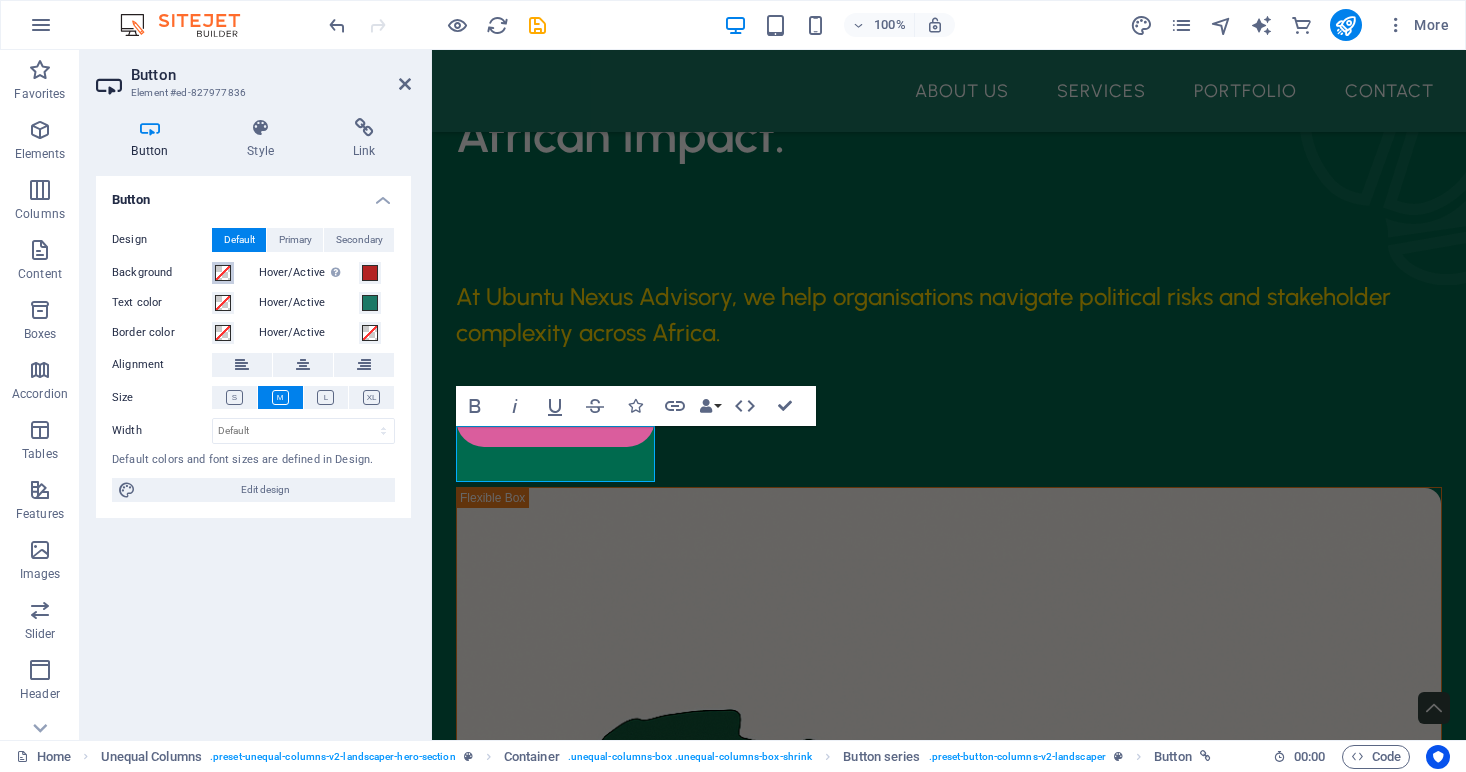 click at bounding box center (223, 273) 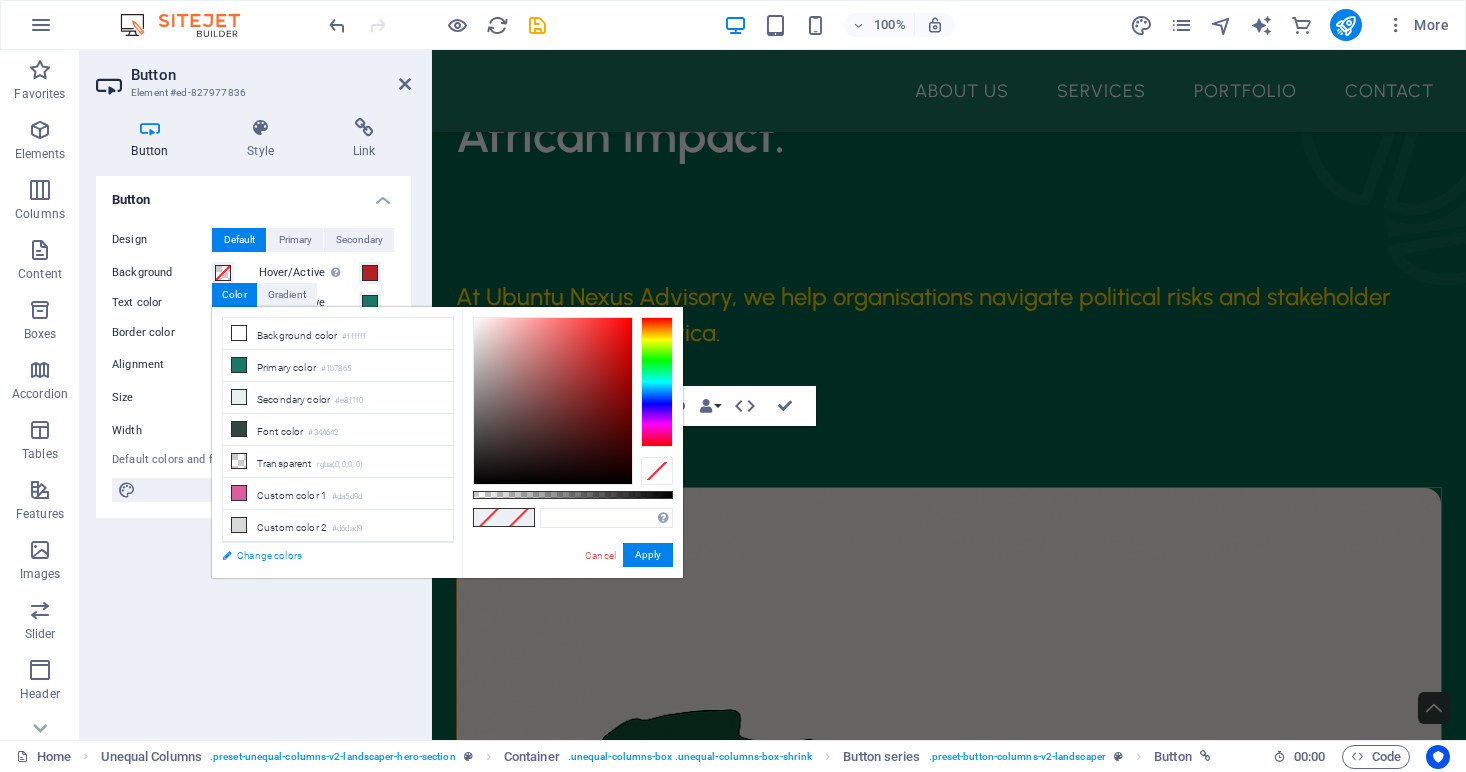 click on "Change colors" at bounding box center (328, 555) 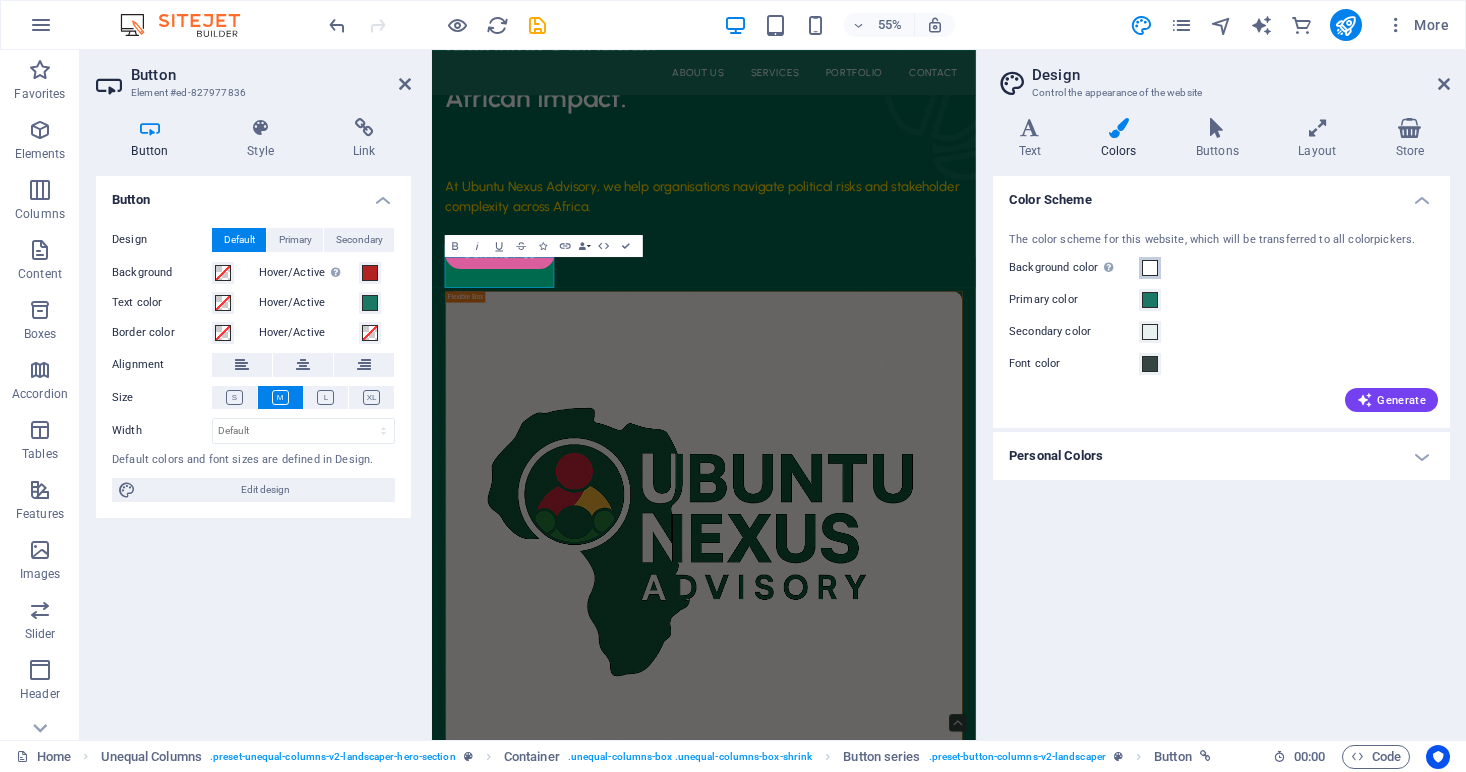 click at bounding box center [1150, 268] 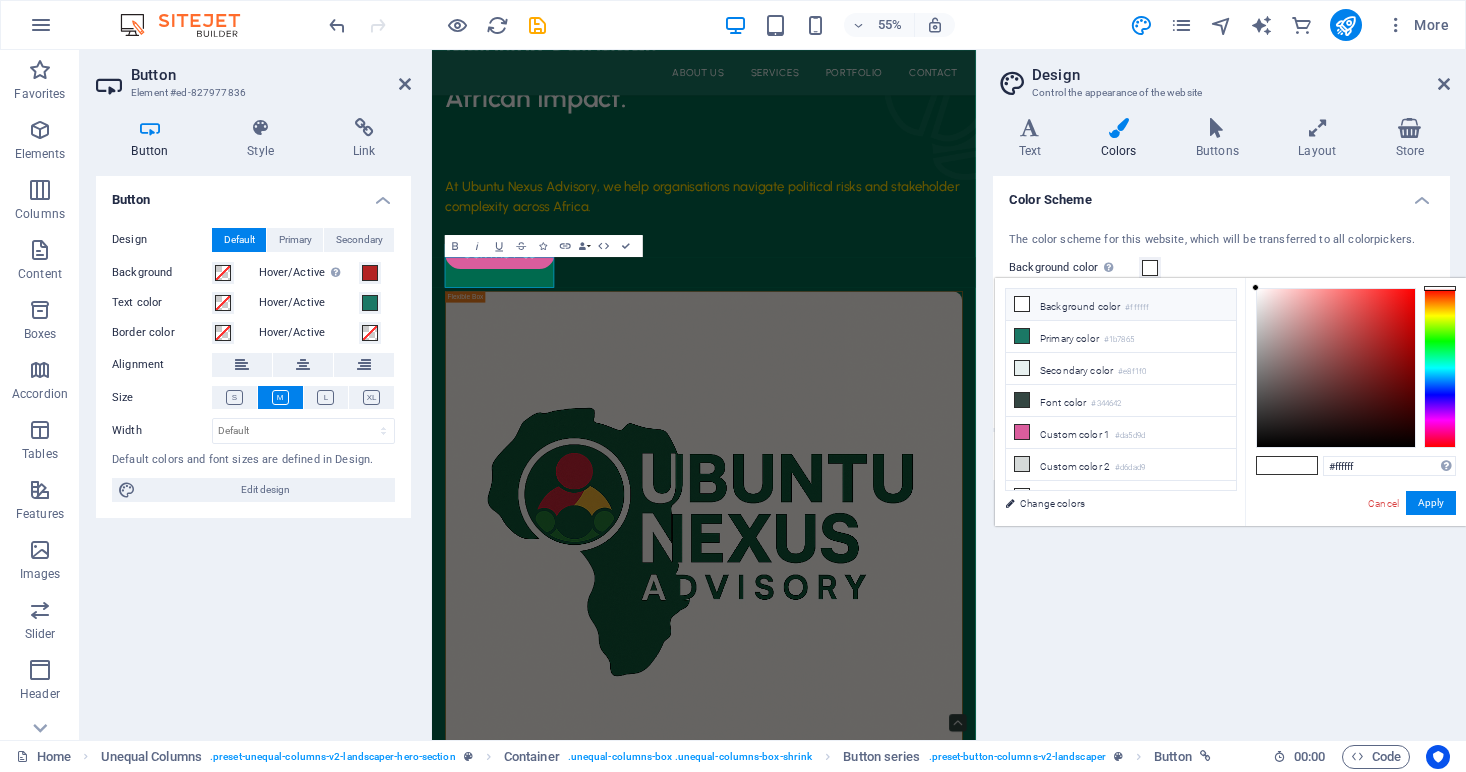 click on "#ffffff" at bounding box center [1137, 308] 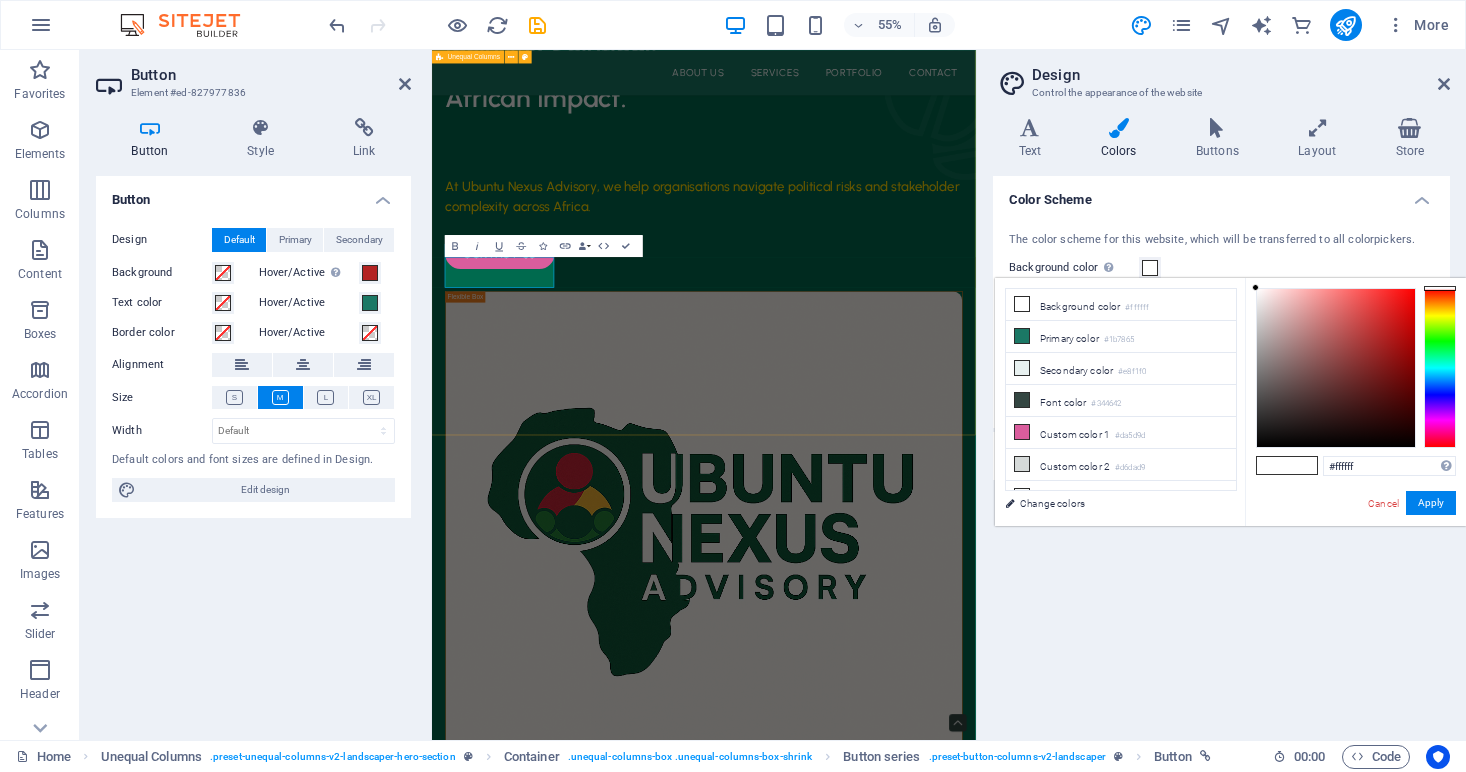 click on "Strategic Insight. Inclusive Solutions. African Impact.  At Ubuntu Nexus Advisory, we help organisations navigate political risks and stakeholder complexity across Africa. contact us" at bounding box center (926, 736) 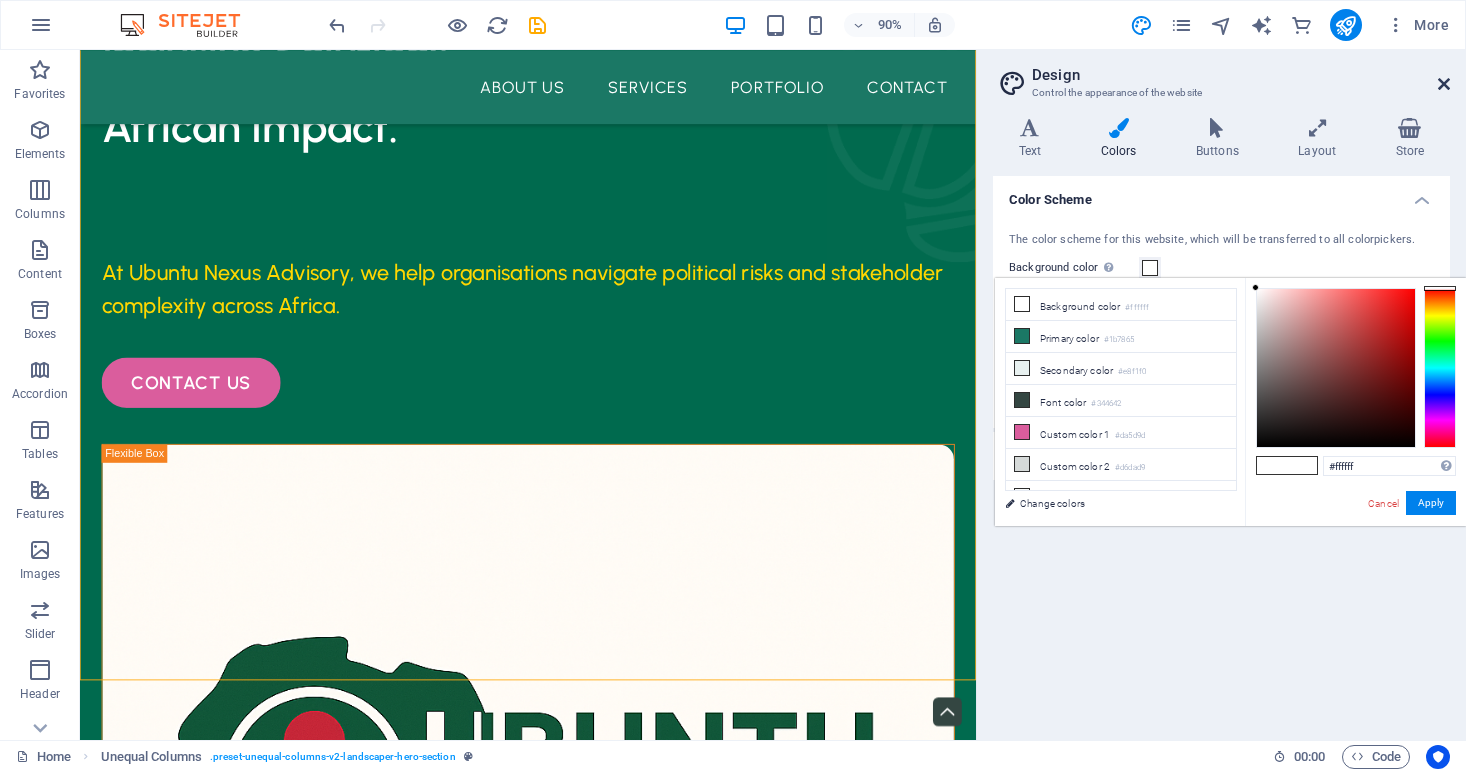 click at bounding box center [1444, 84] 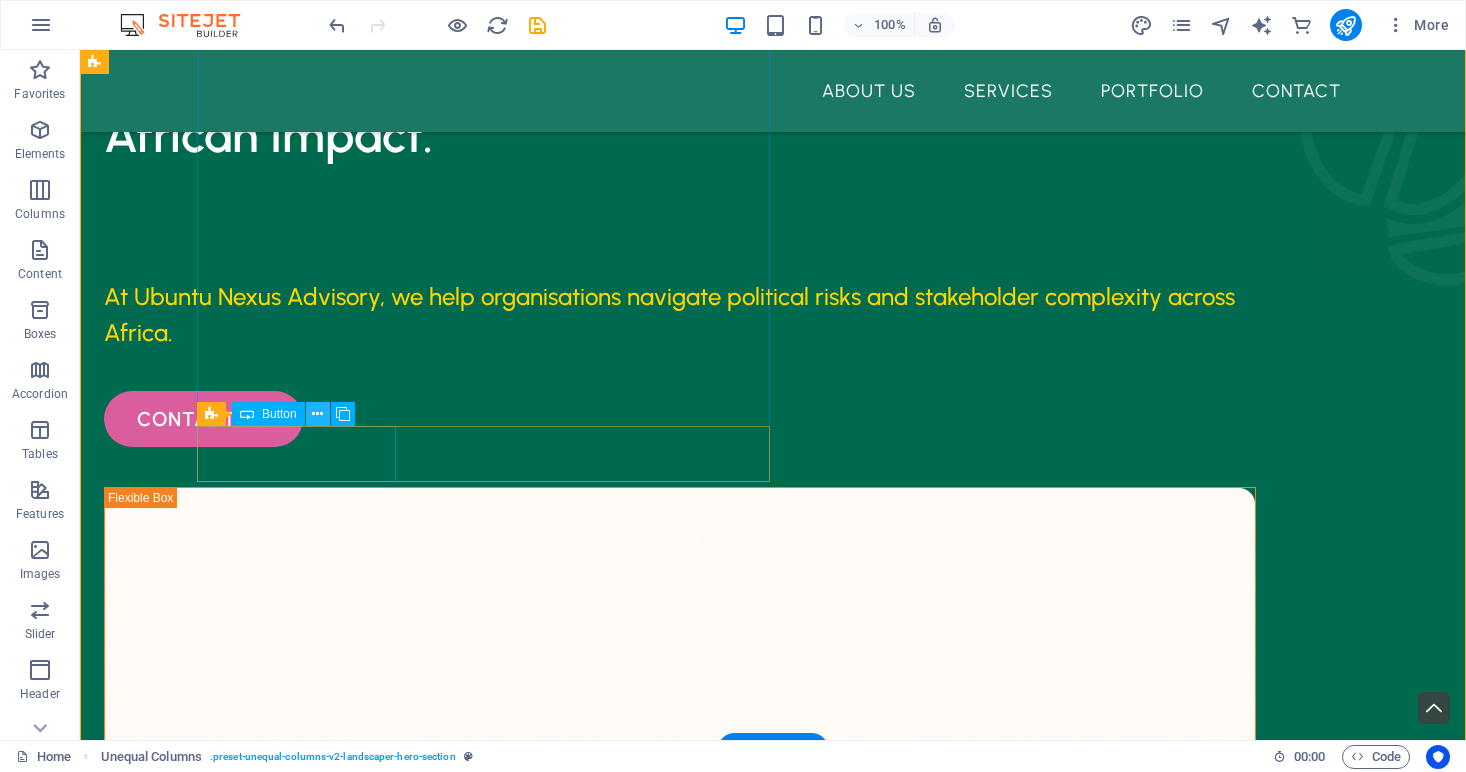 click at bounding box center [317, 414] 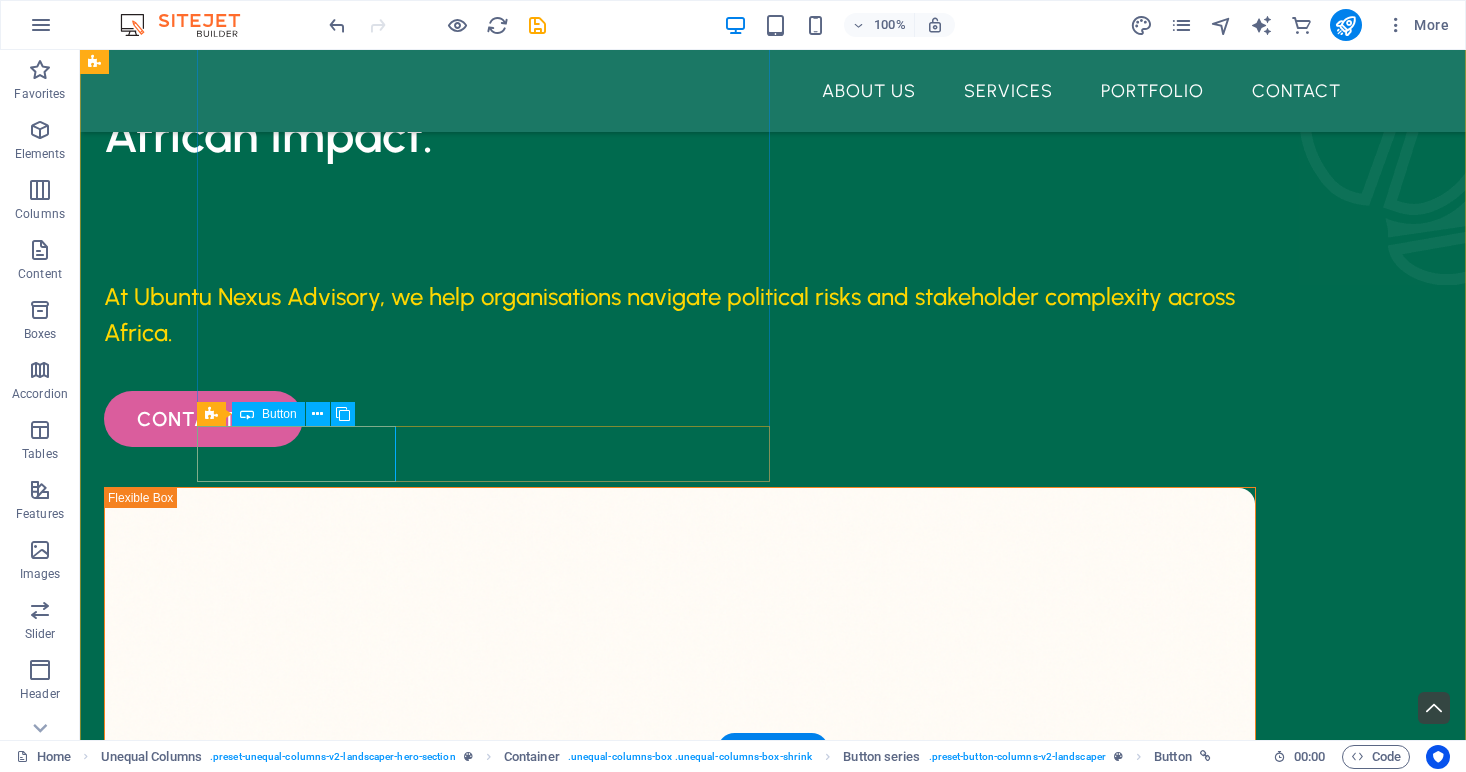 click on "contact us" at bounding box center [680, 419] 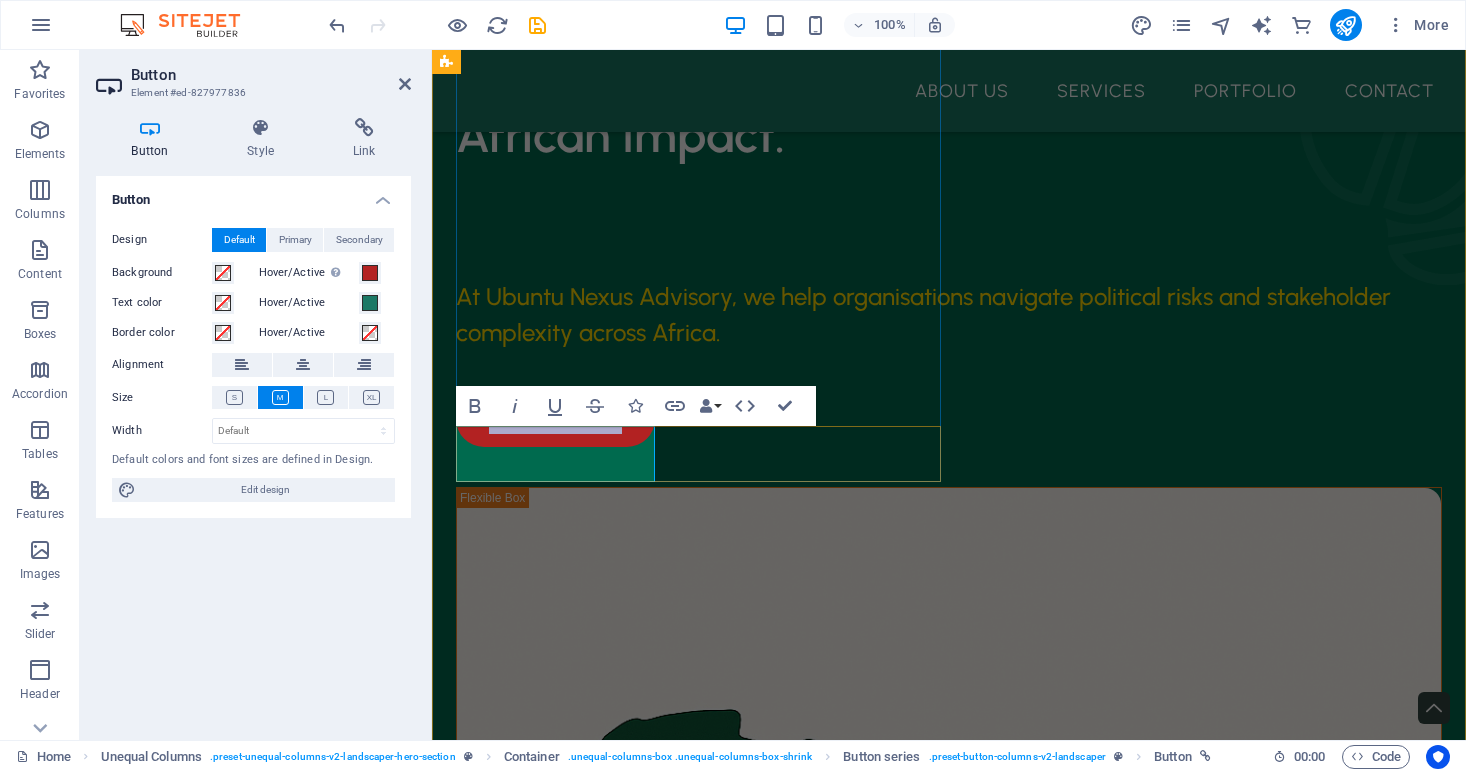 click on "contact us" at bounding box center [555, 419] 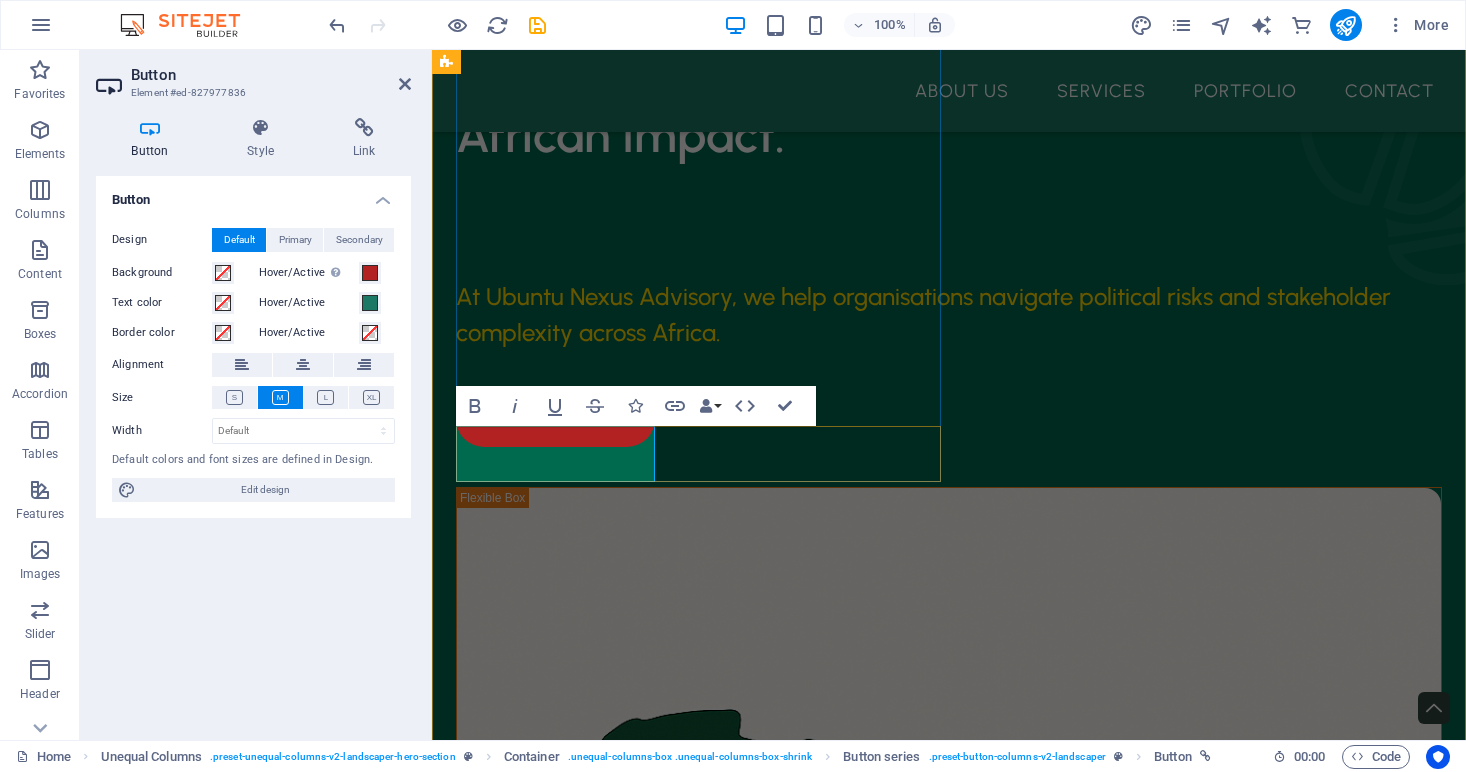 click on "contact us" at bounding box center [555, 419] 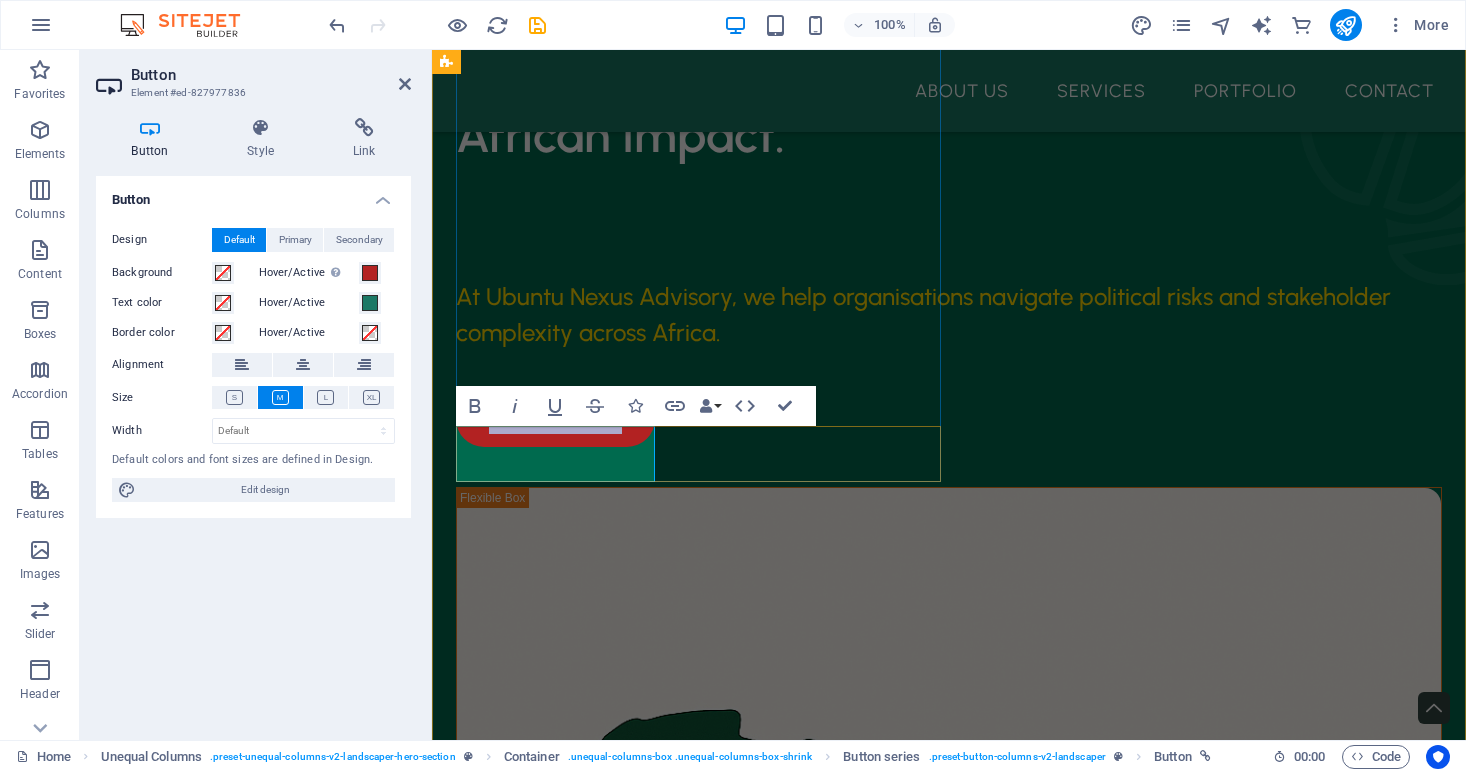 click on "contact us" at bounding box center (555, 419) 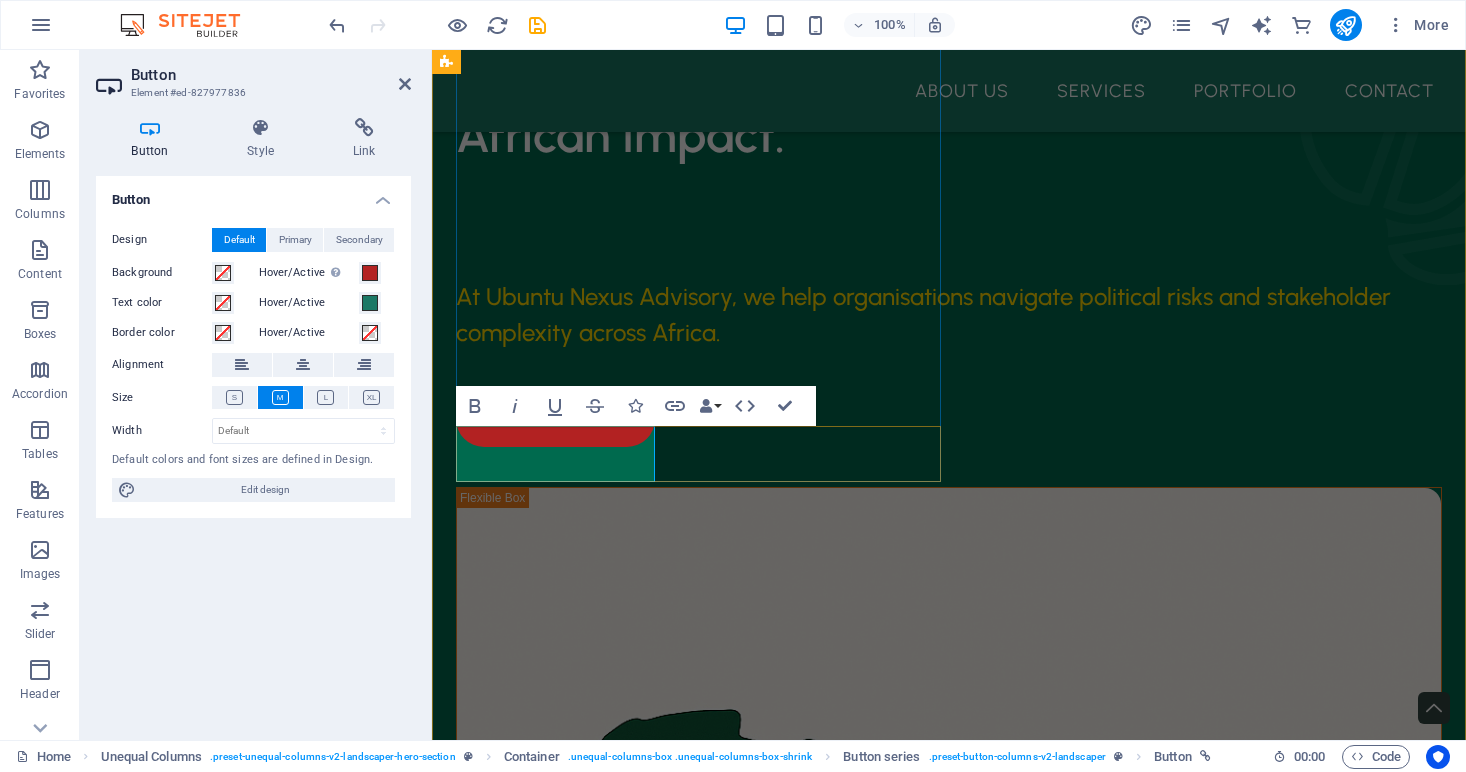 click on "contact us" at bounding box center (555, 419) 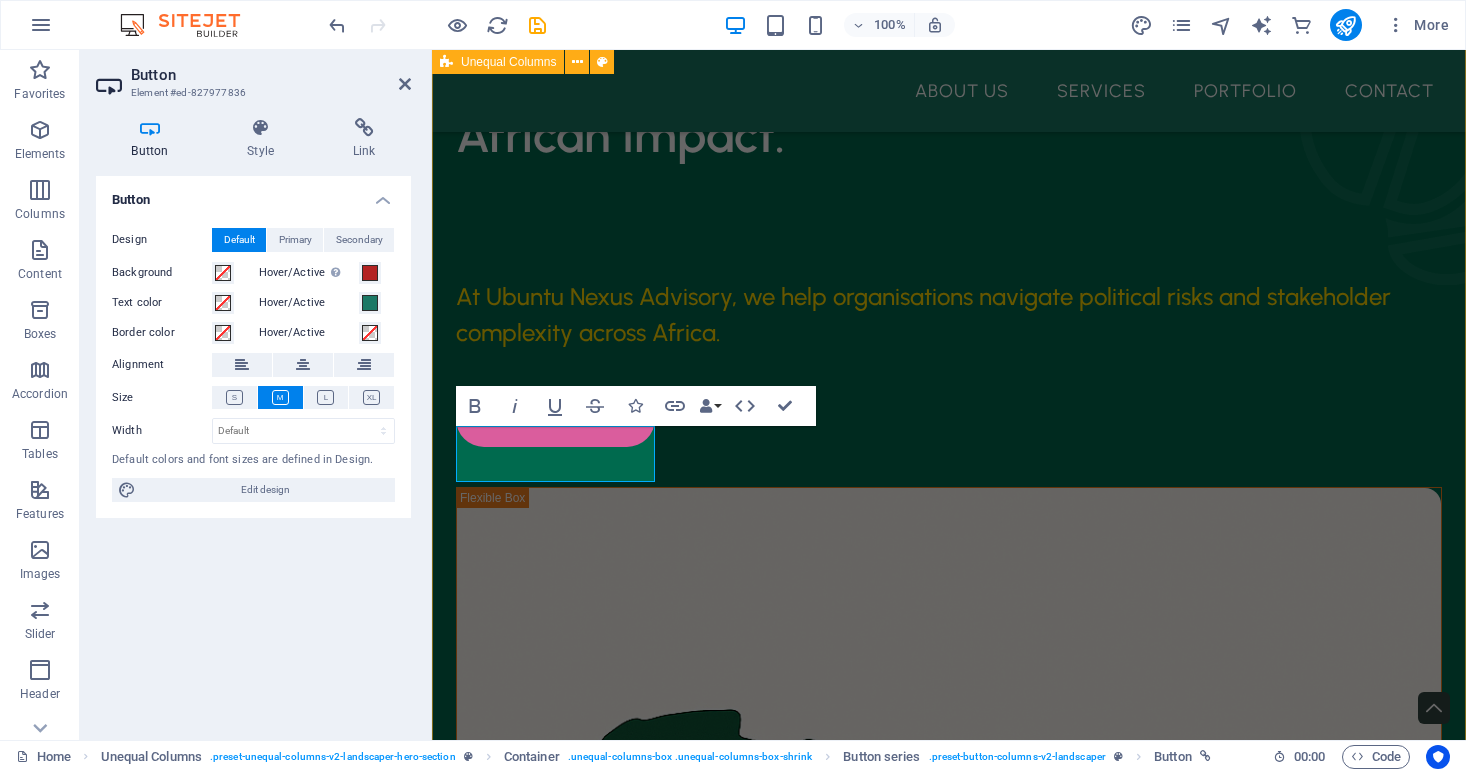 click on "Strategic Insight. Inclusive Solutions. African Impact.  At Ubuntu Nexus Advisory, we help organisations navigate political risks and stakeholder complexity across Africa. contact us" at bounding box center (949, 758) 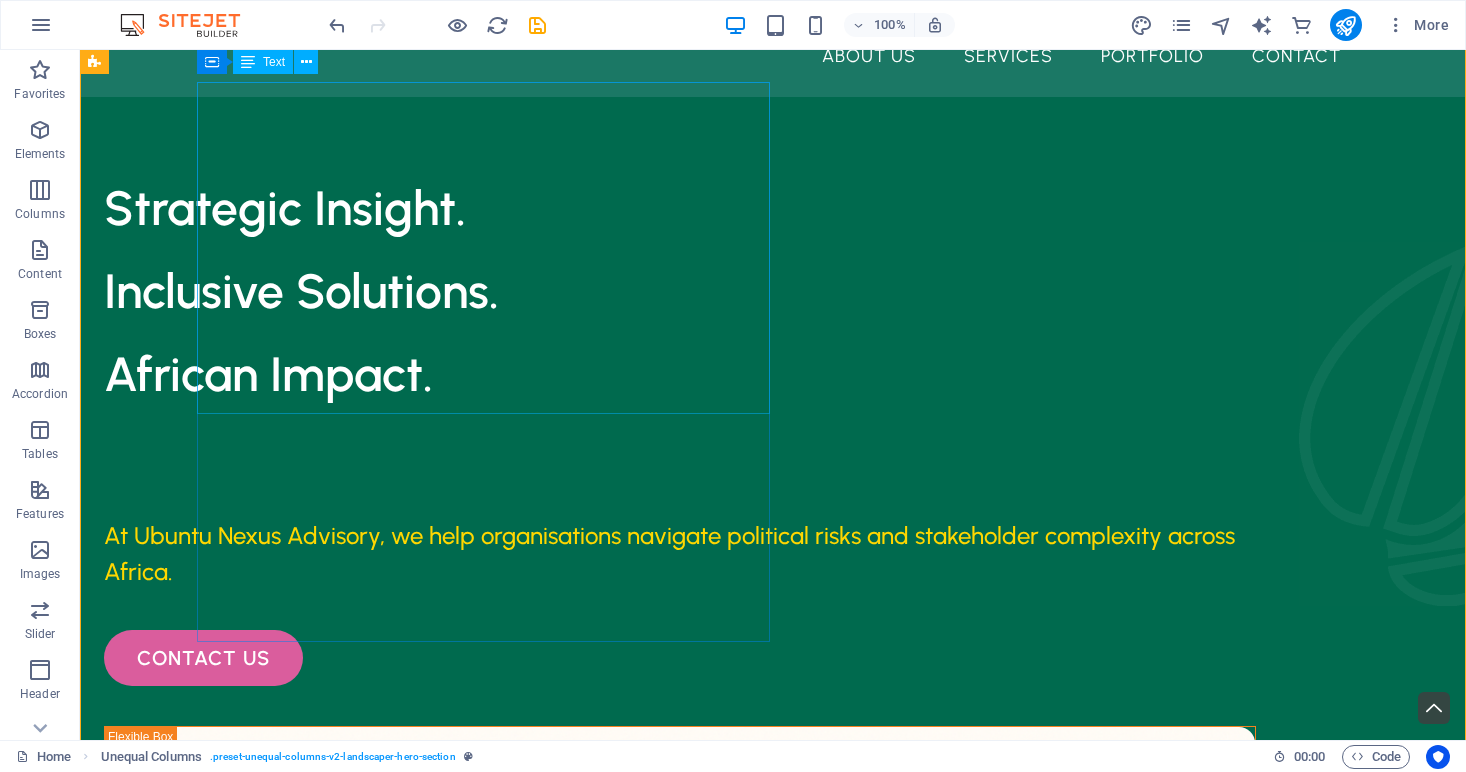 scroll, scrollTop: 0, scrollLeft: 0, axis: both 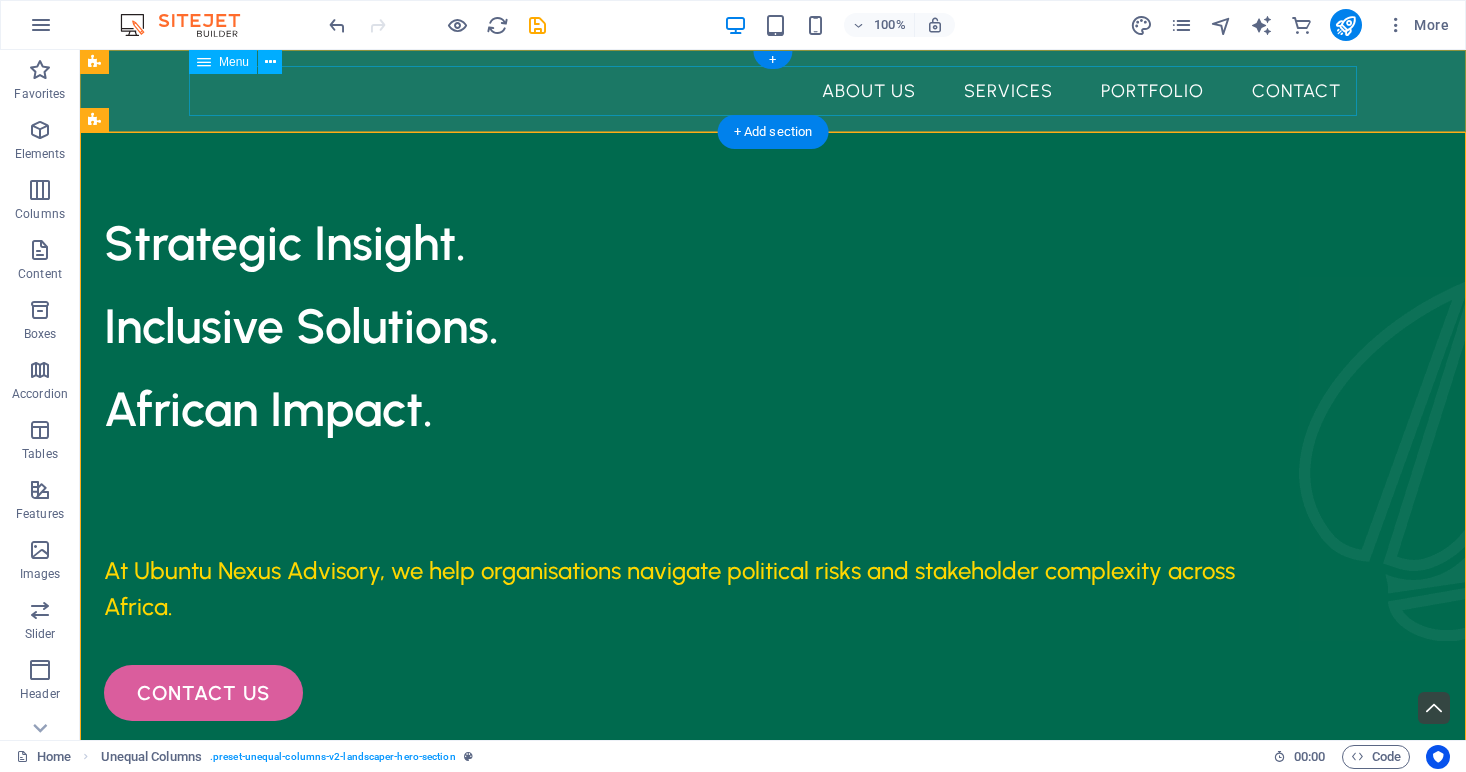 click on "About Us Services Portfolio Contact" at bounding box center (773, 91) 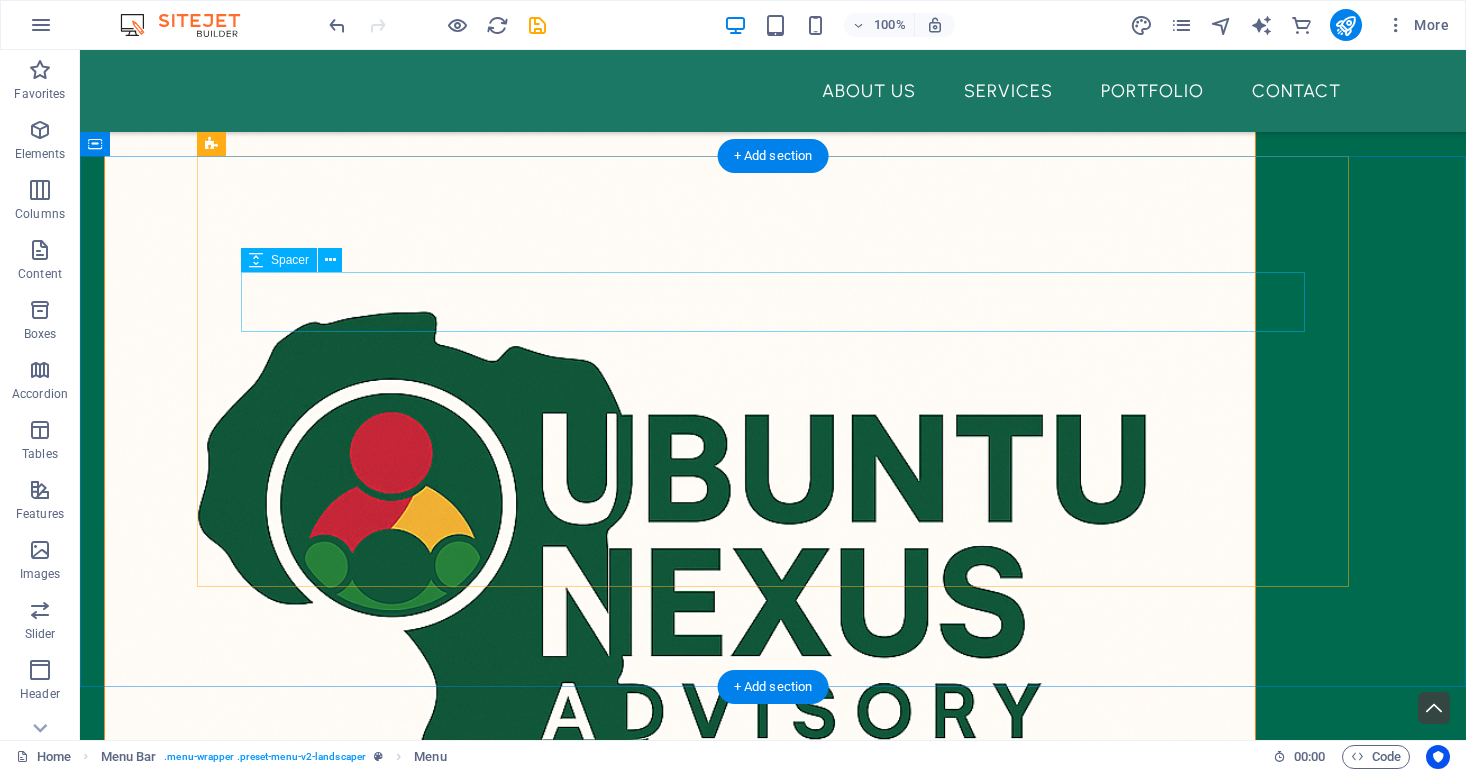 scroll, scrollTop: 711, scrollLeft: 0, axis: vertical 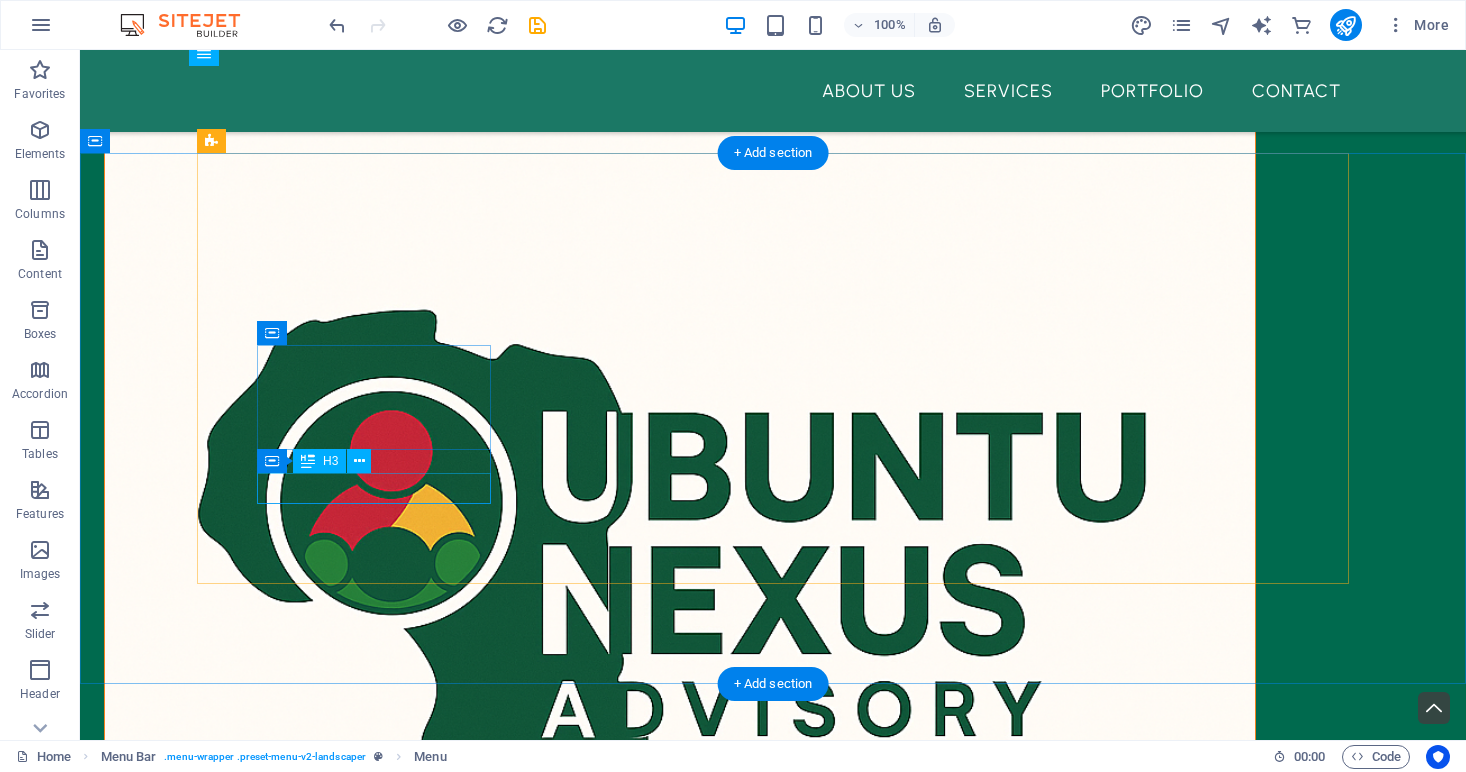 click on "Landscape Design" at bounding box center [374, 1645] 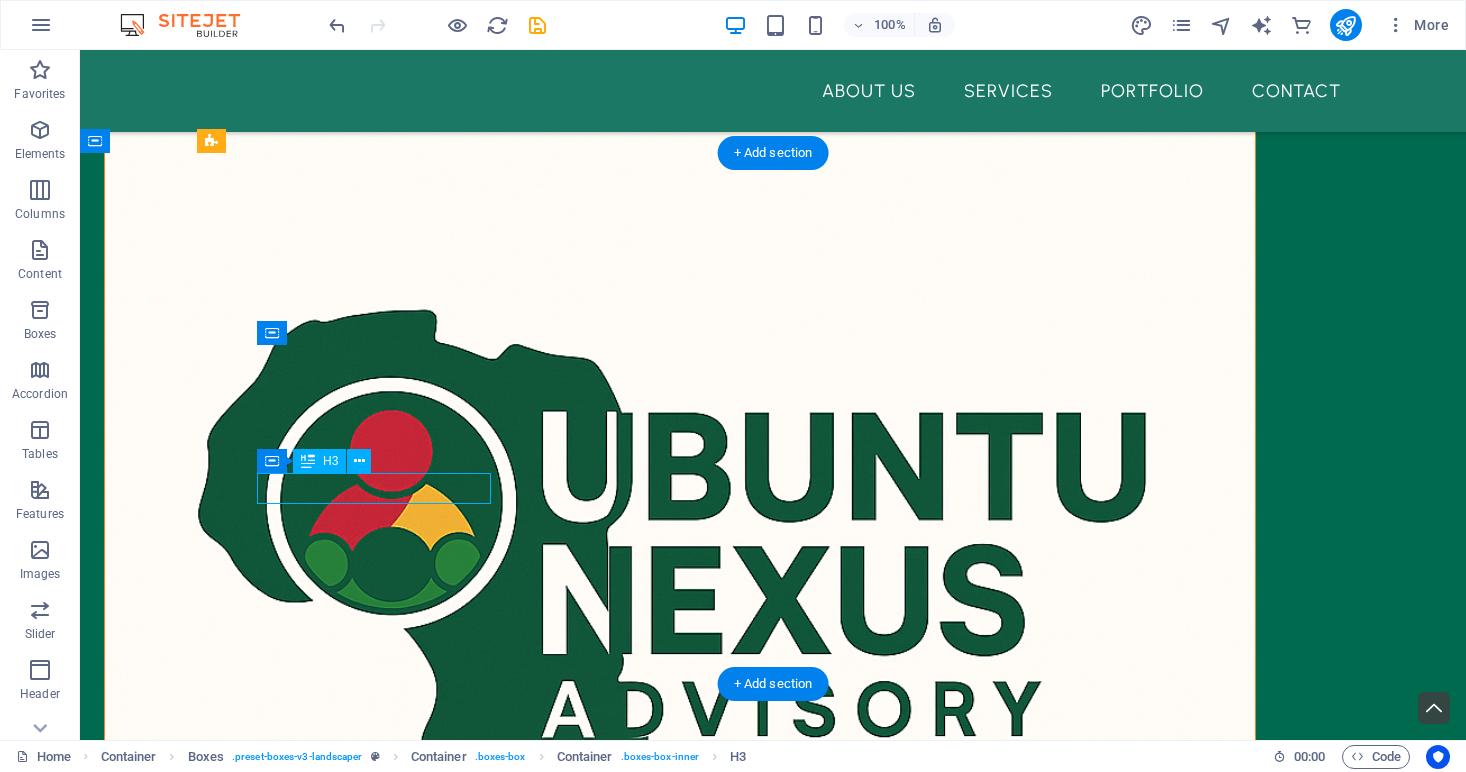click on "Landscape Design" at bounding box center (374, 1645) 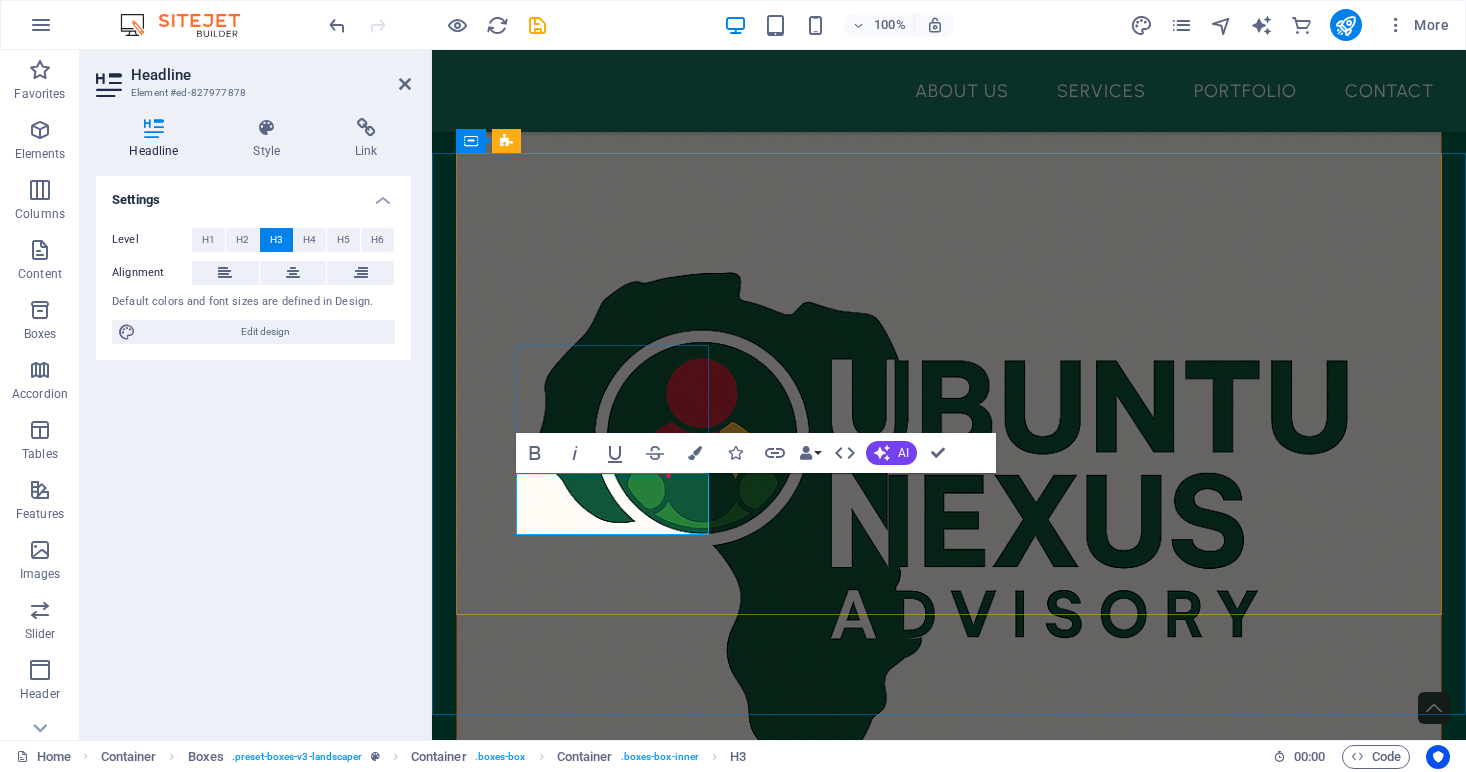 type 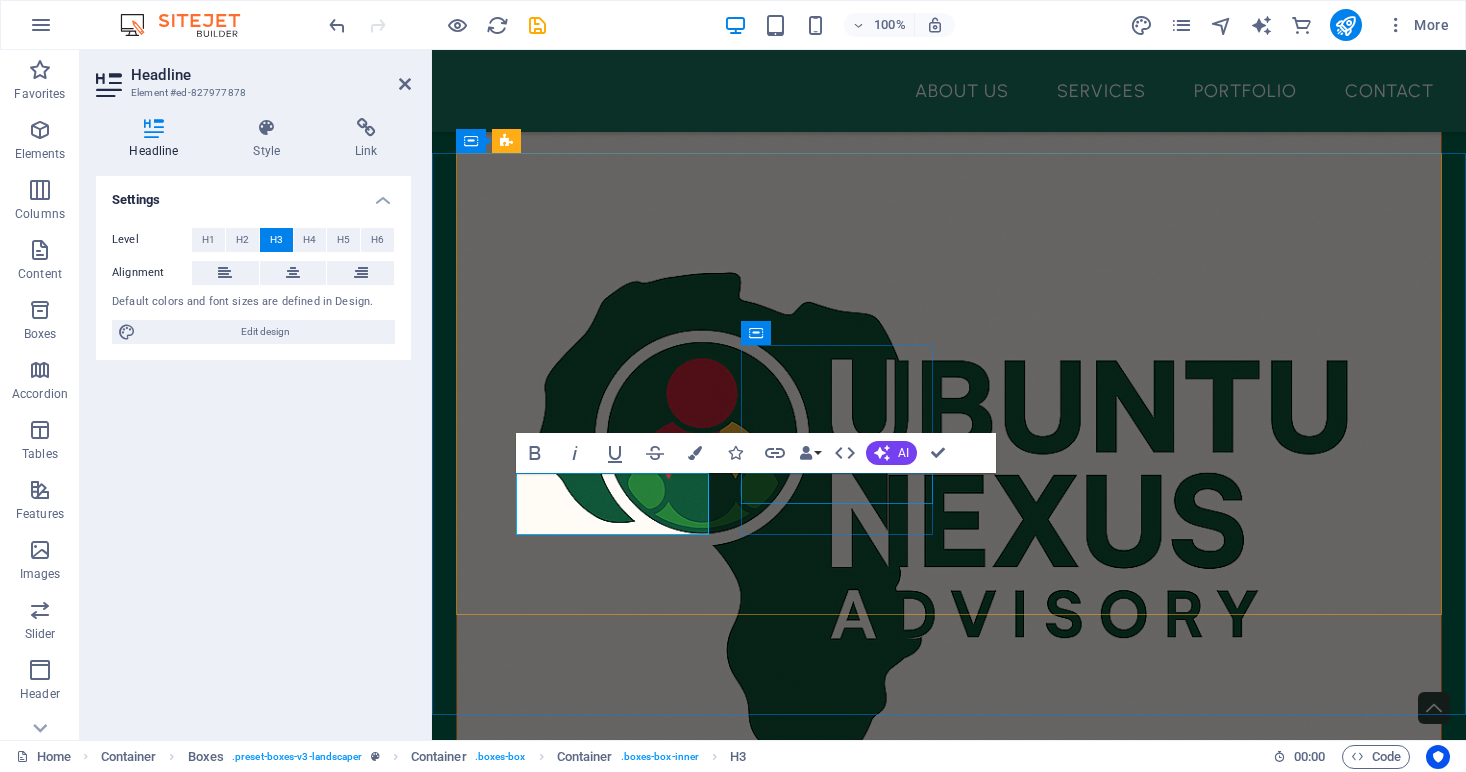 click on "Tree Planting" at bounding box center [612, 1685] 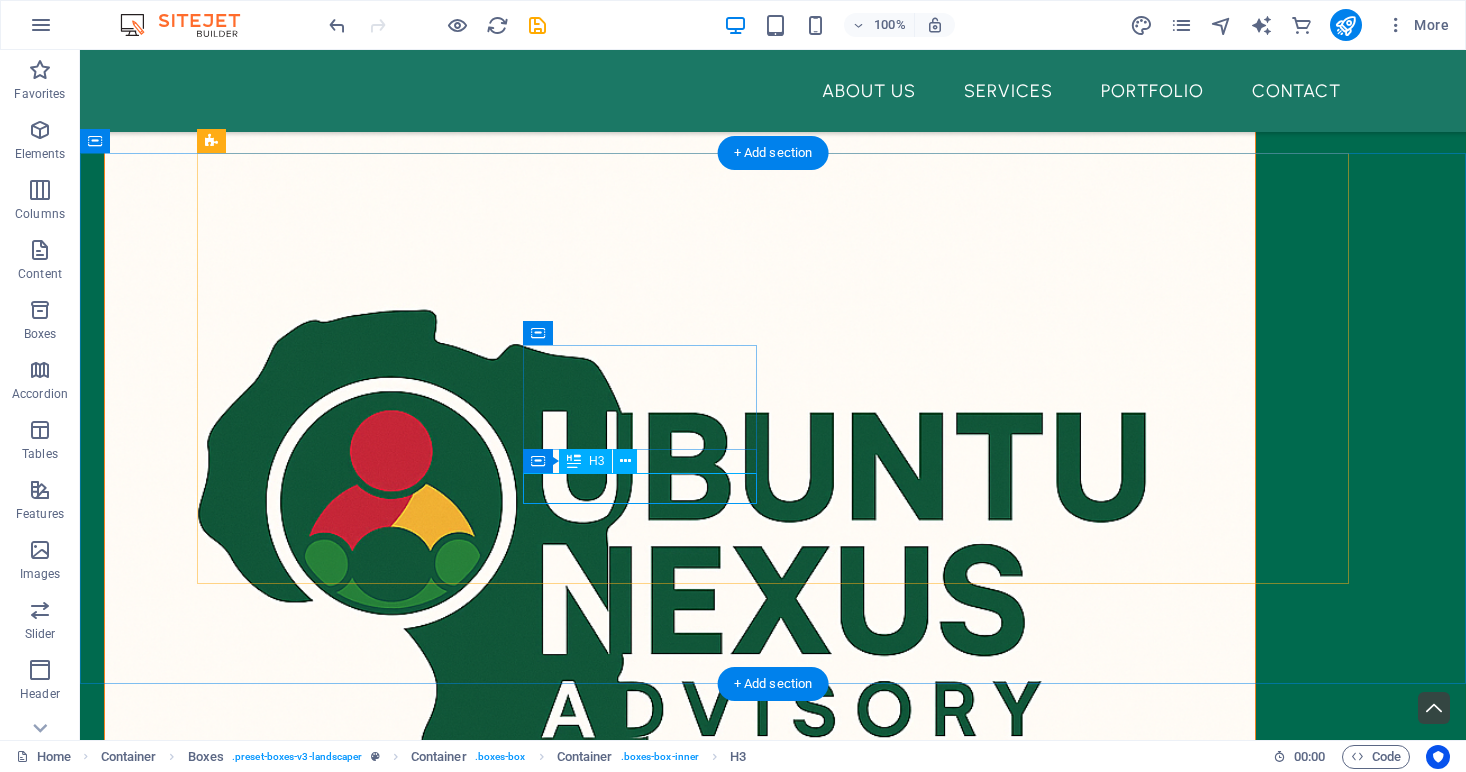 click on "Tree Planting" at bounding box center [374, 1820] 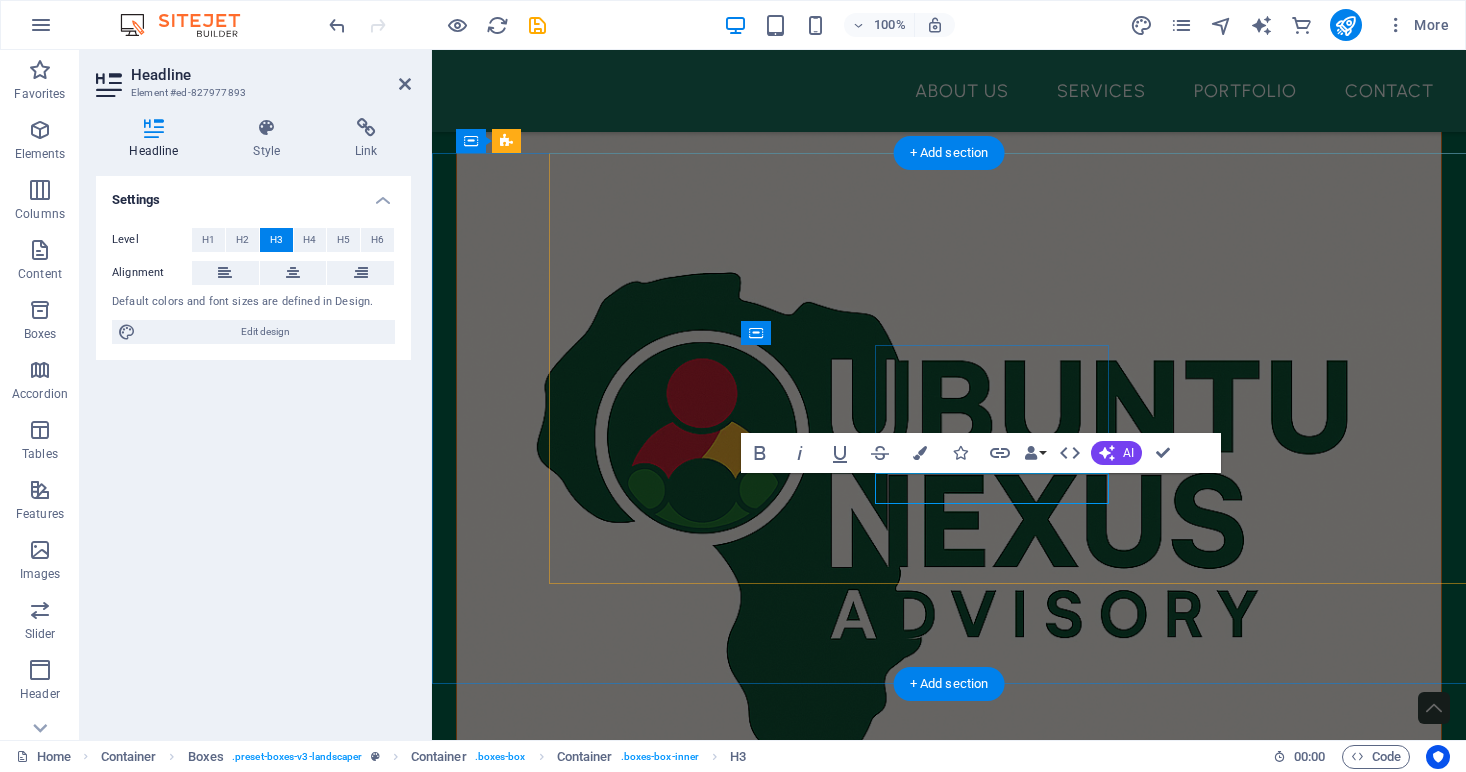 click on "Political risk Analysis" at bounding box center [612, 1495] 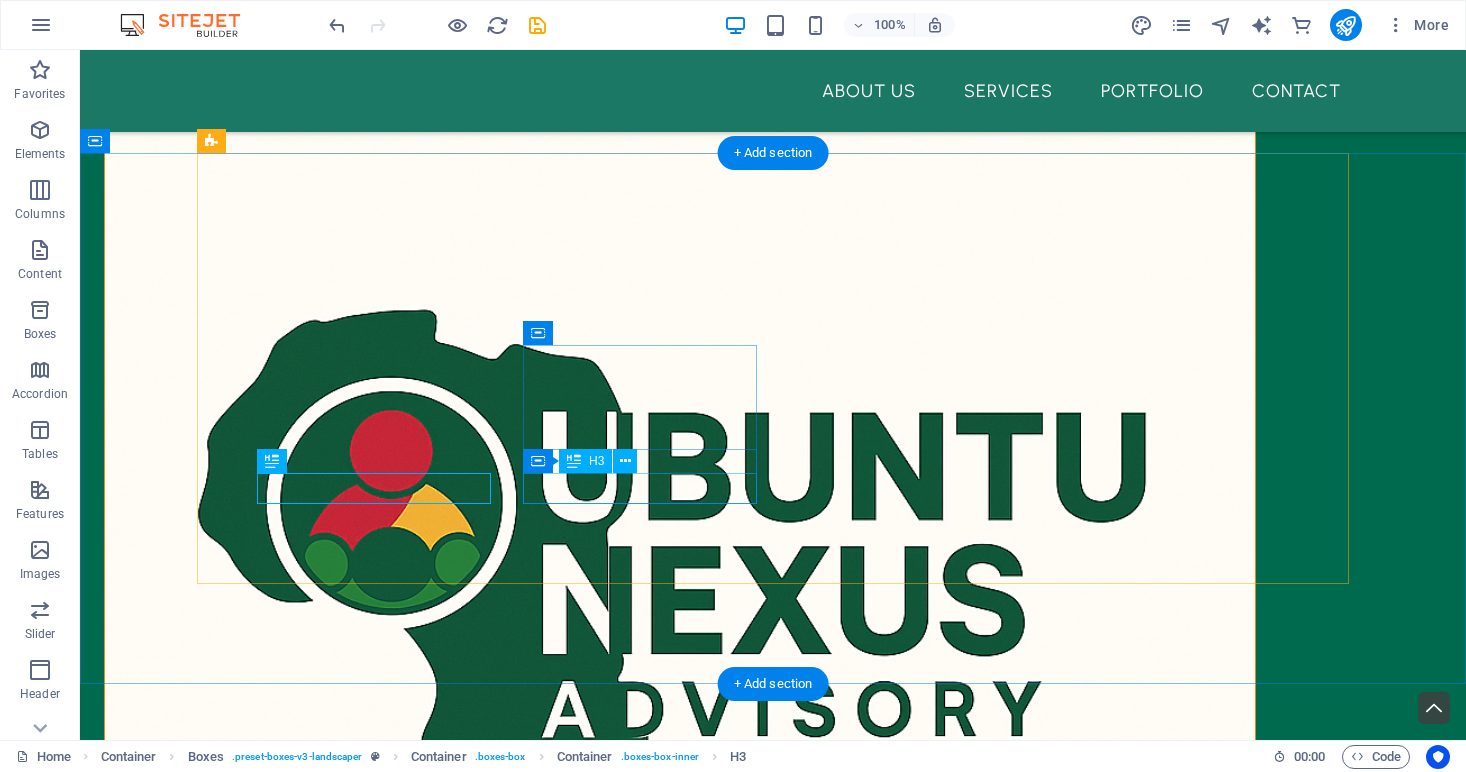 click on "Tree Planting" at bounding box center [374, 1820] 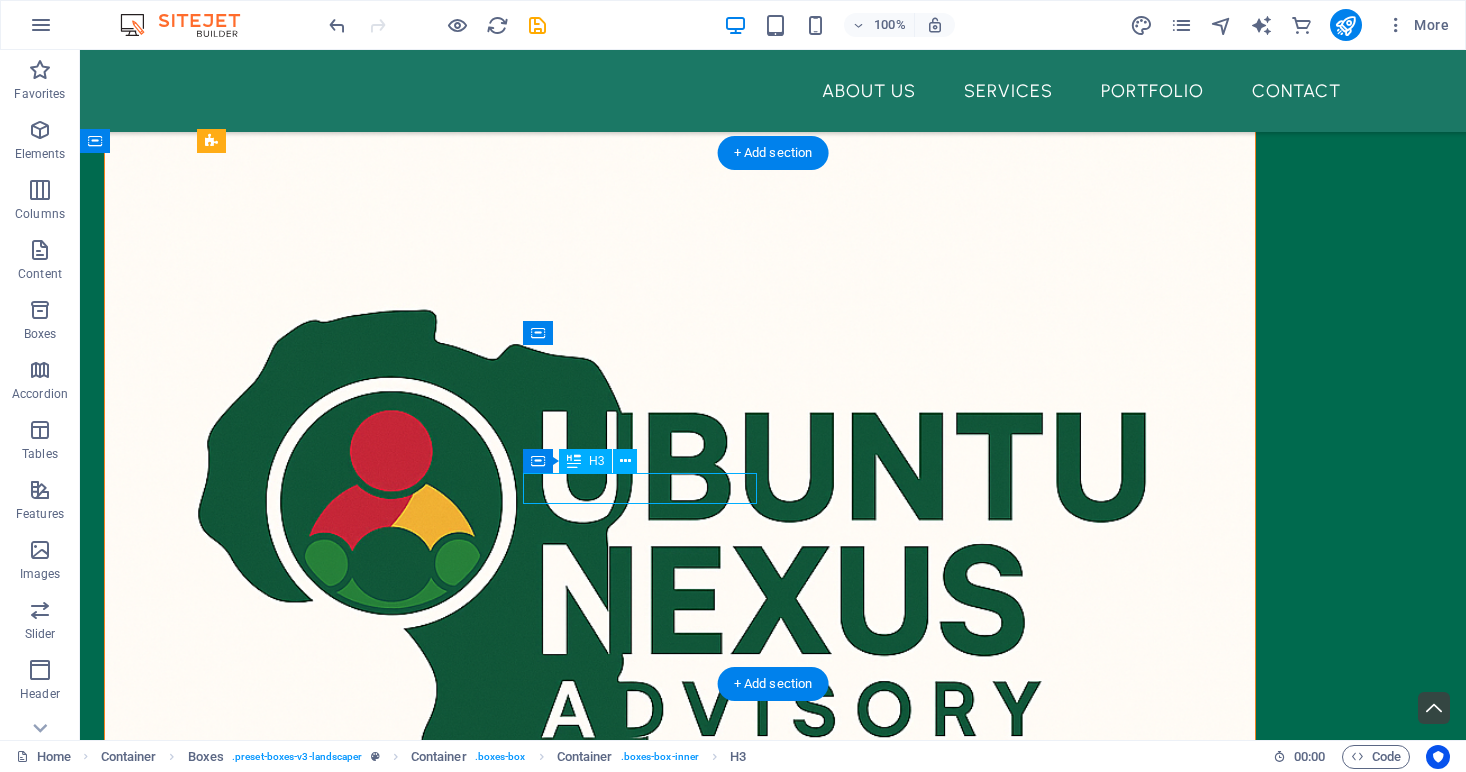 click on "Tree Planting" at bounding box center (374, 1820) 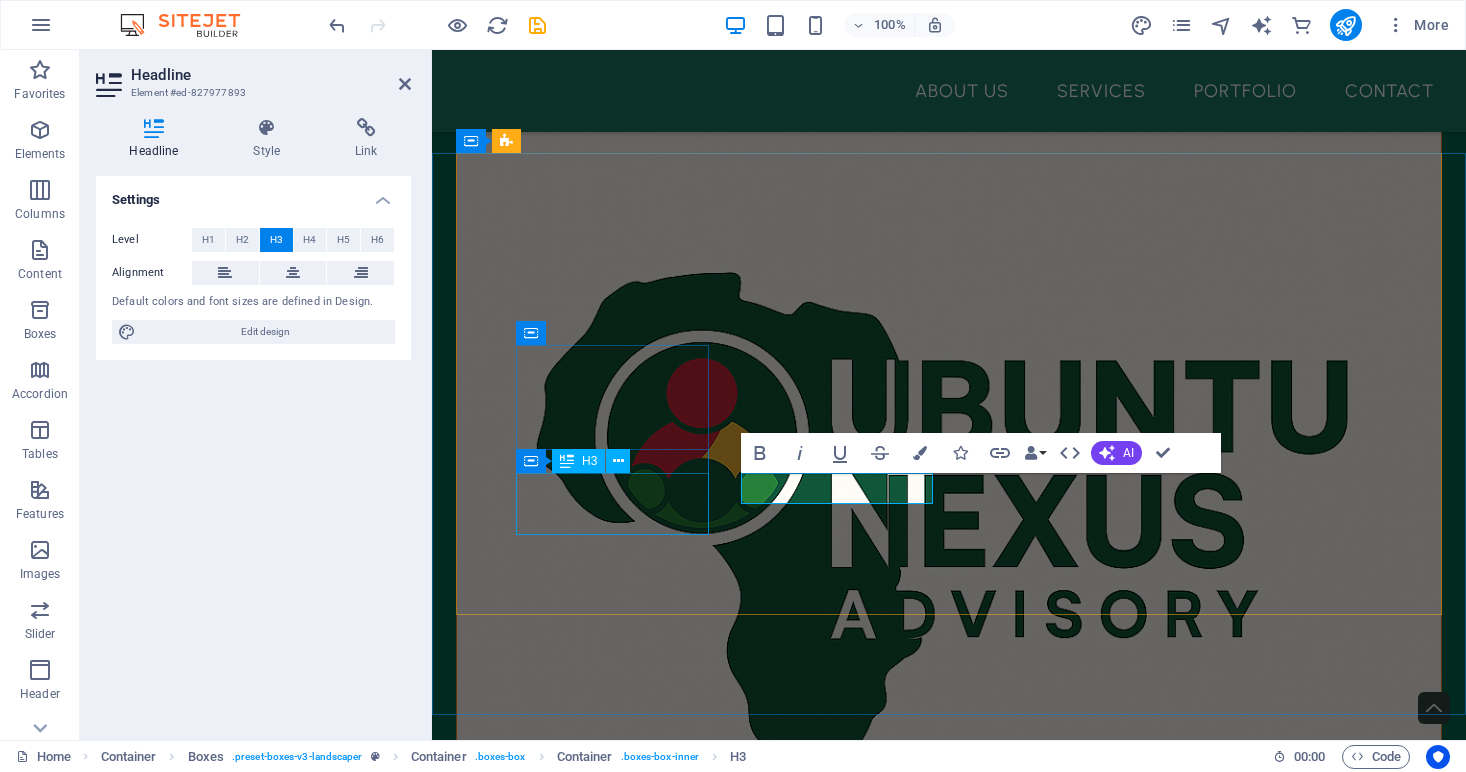 click on "Political risk Analysis" at bounding box center (612, 1495) 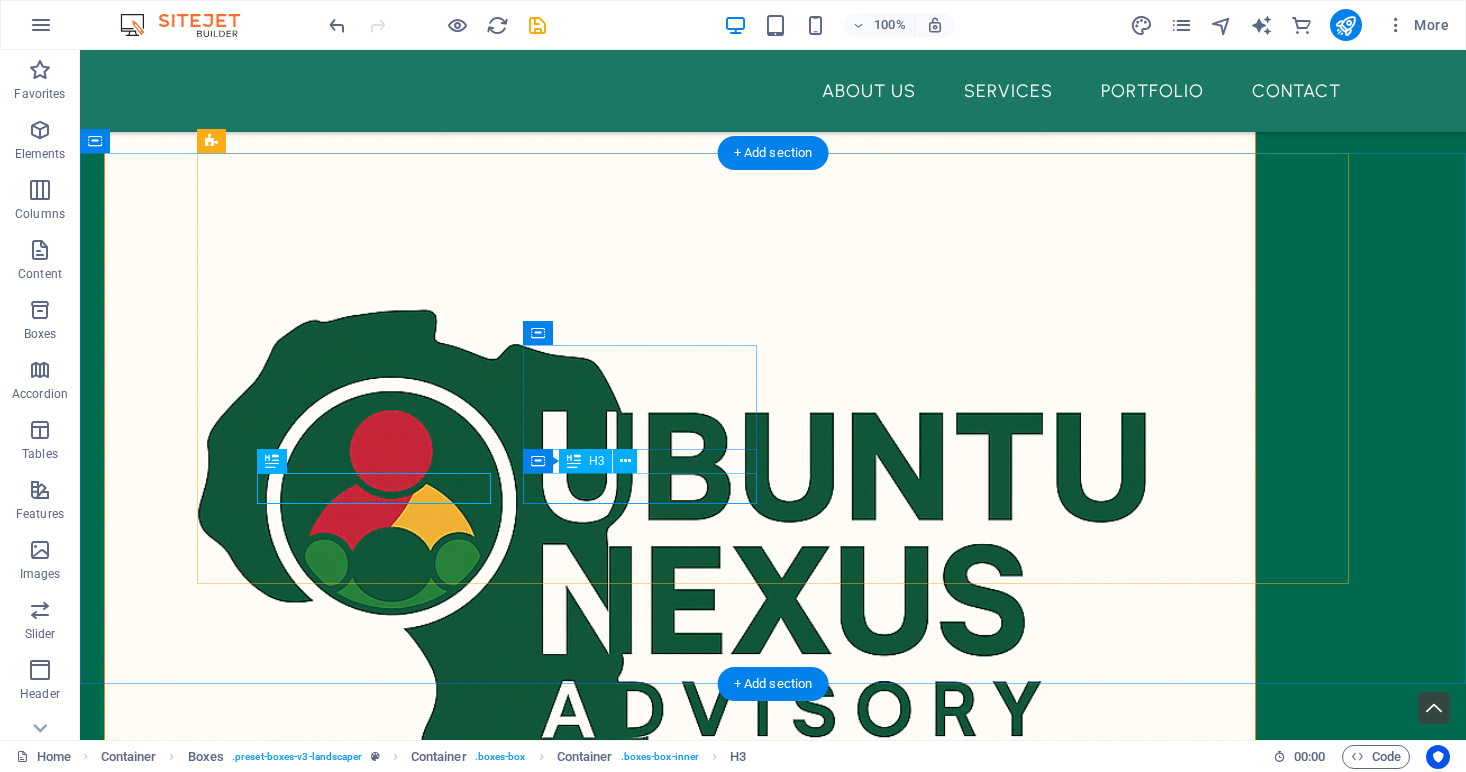 click on "Tree Planting" at bounding box center [374, 1820] 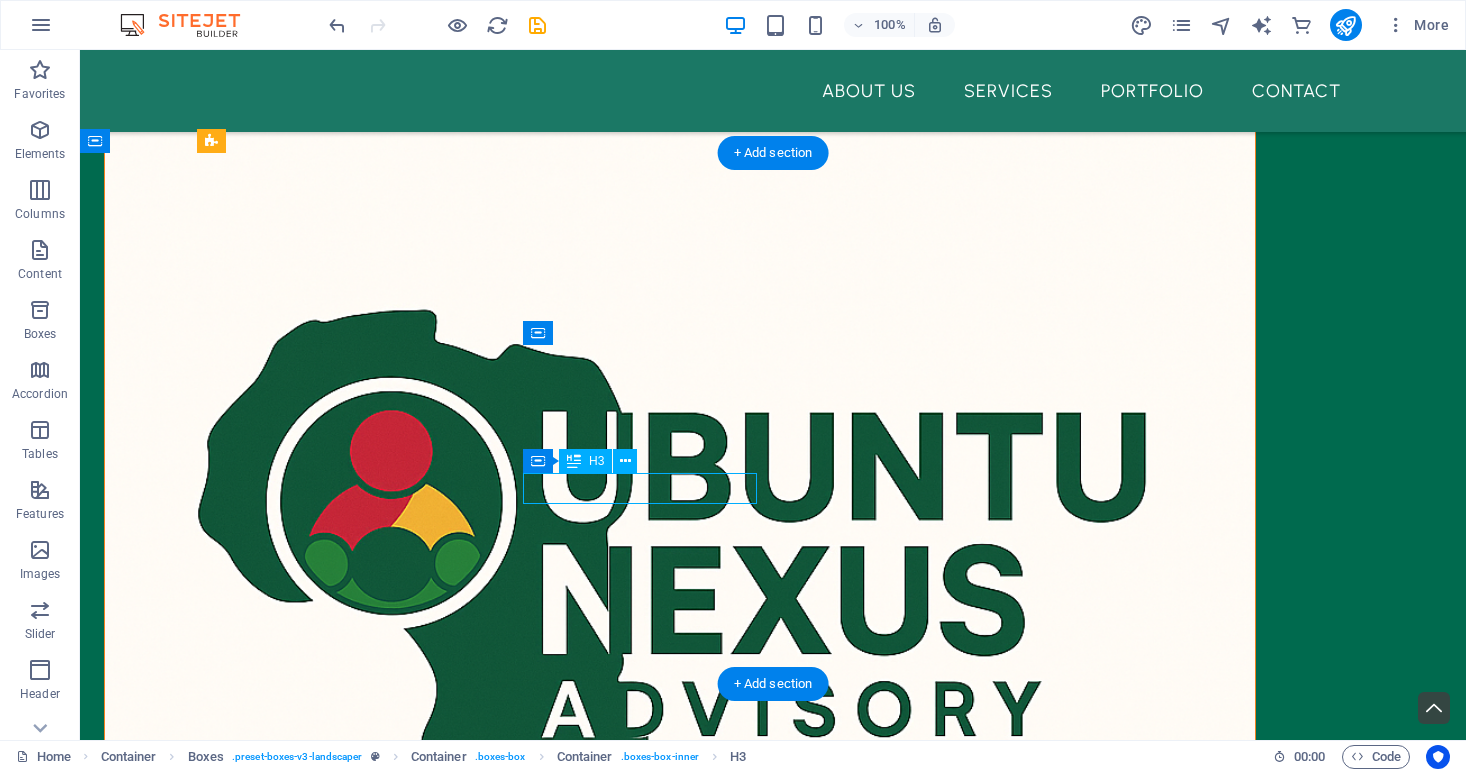 click on "Tree Planting" at bounding box center [374, 1820] 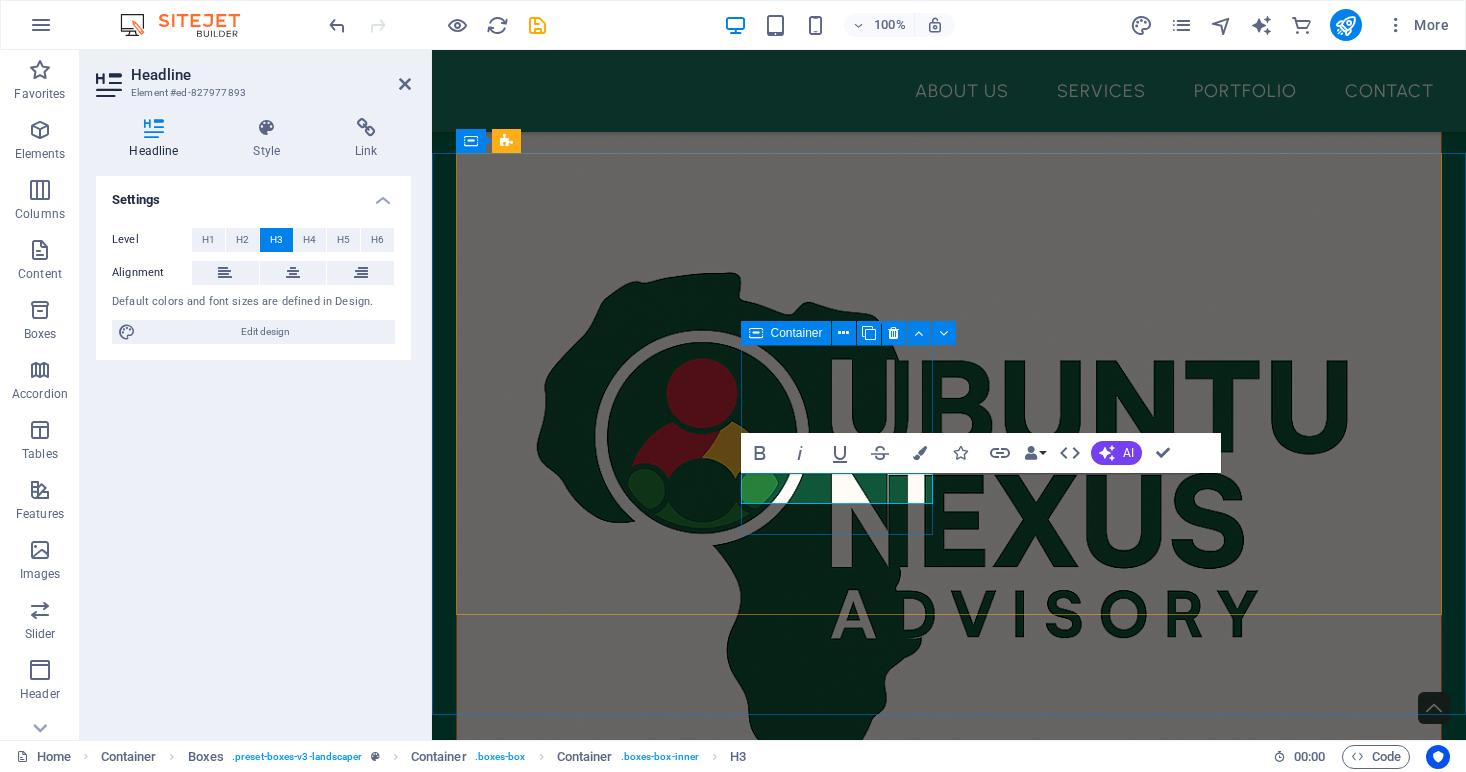 type 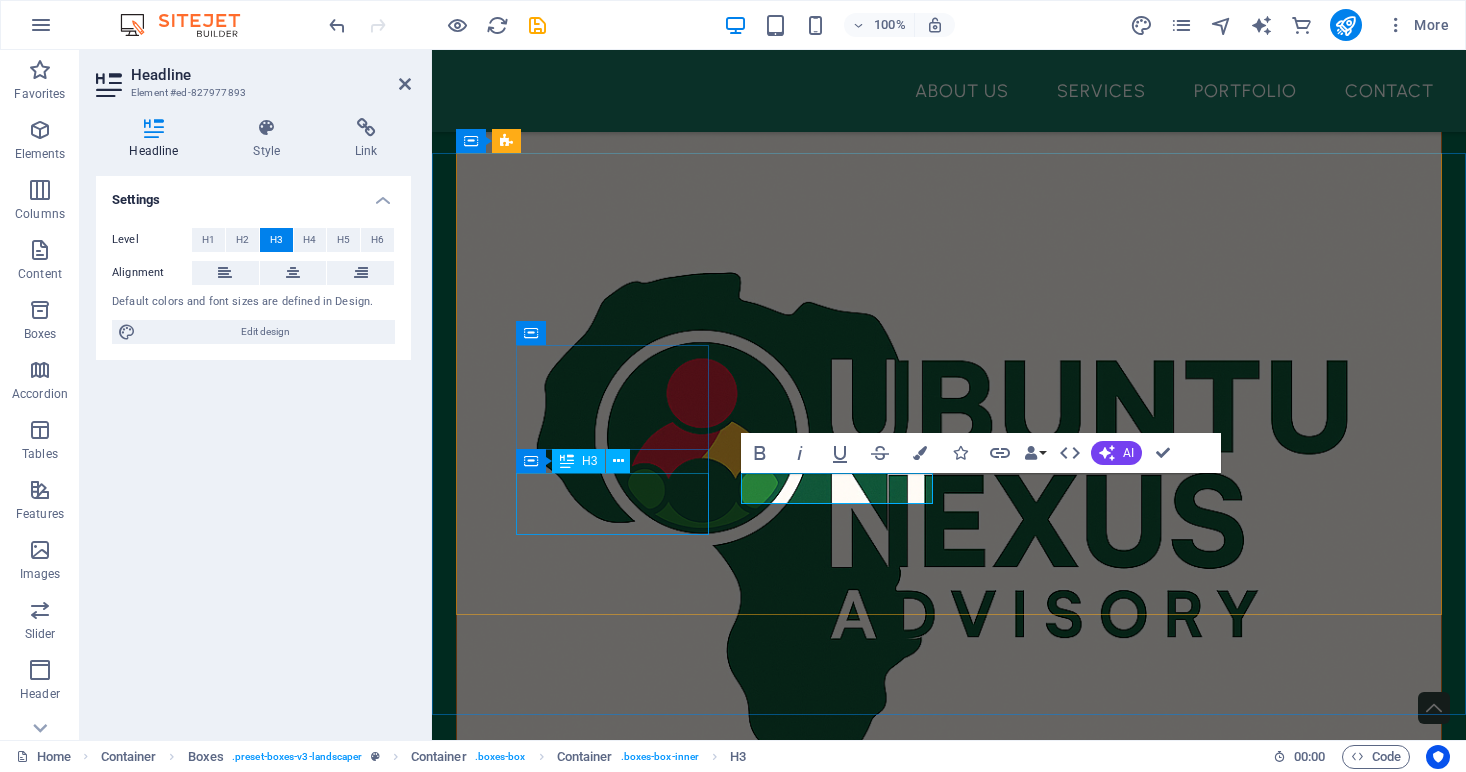 click on "Political risk Analysis" at bounding box center (612, 1495) 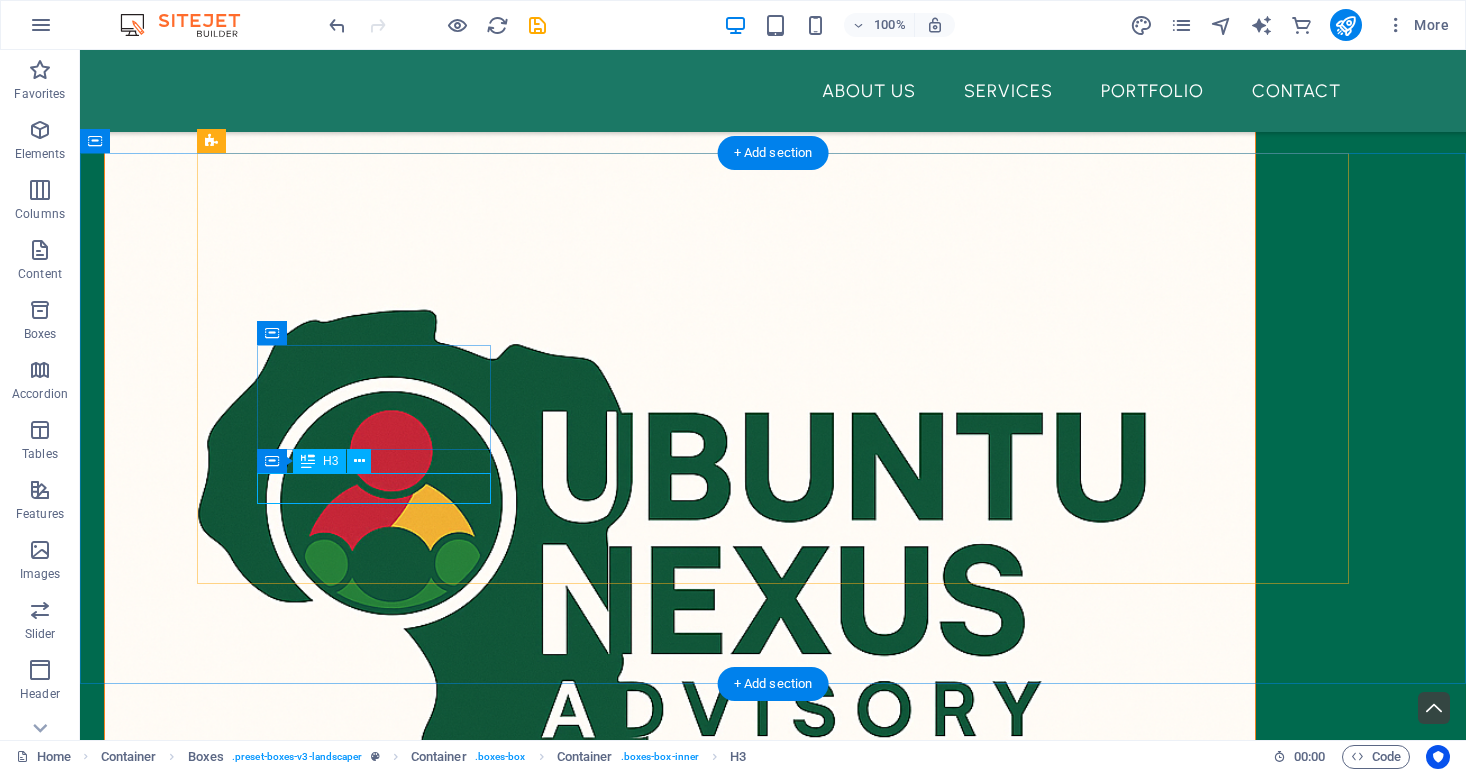 click on "Political risk Analysis" at bounding box center (374, 1645) 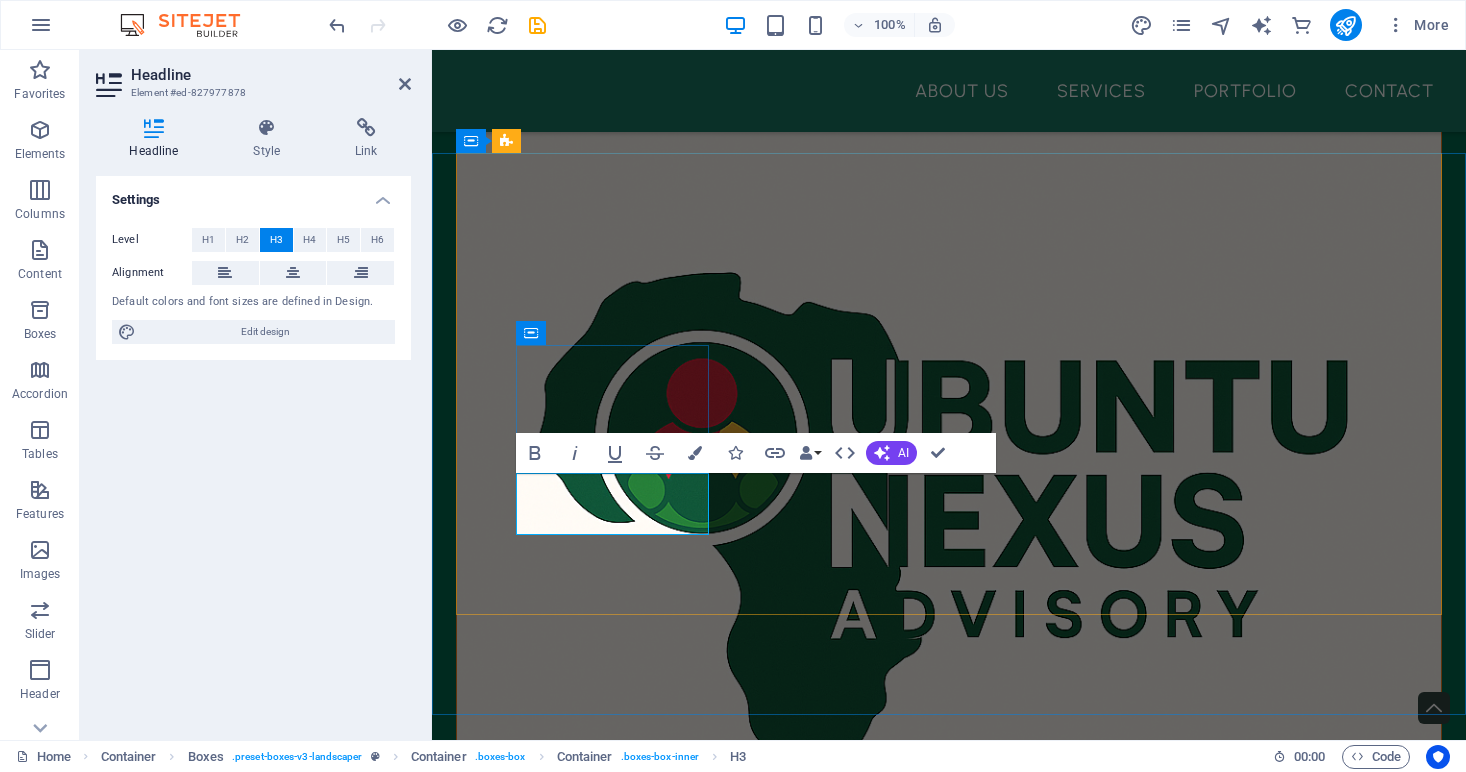 click on "Political risk Analysis" at bounding box center [612, 1495] 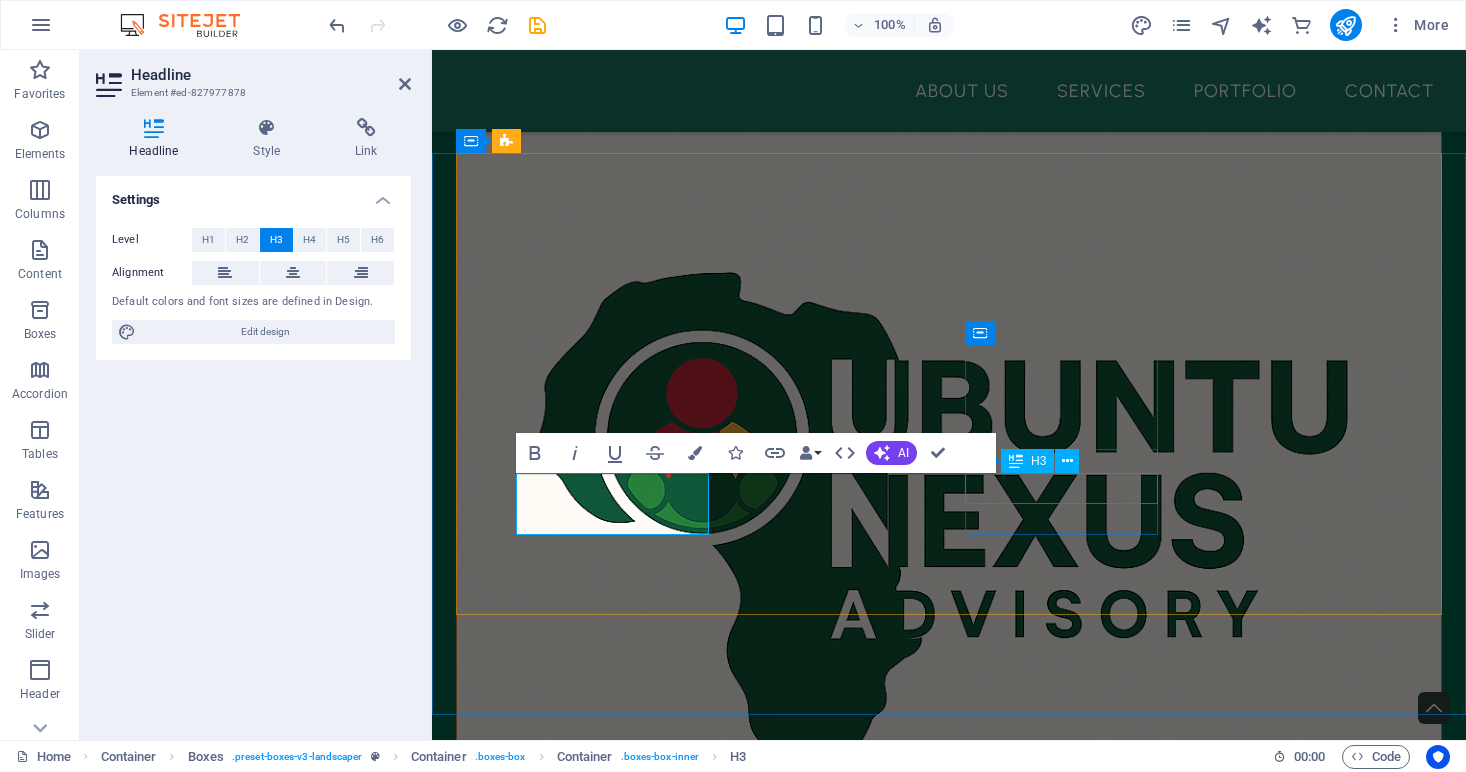 click on "Hedges & Plants" at bounding box center (612, 1860) 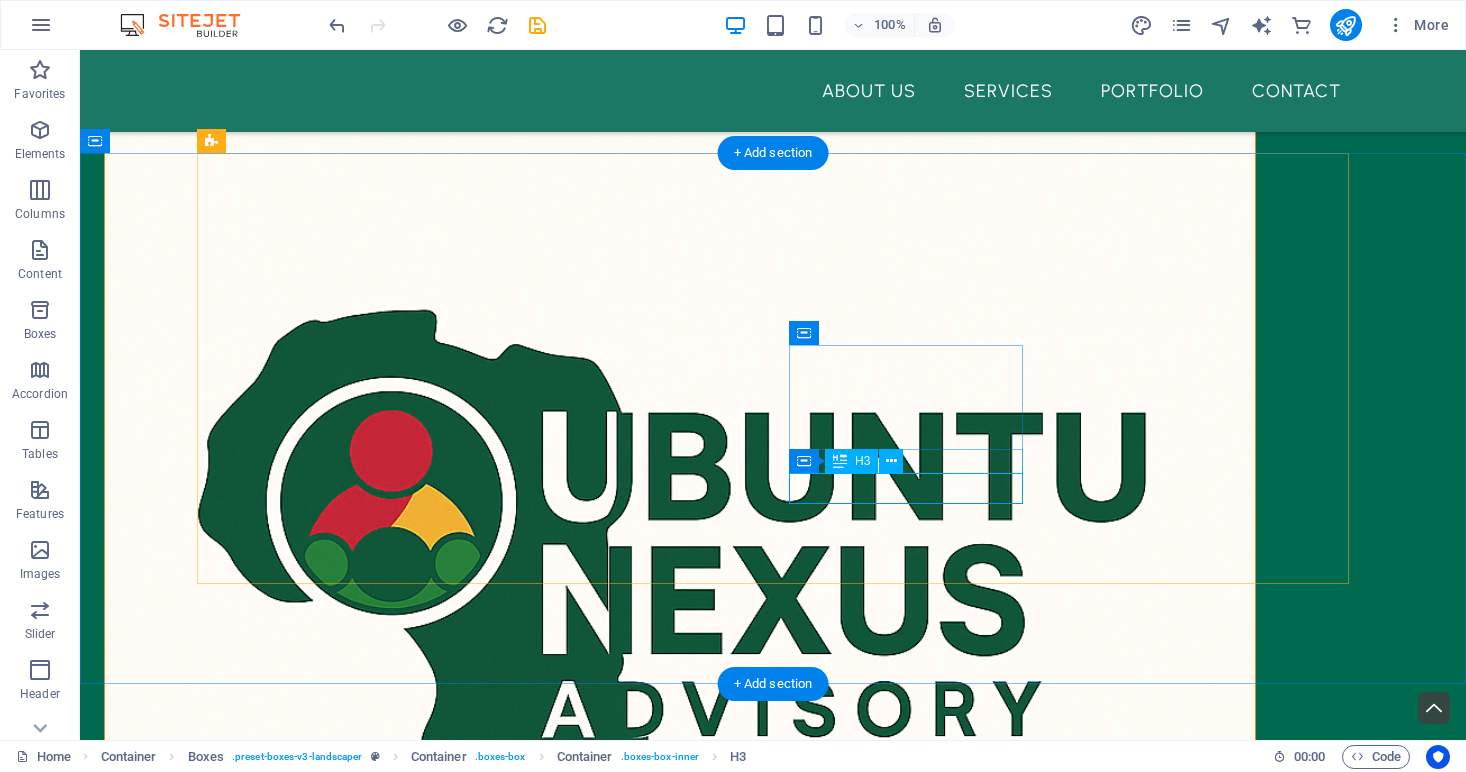 click on "Hedges & Plants" at bounding box center (374, 1995) 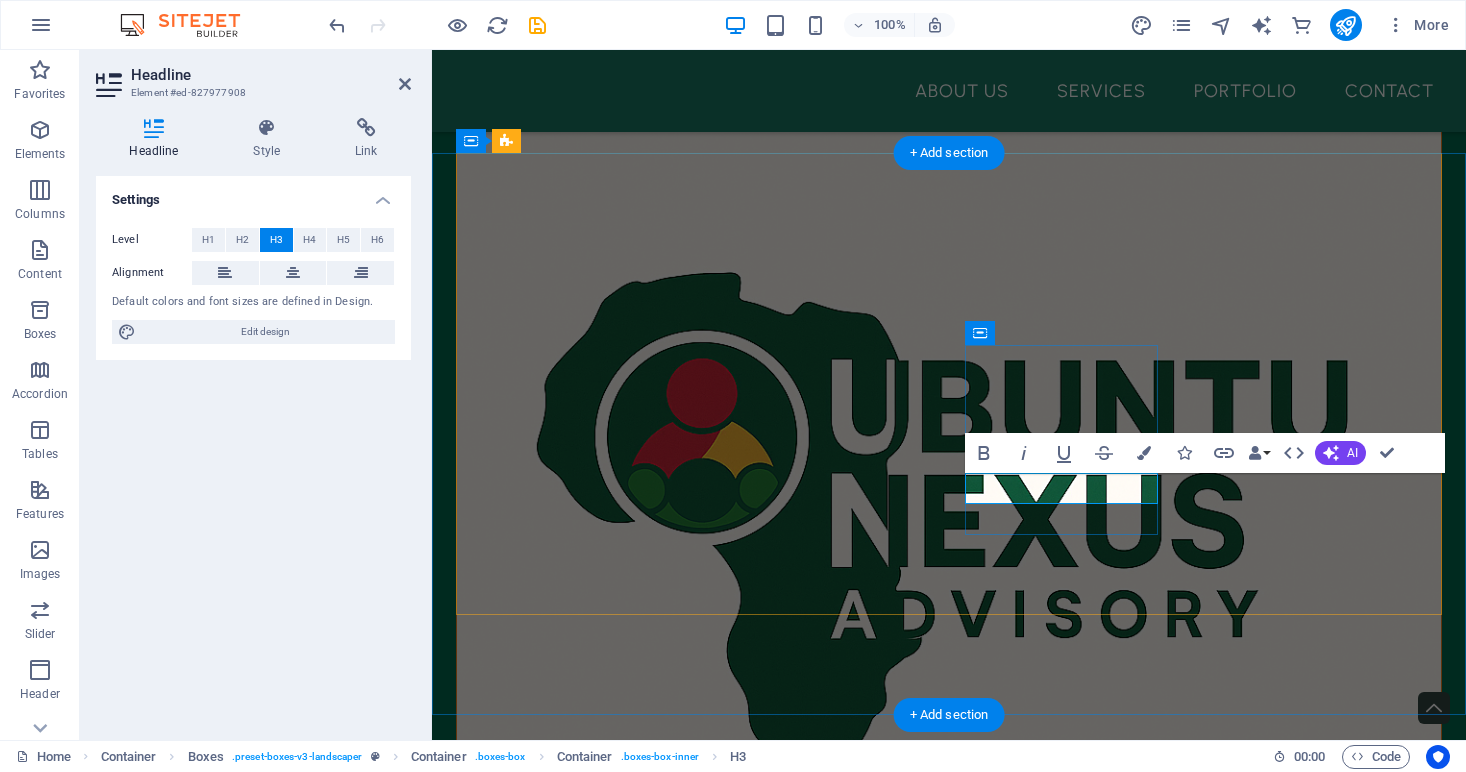 type 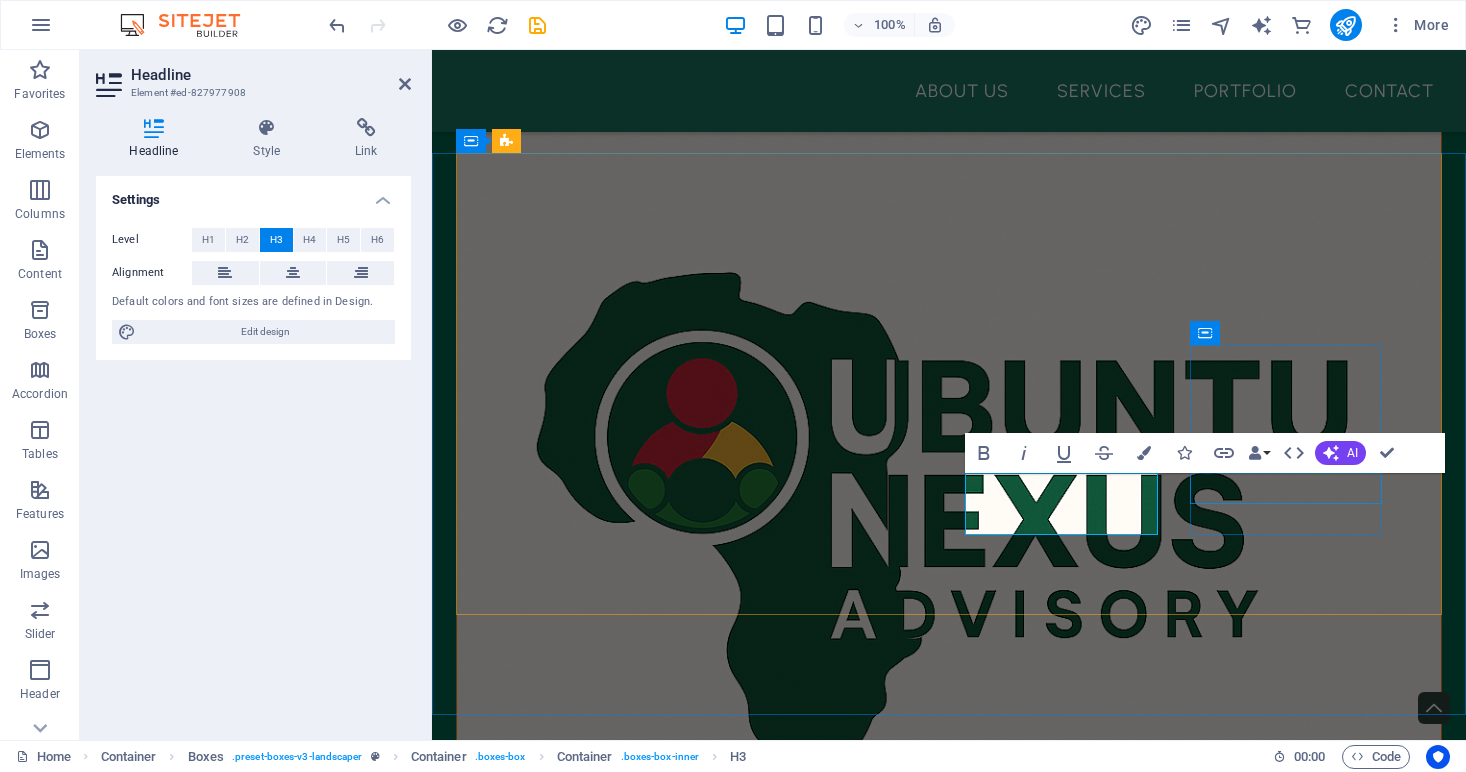 click on "Maintenance" at bounding box center [612, 2067] 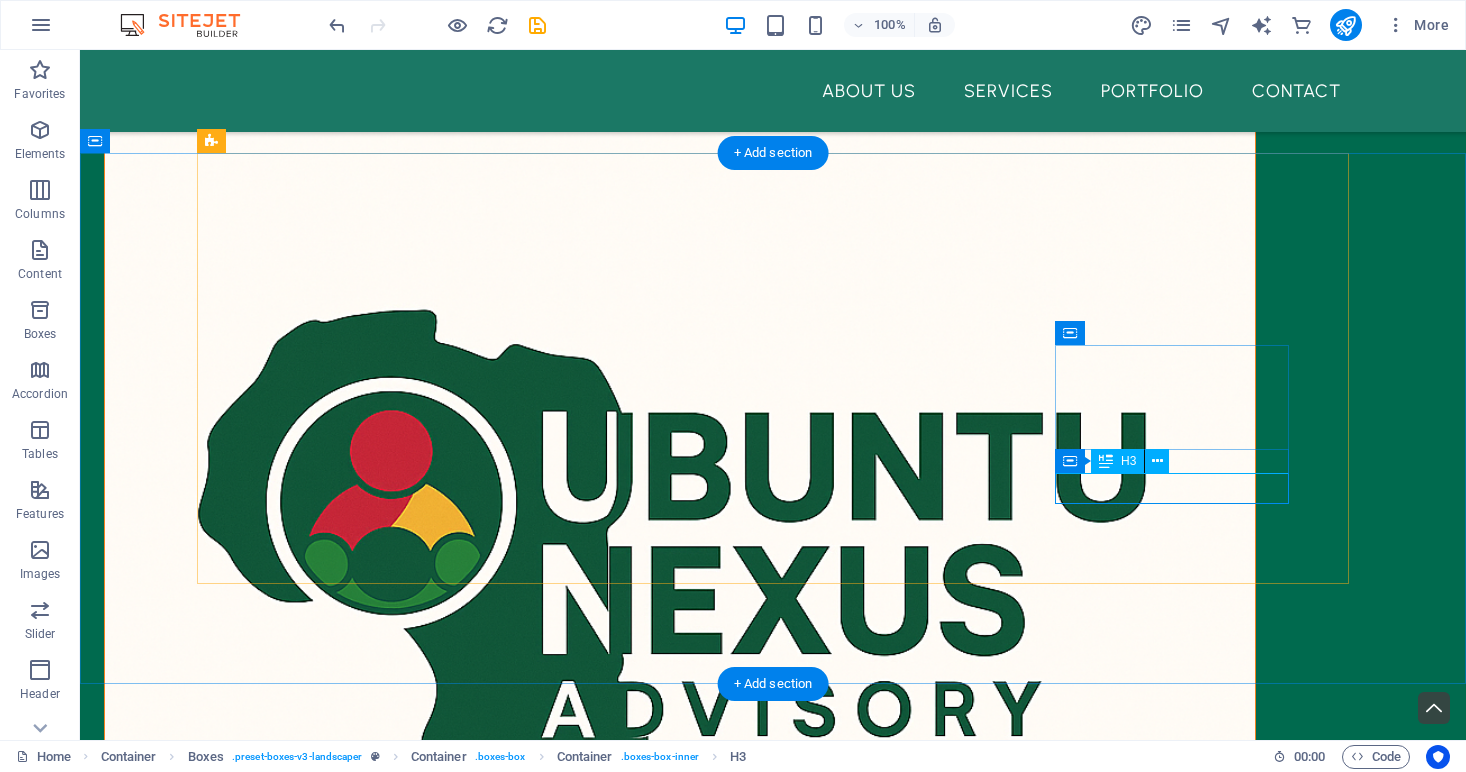 click on "Maintenance" at bounding box center [374, 2170] 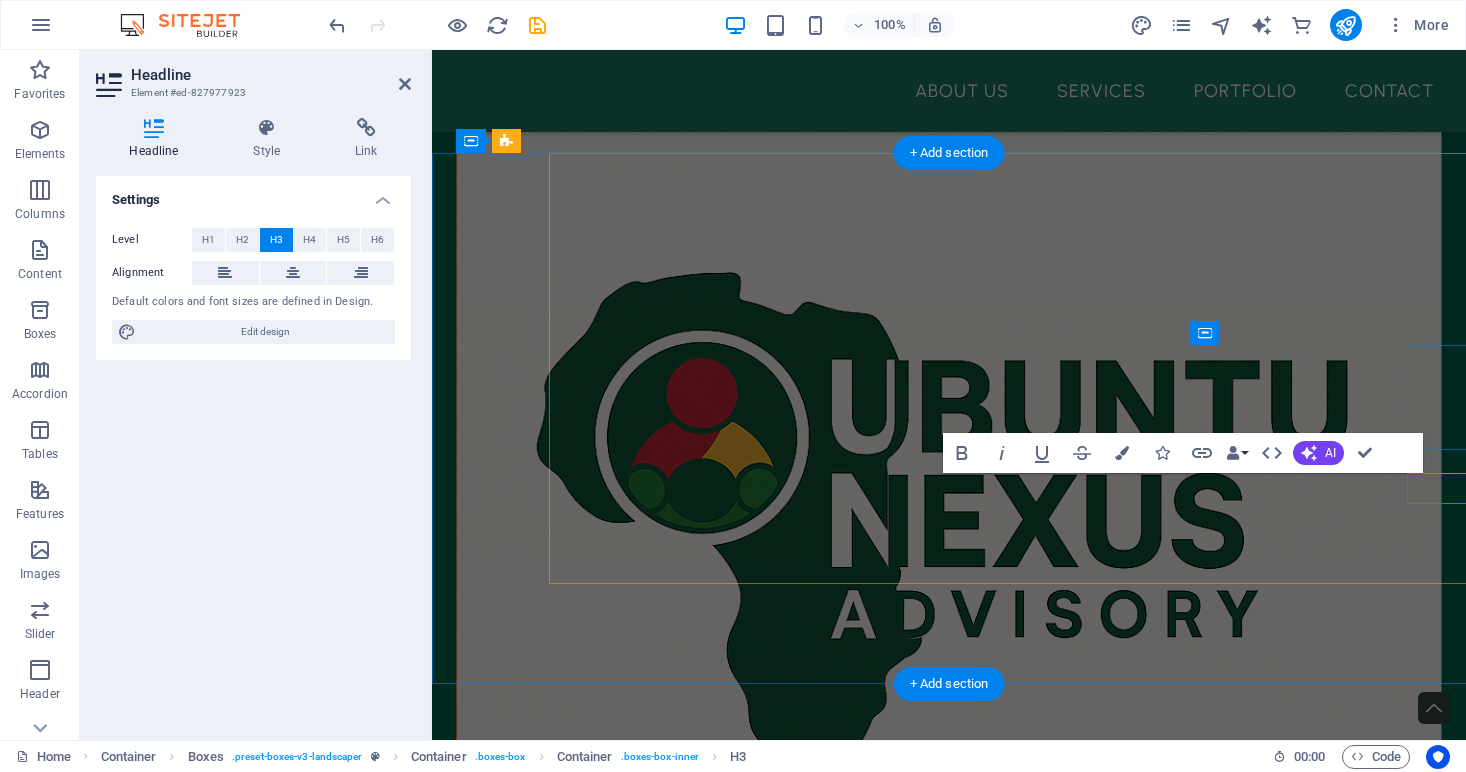 click on "What we do Political Risk Analysis Political Advisory Stakeholder Analysis Maintenance" at bounding box center [949, 1653] 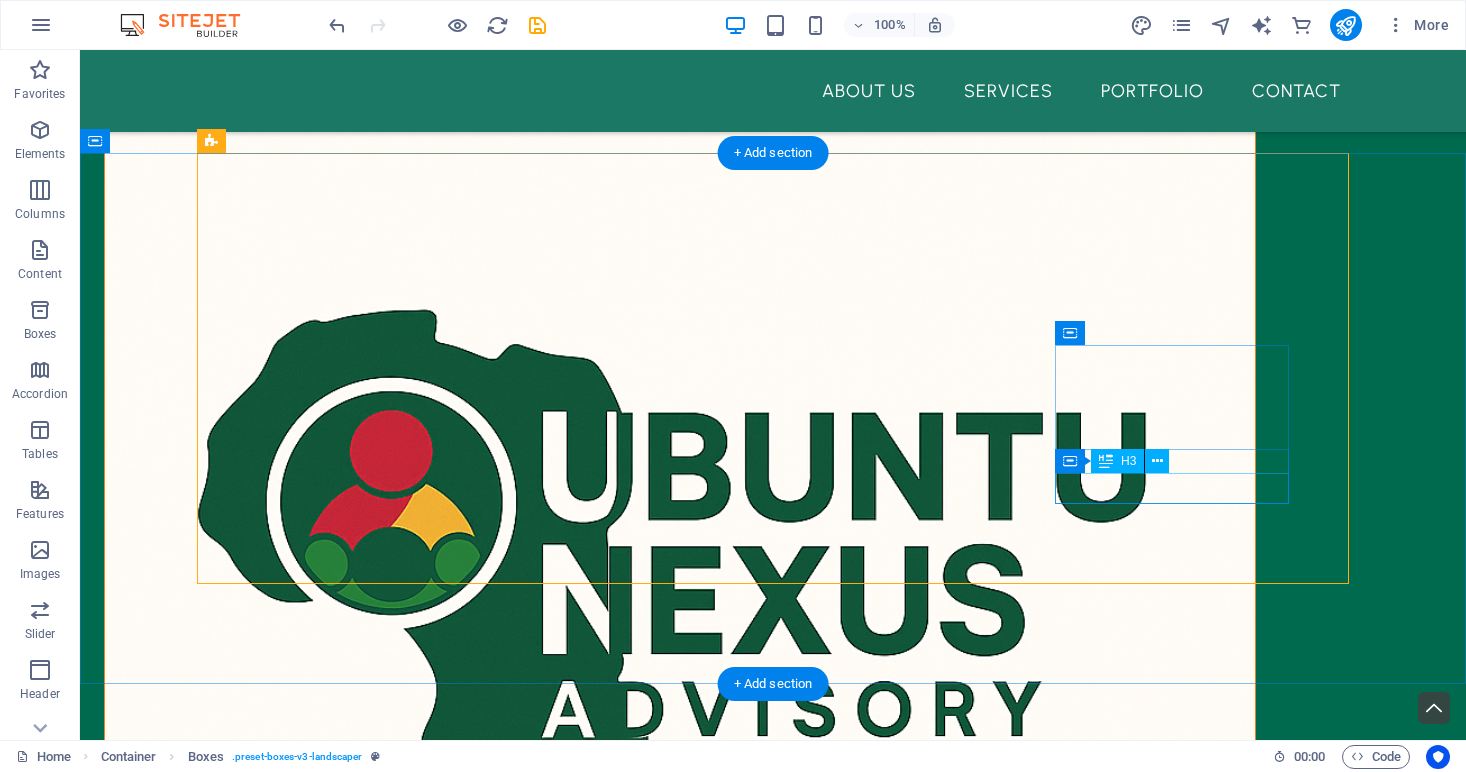 click on "Maintenance" at bounding box center [374, 2170] 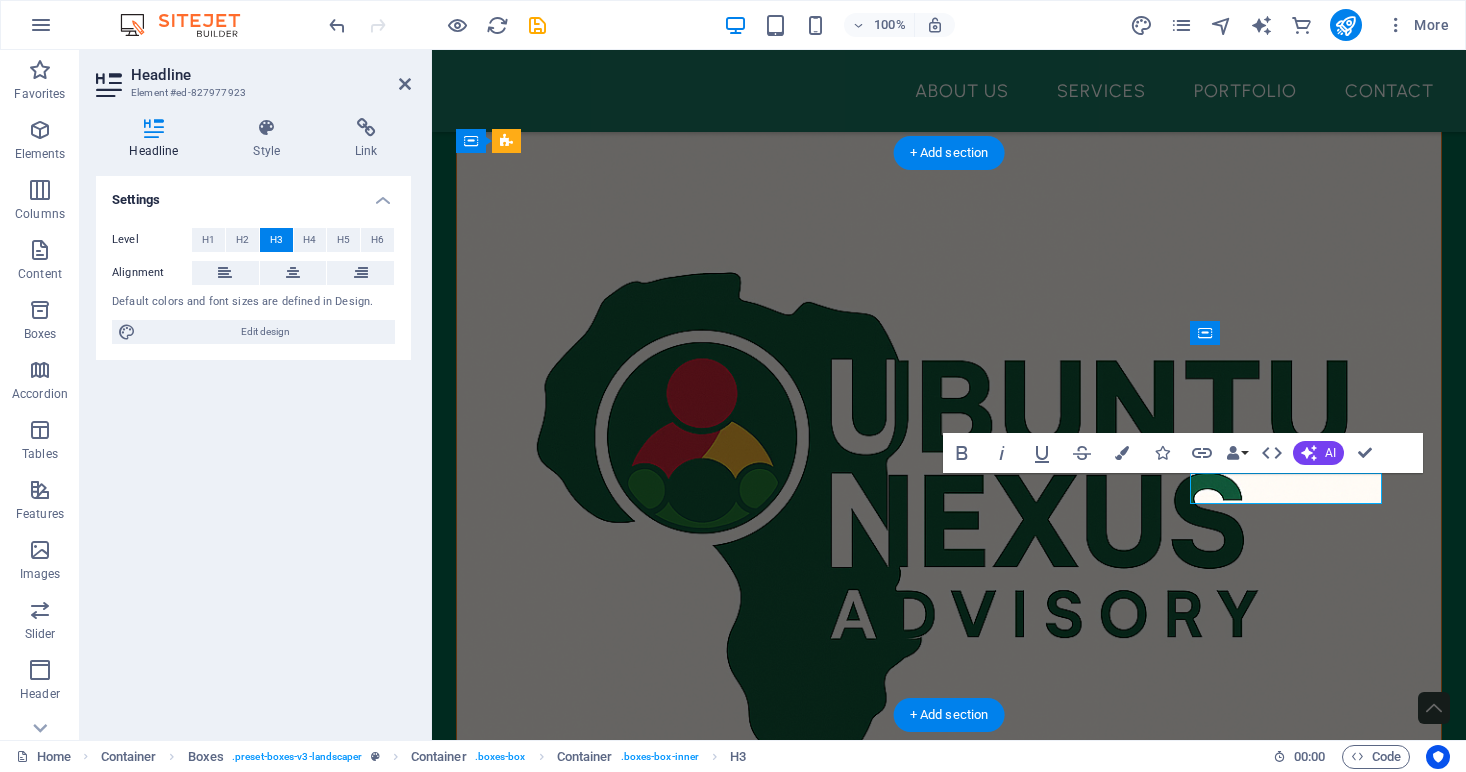 type 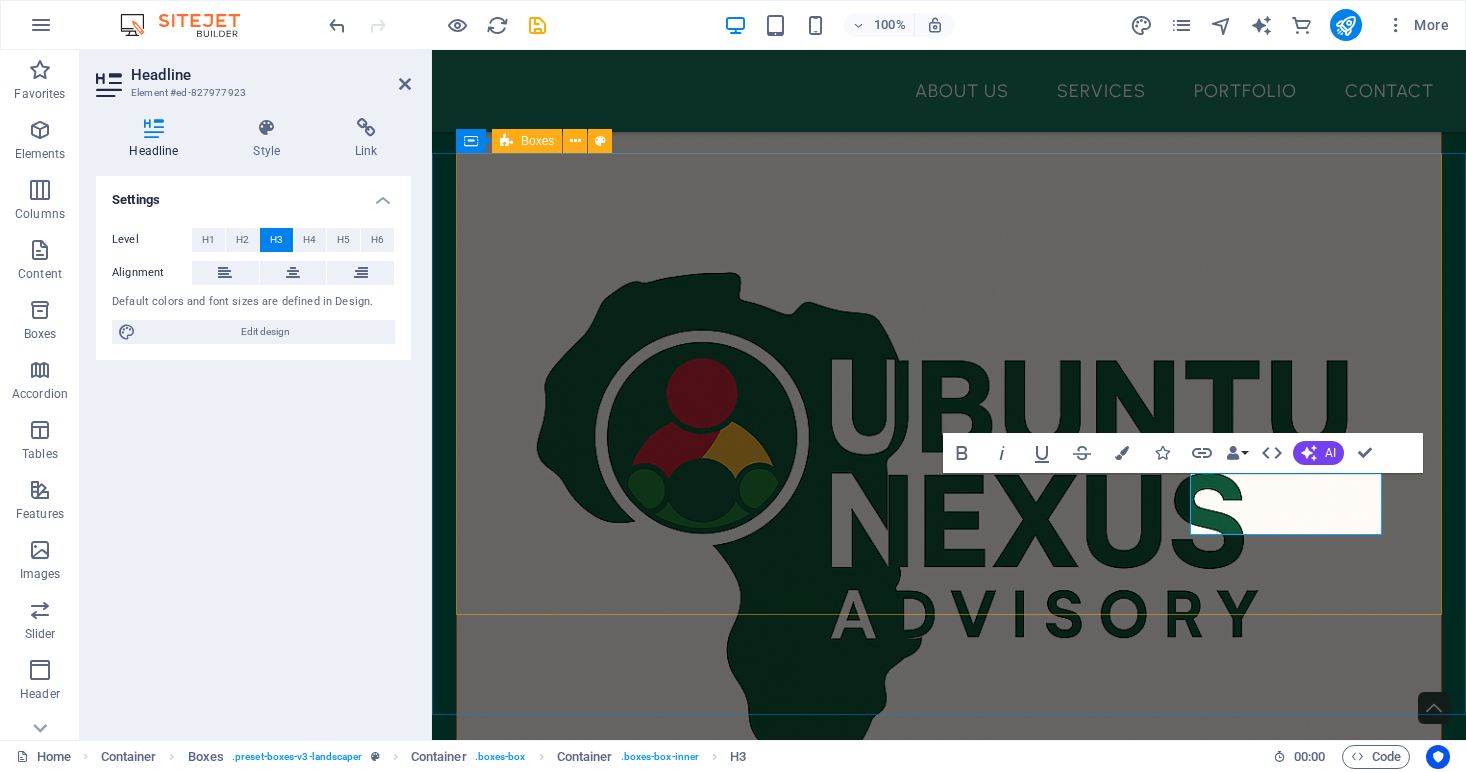 click on "What we do Political Risk Analysis Political Advisory Stakeholder Analysis Stakeholder Engagement" at bounding box center (949, 1669) 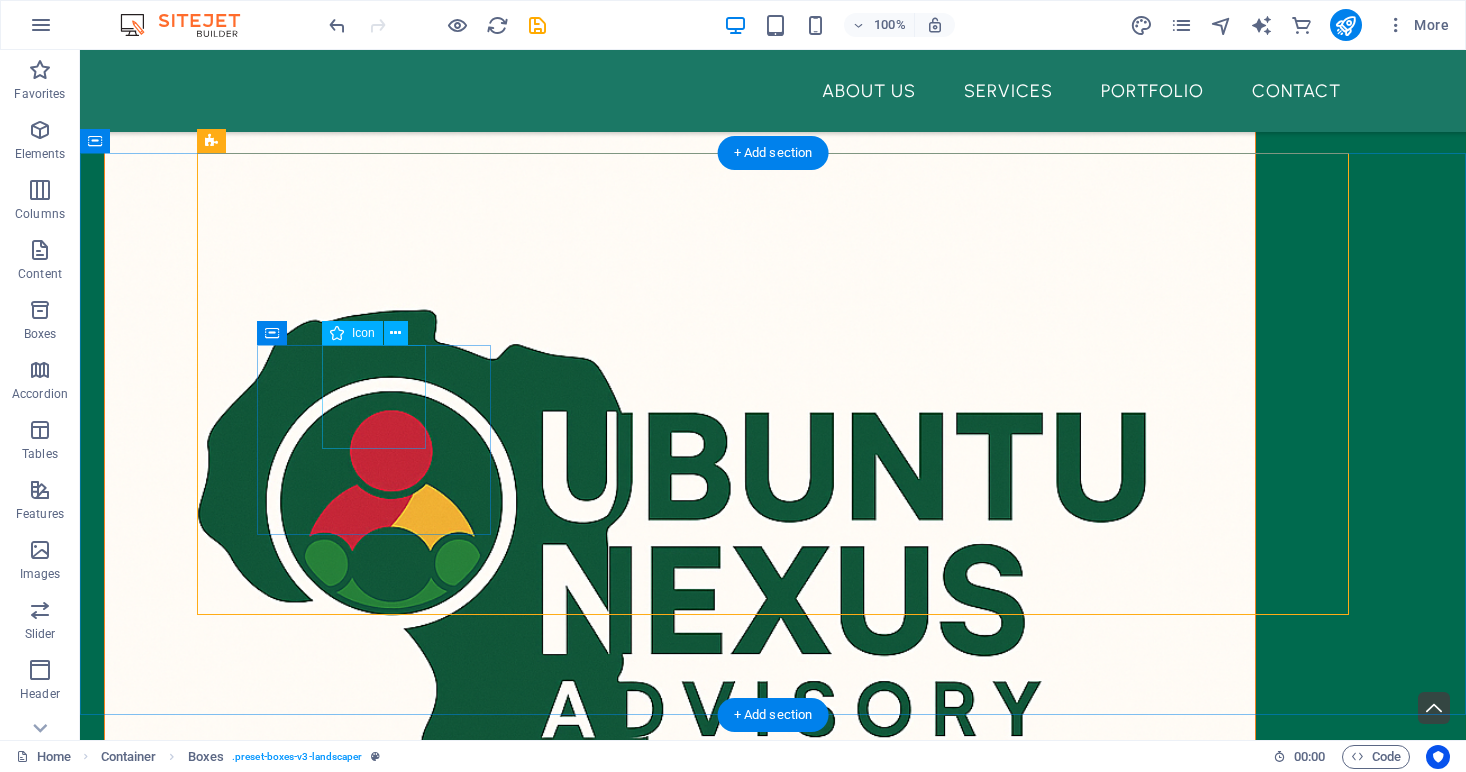 click at bounding box center [374, 1554] 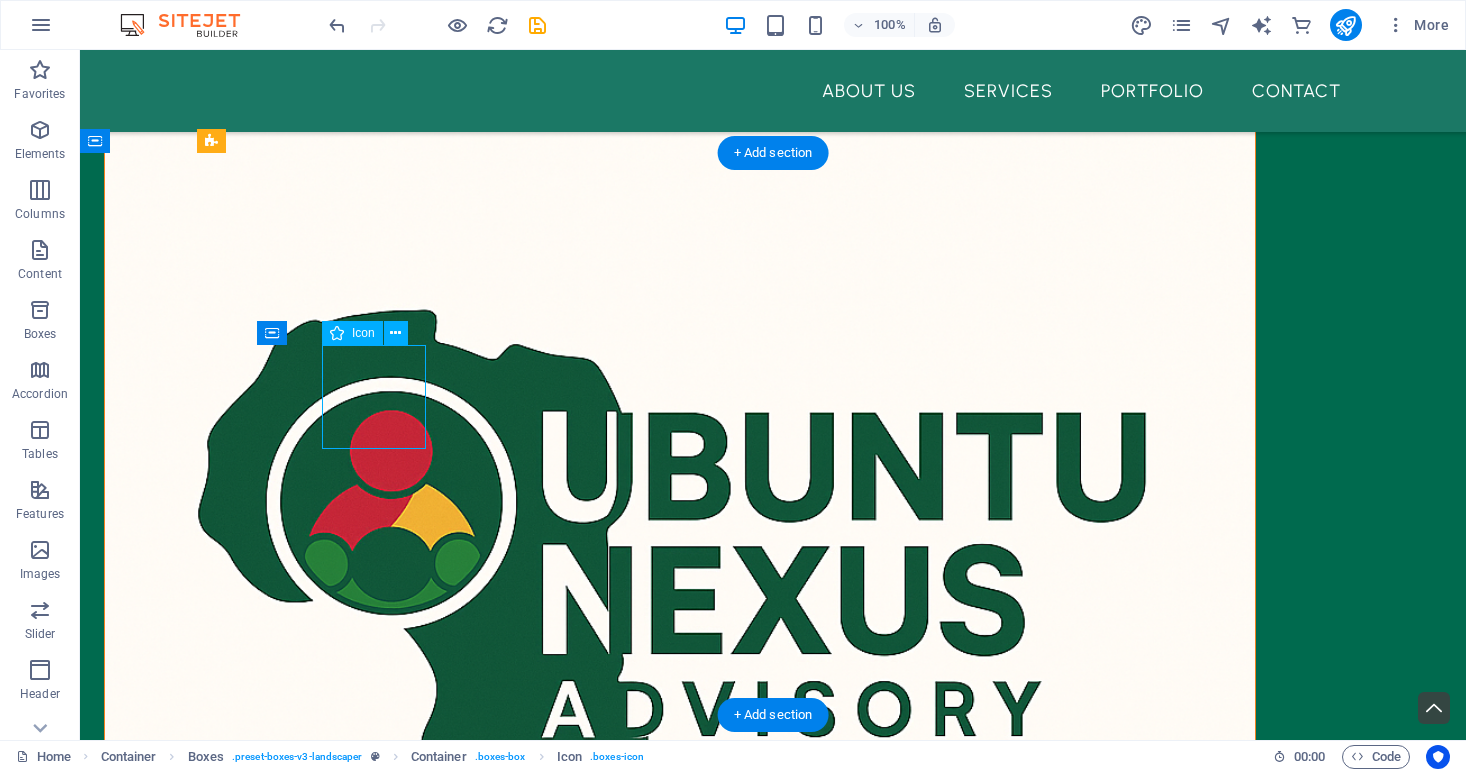 click at bounding box center (374, 1554) 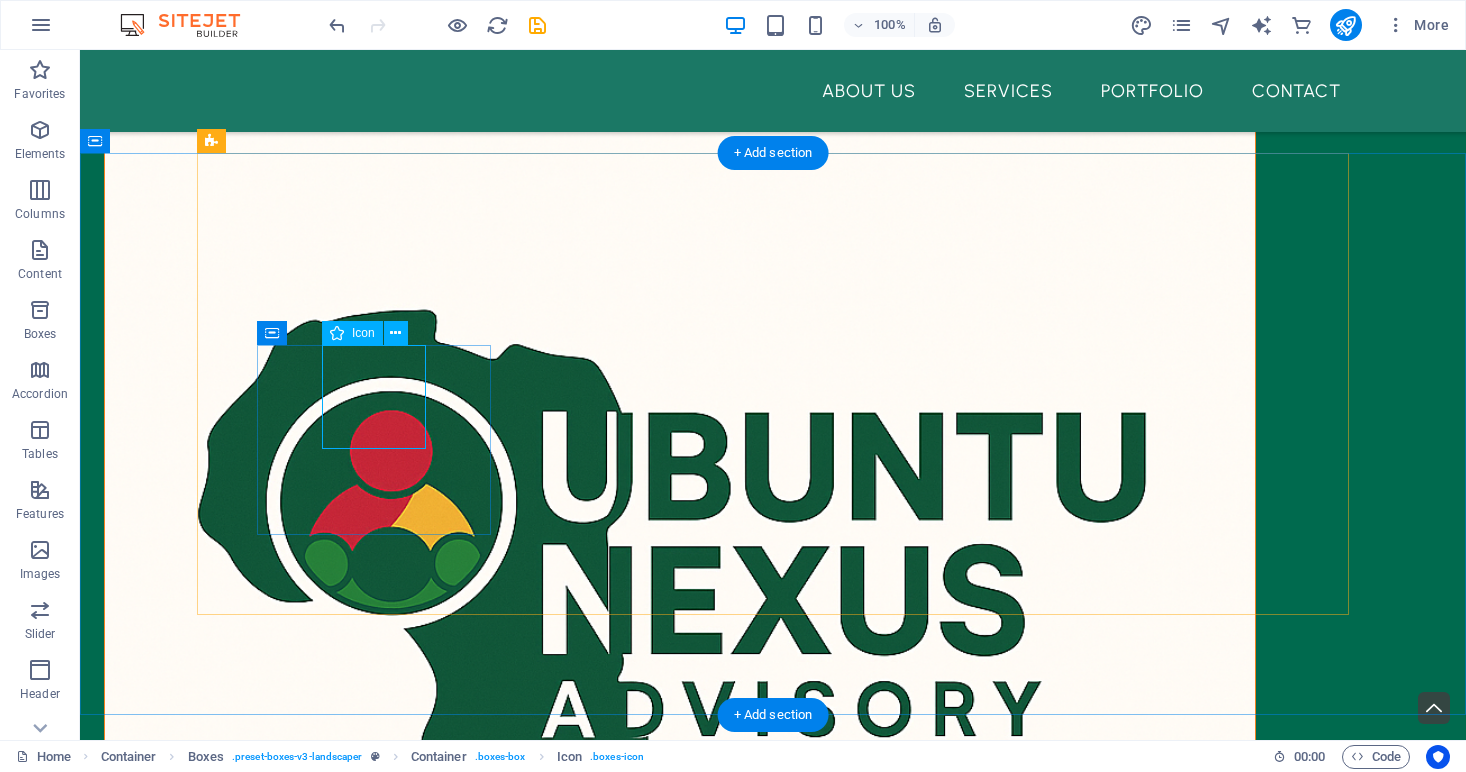 click on "Icon" at bounding box center [363, 333] 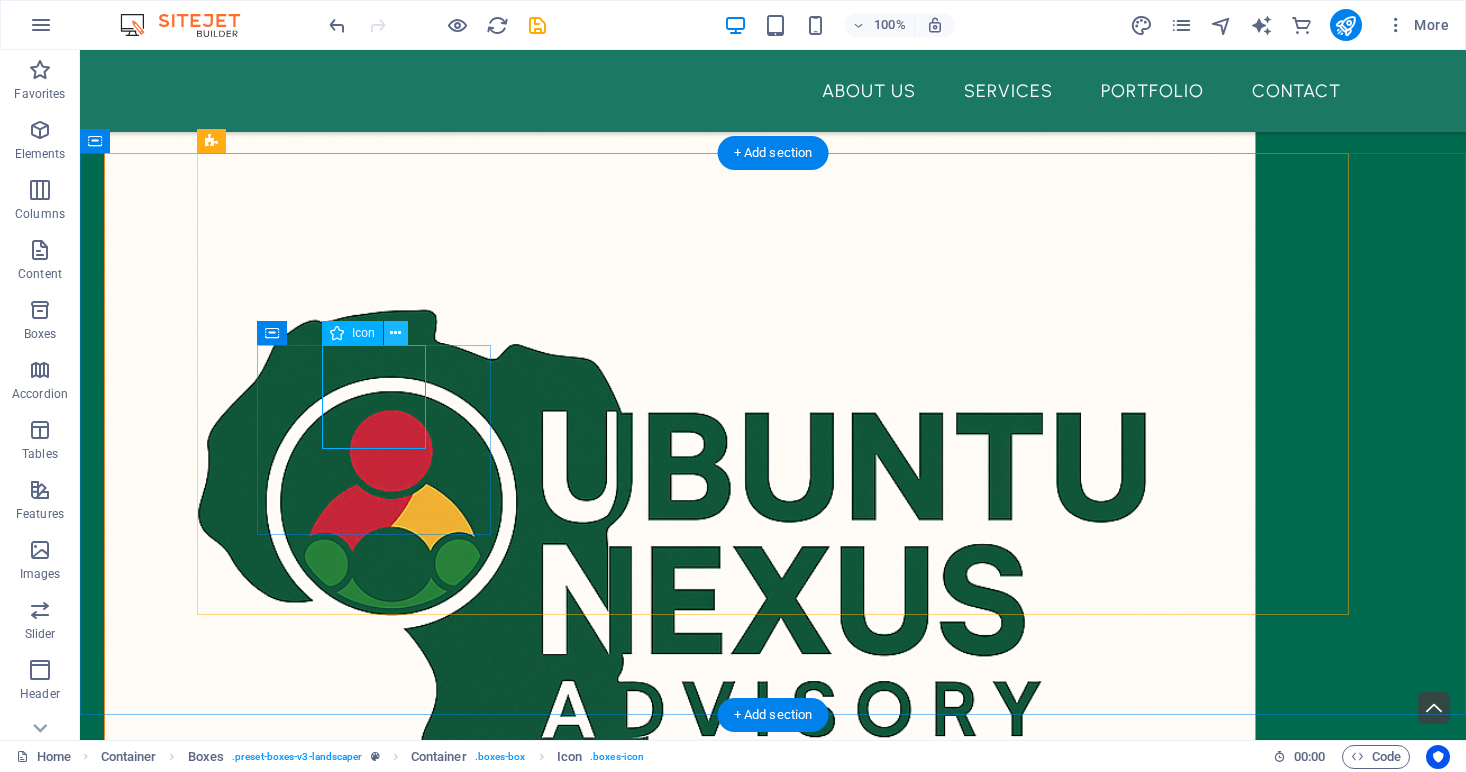 click at bounding box center (395, 333) 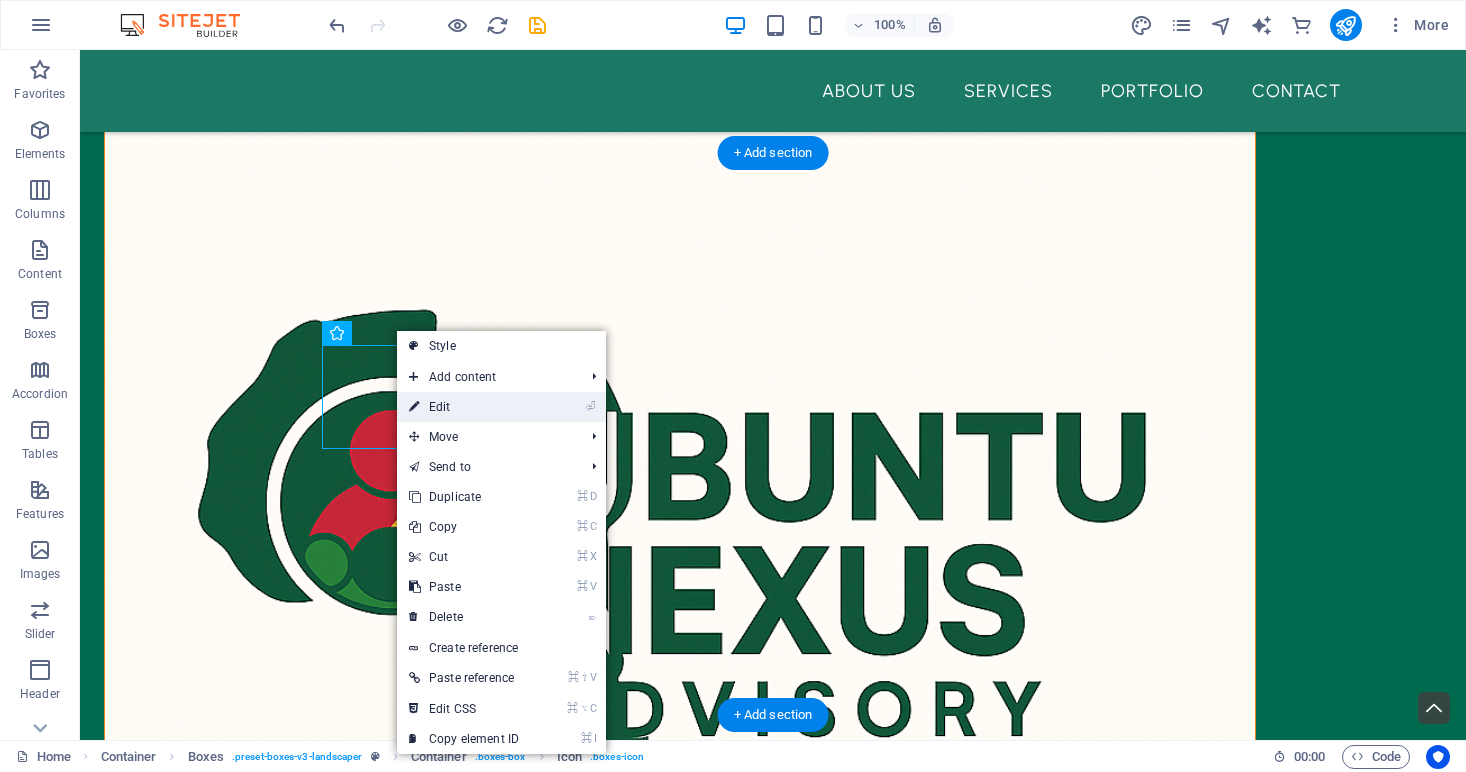 click on "⏎  Edit" at bounding box center (464, 407) 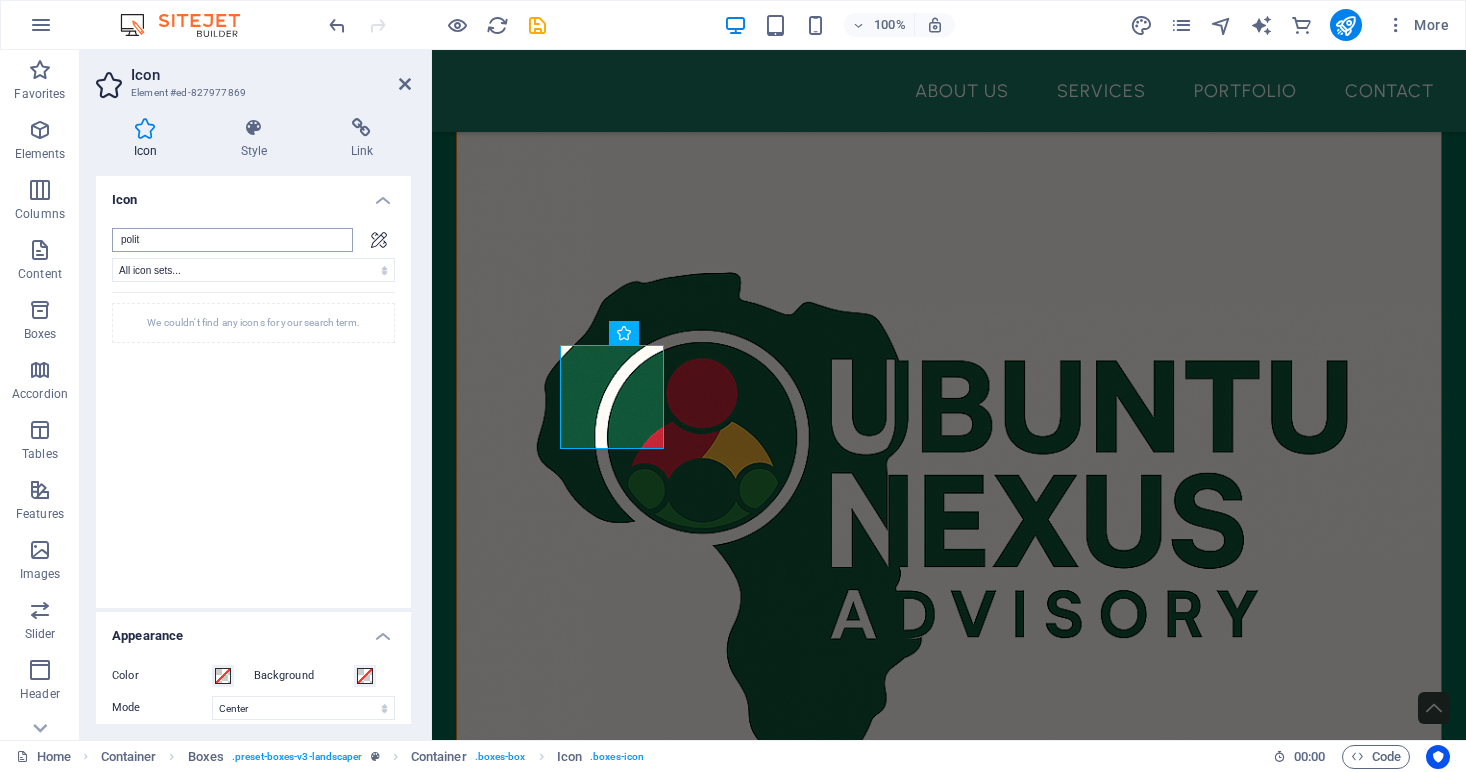 scroll, scrollTop: 0, scrollLeft: 0, axis: both 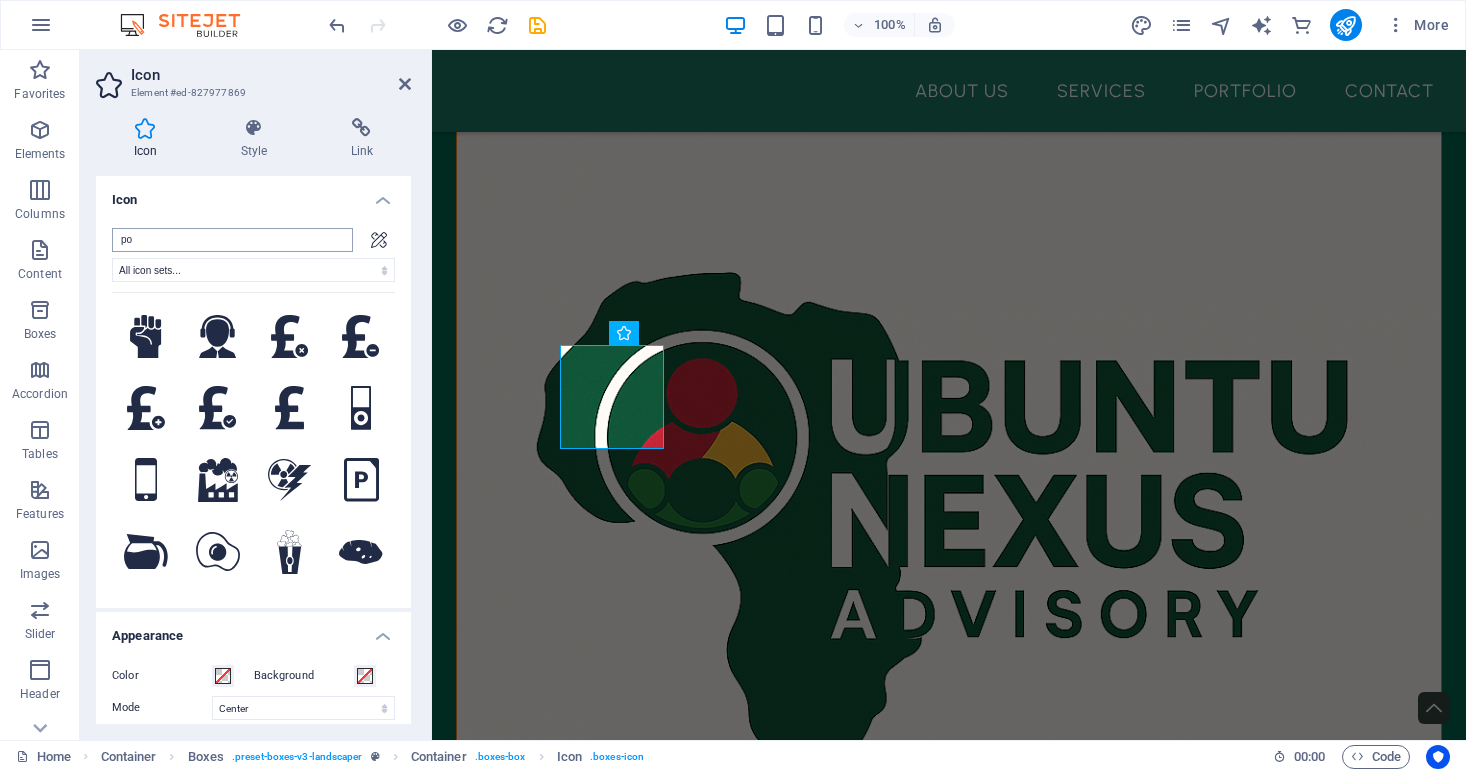 type on "p" 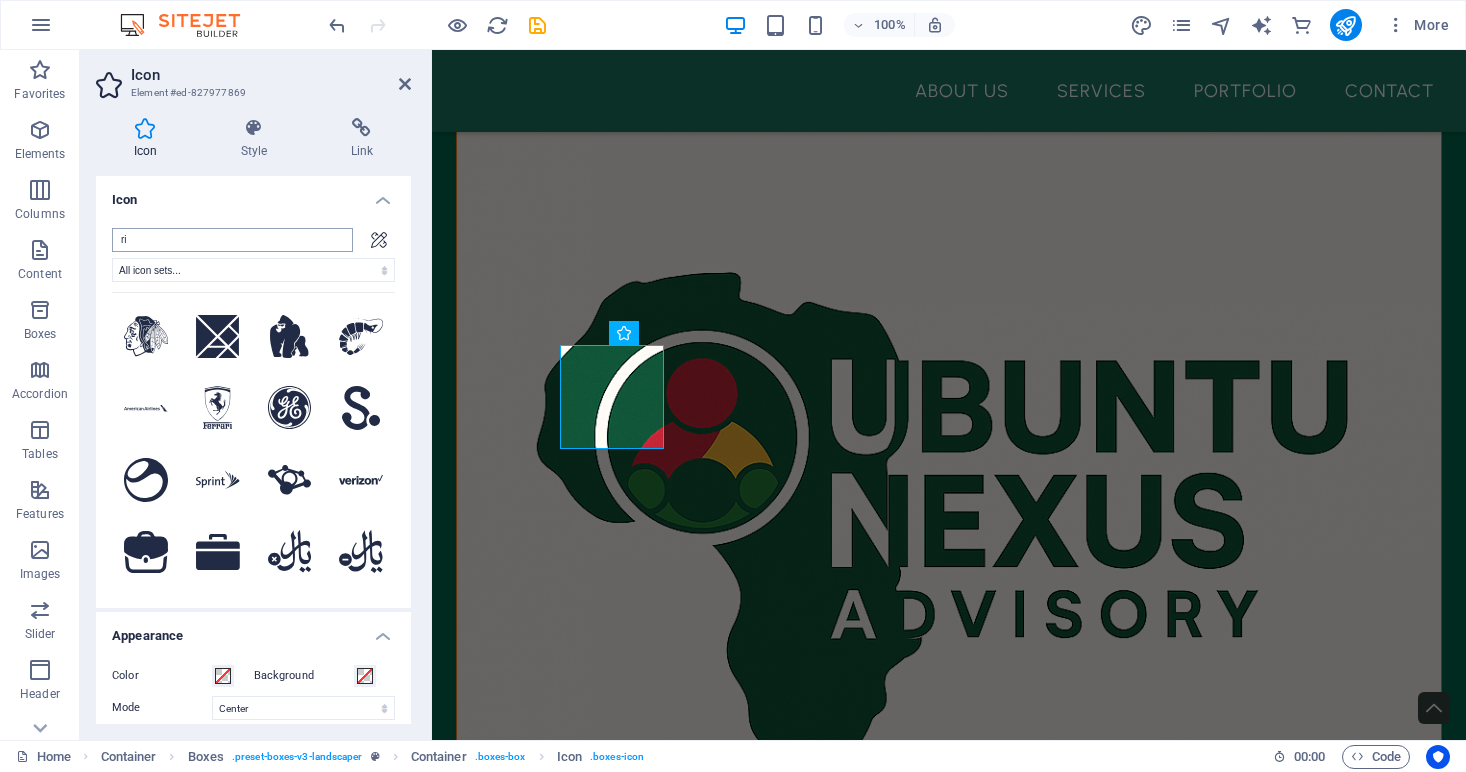type on "r" 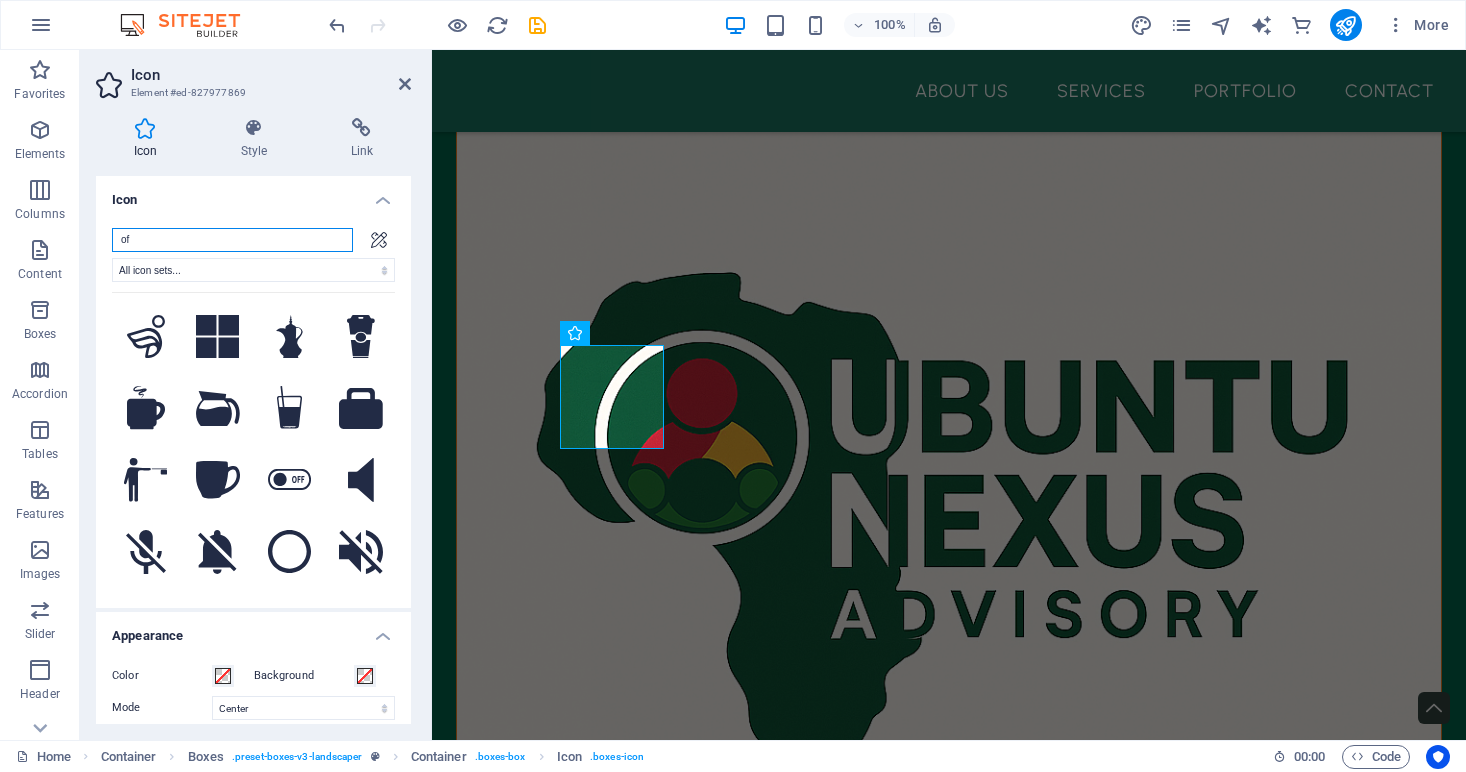 type on "o" 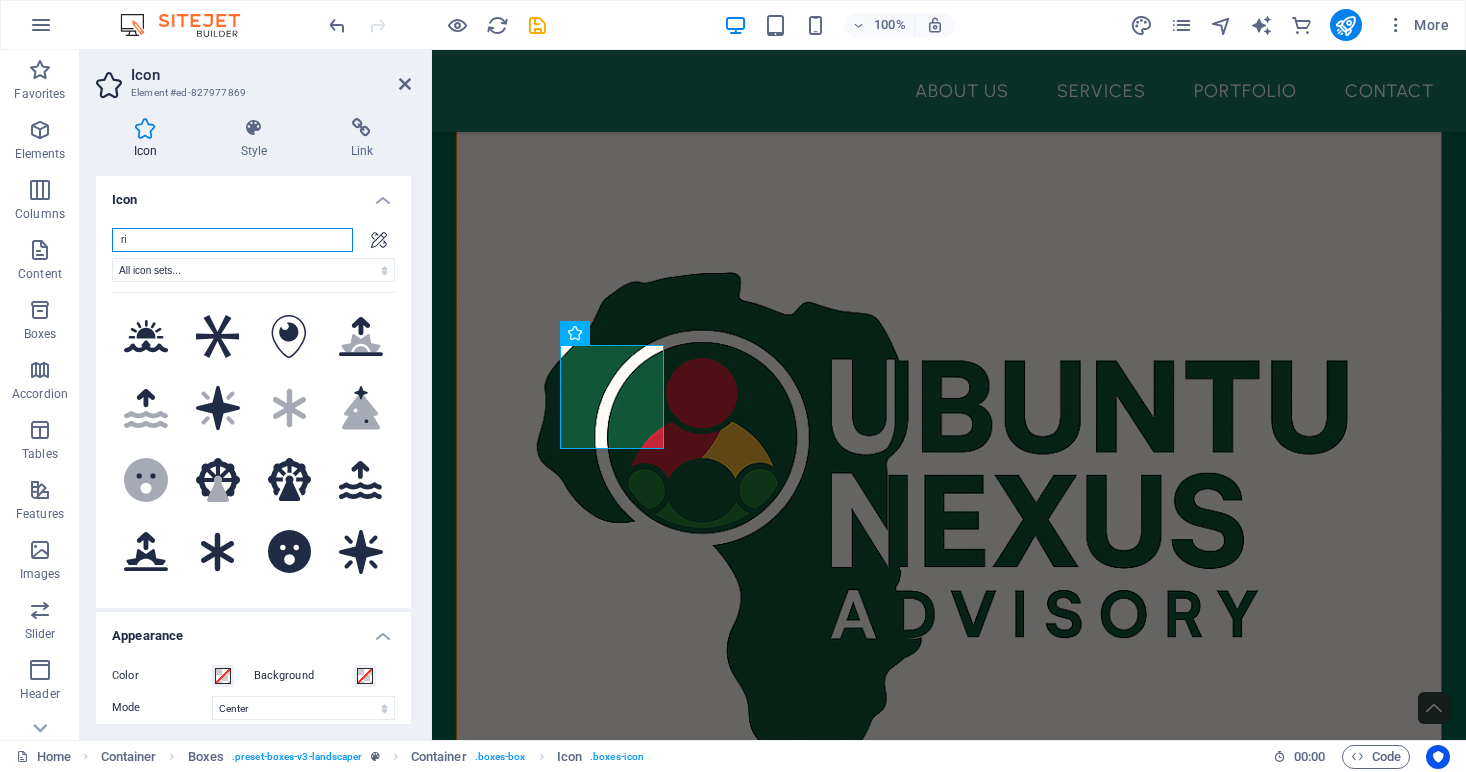 type on "r" 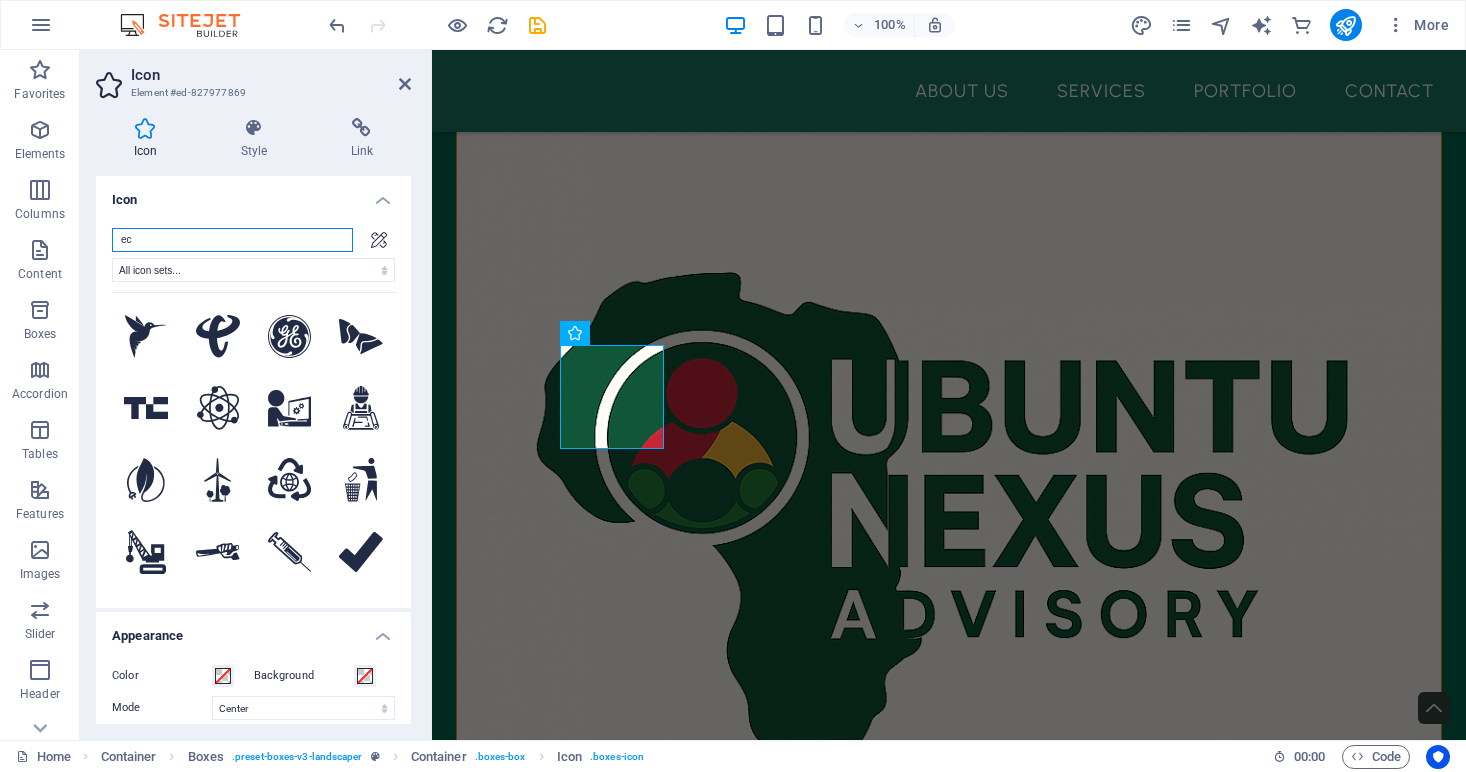 type on "e" 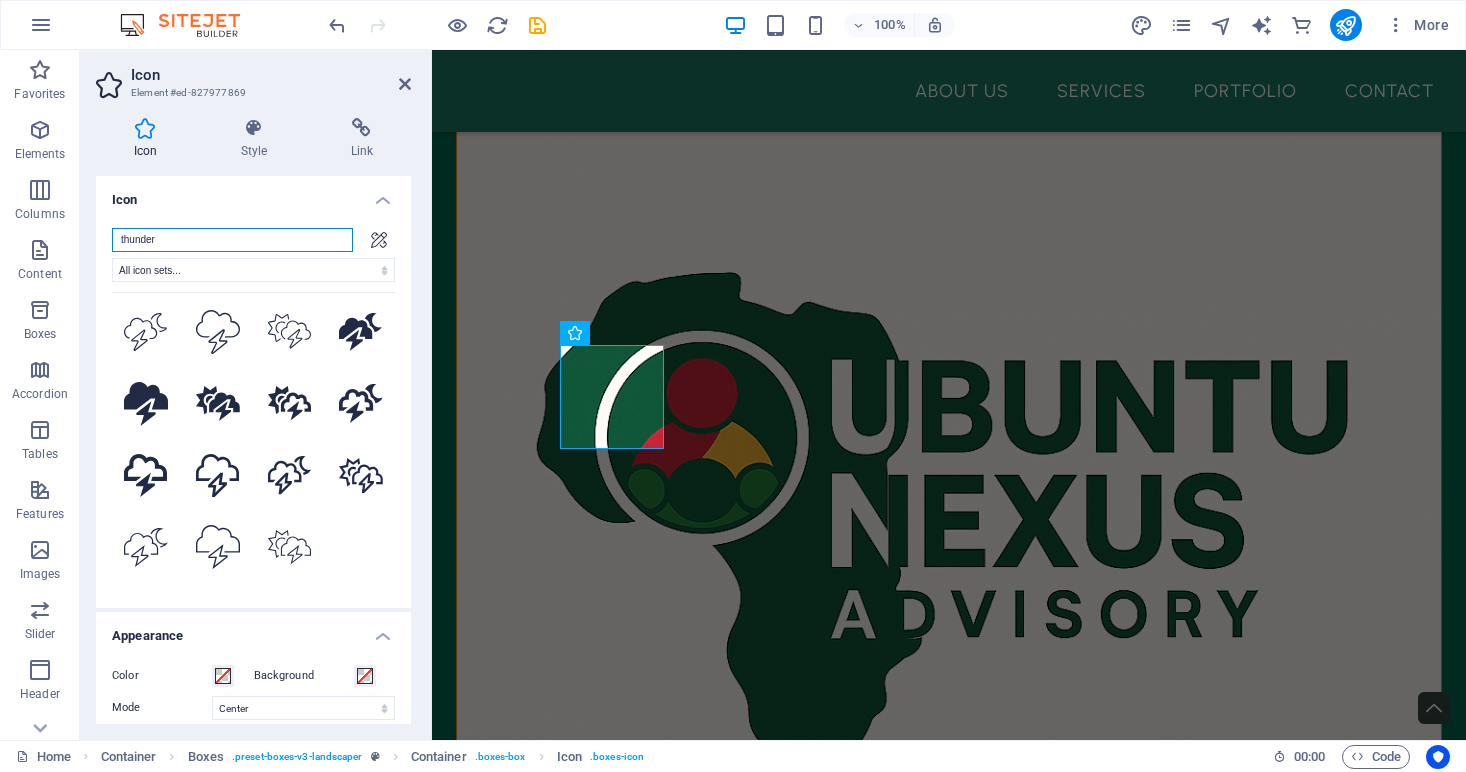 scroll, scrollTop: 472, scrollLeft: 0, axis: vertical 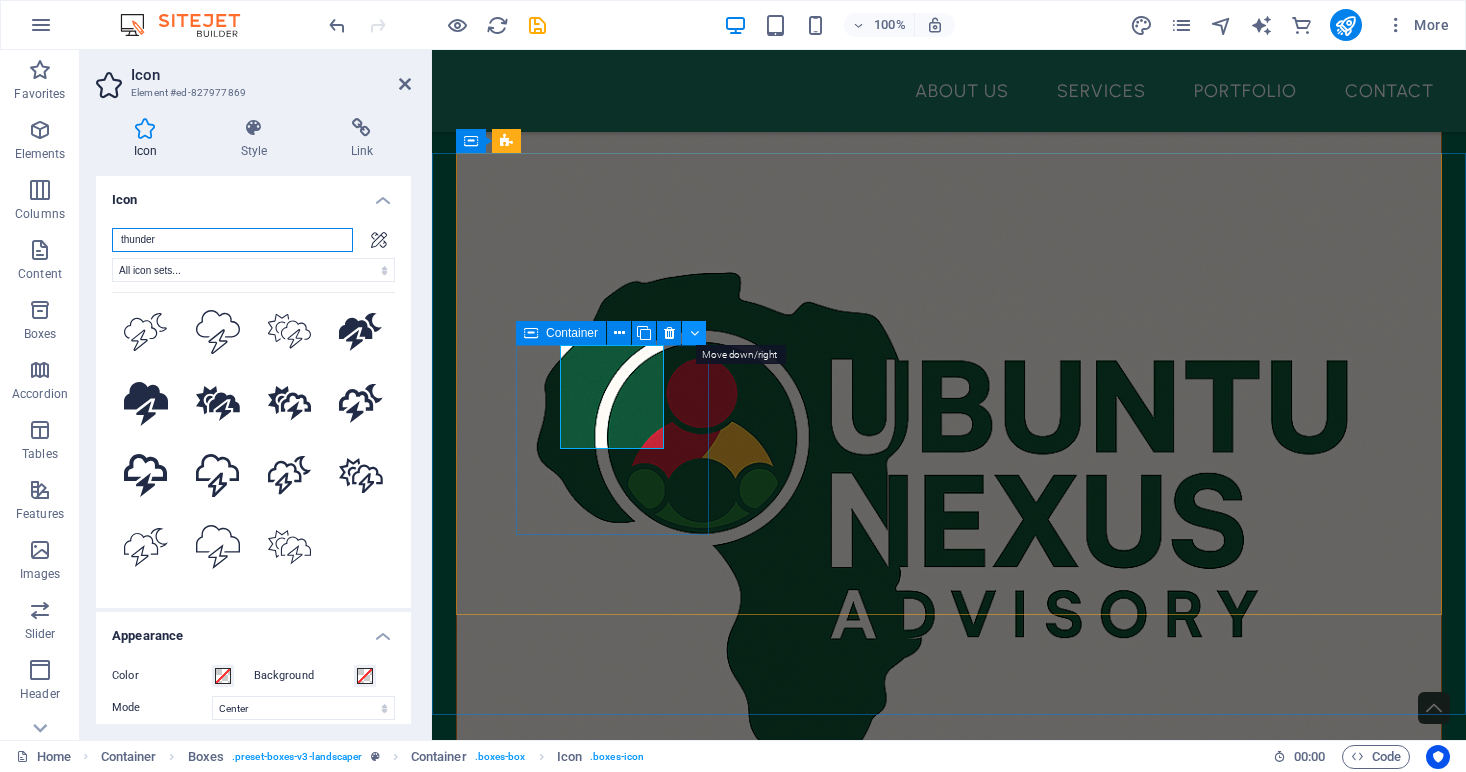 type on "thunder" 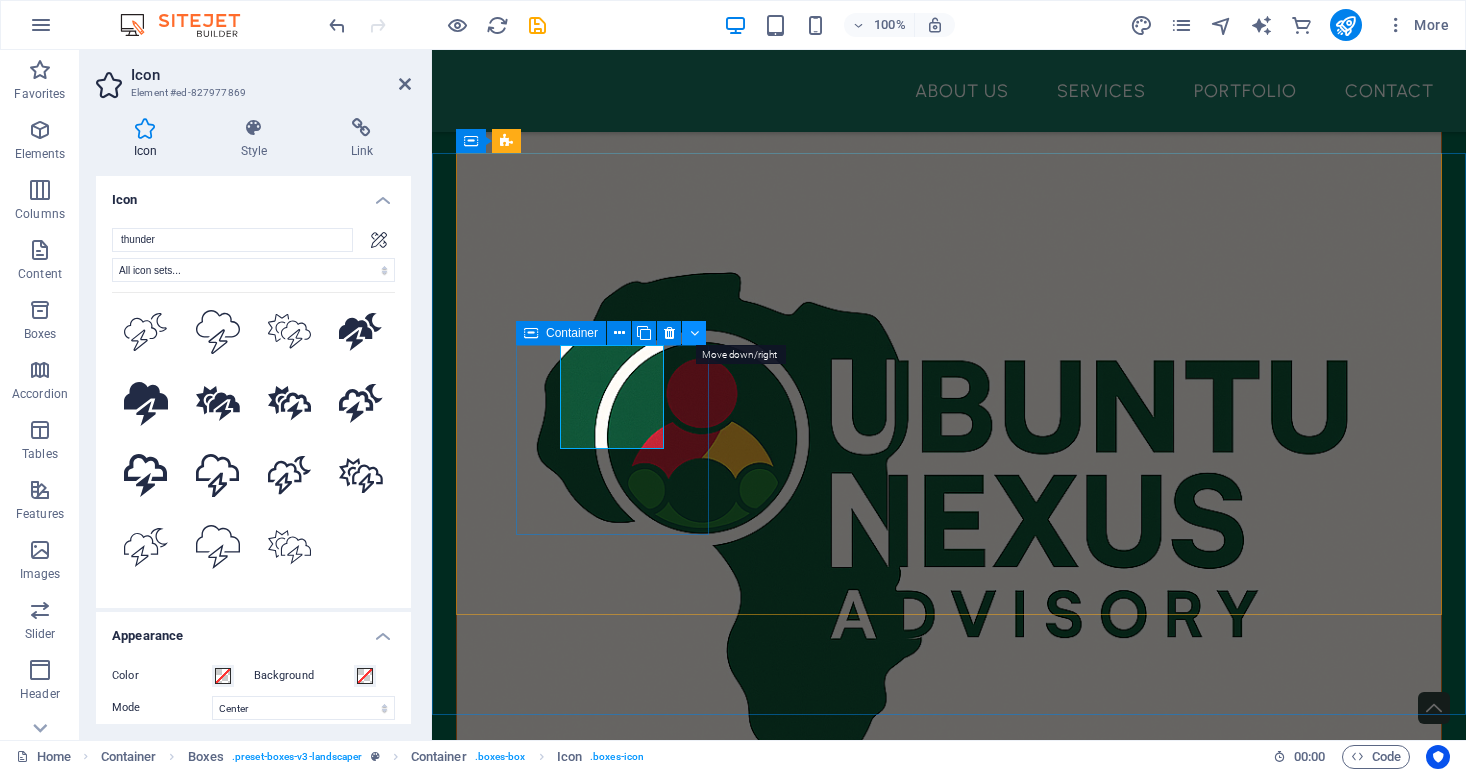 click at bounding box center [694, 333] 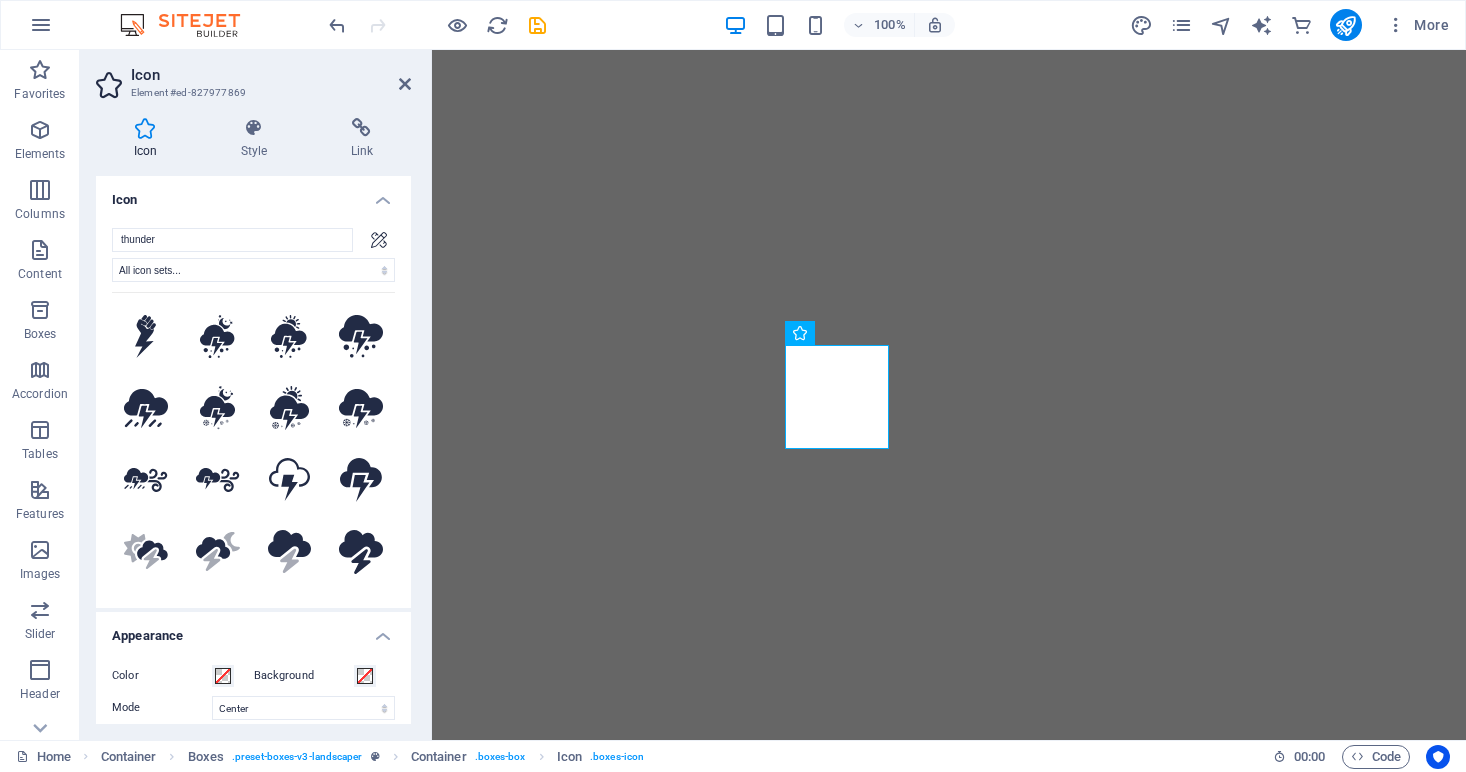 select on "xMidYMid" 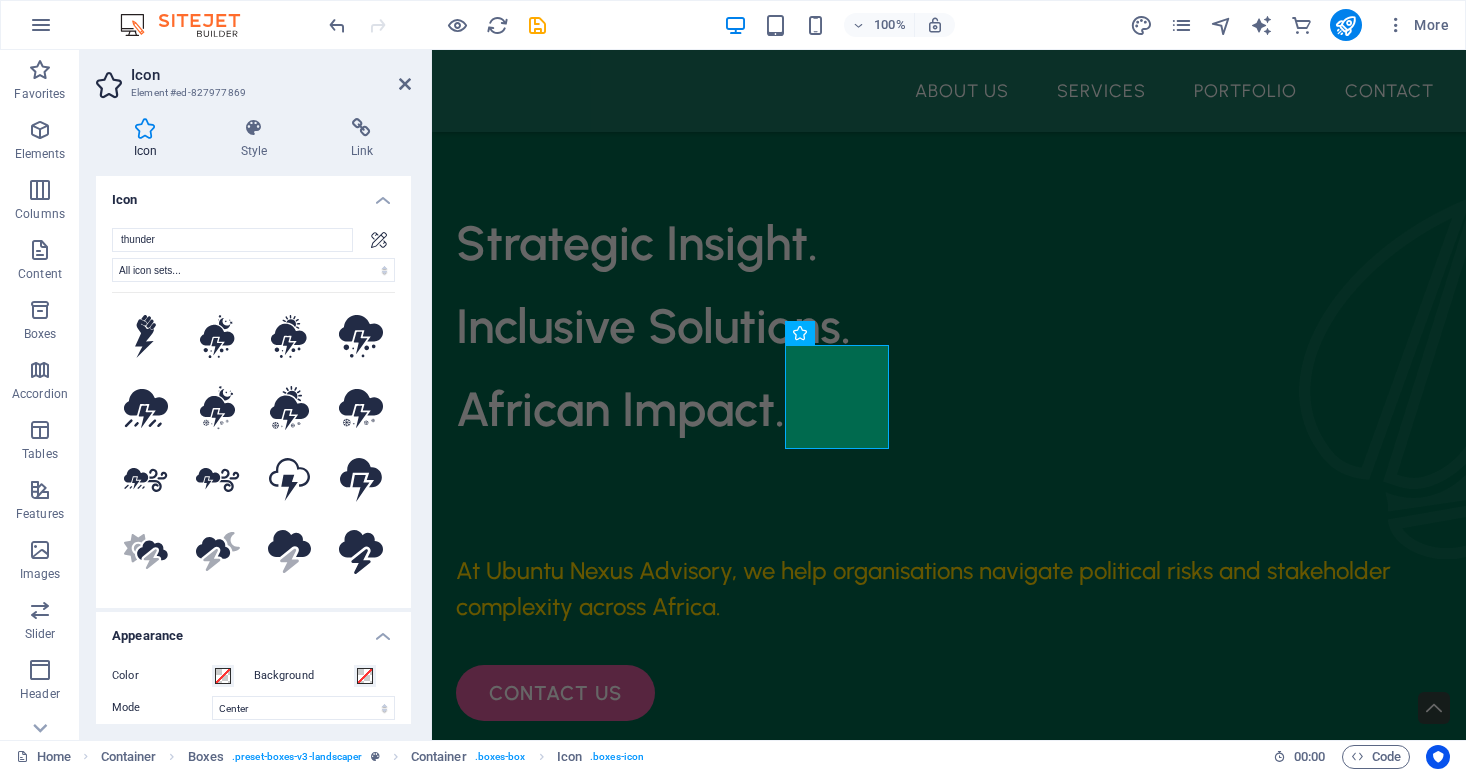 scroll, scrollTop: 0, scrollLeft: 0, axis: both 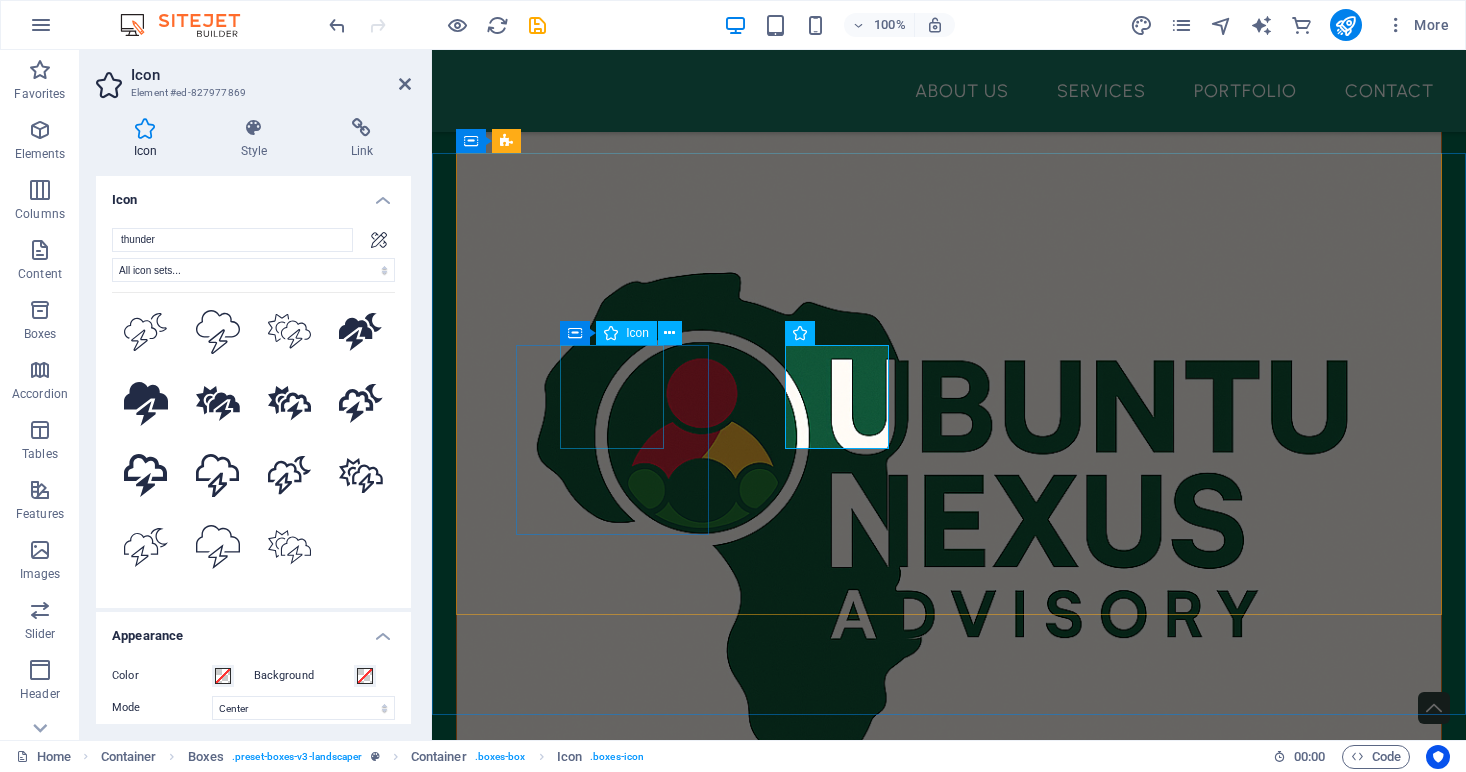click at bounding box center [612, 1388] 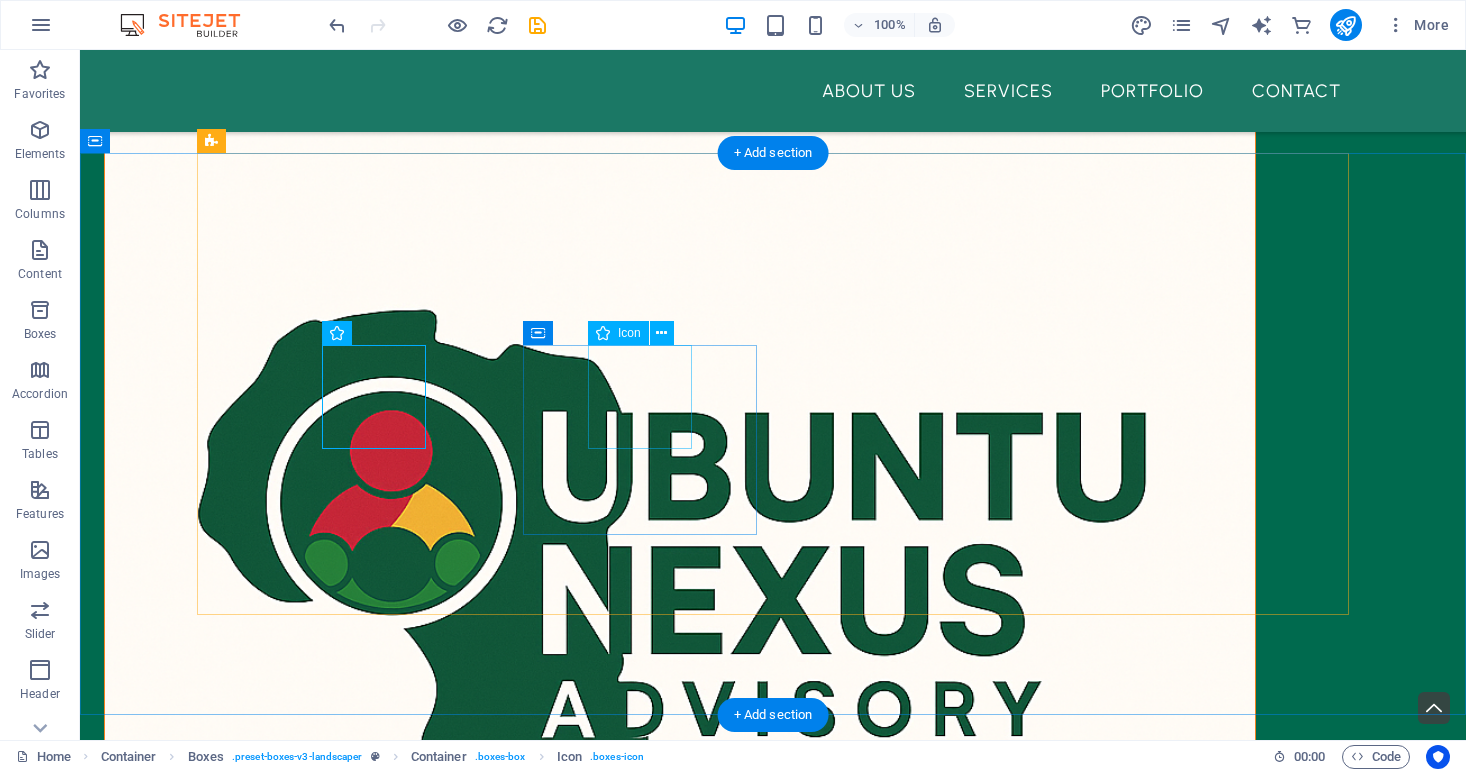 click at bounding box center (374, 1729) 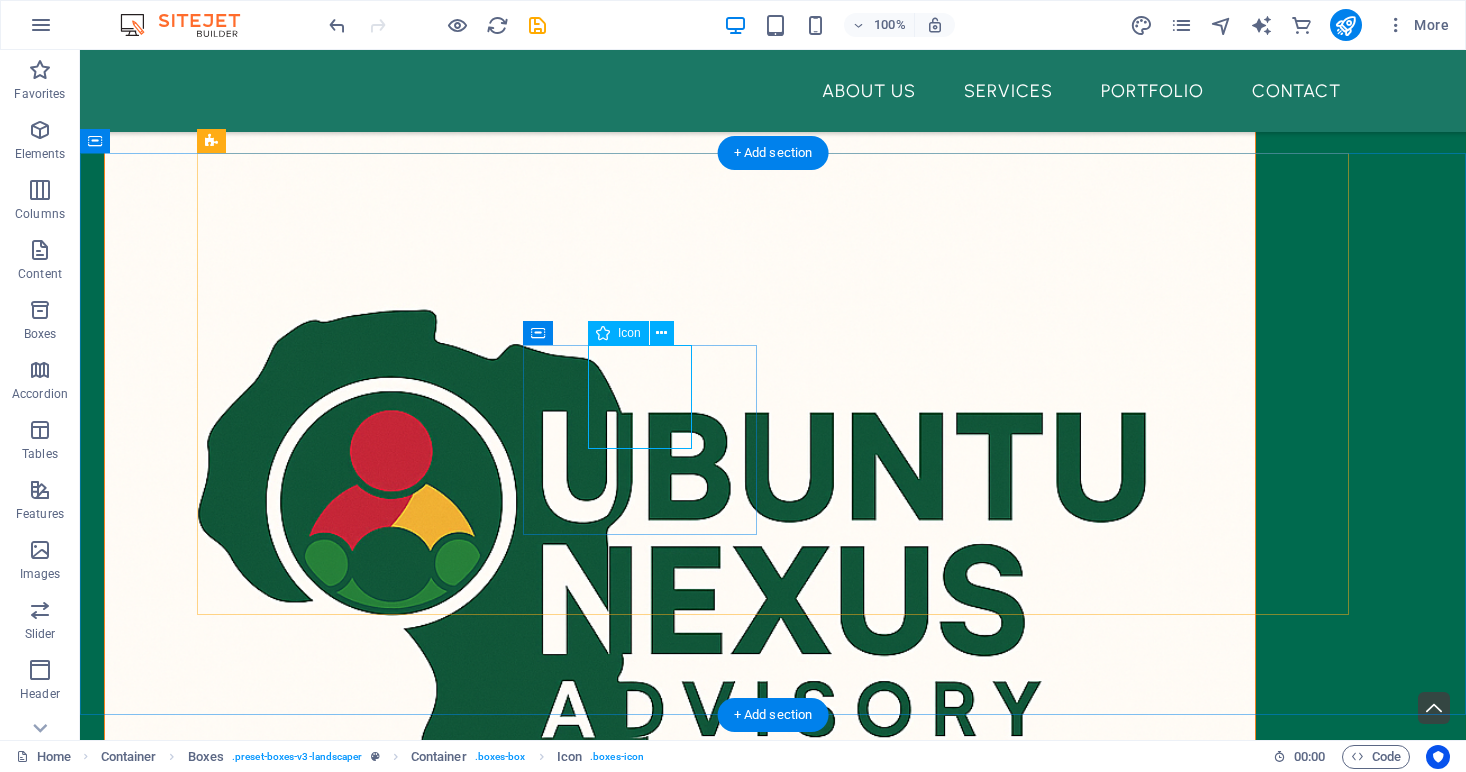 click on "Icon" at bounding box center (629, 333) 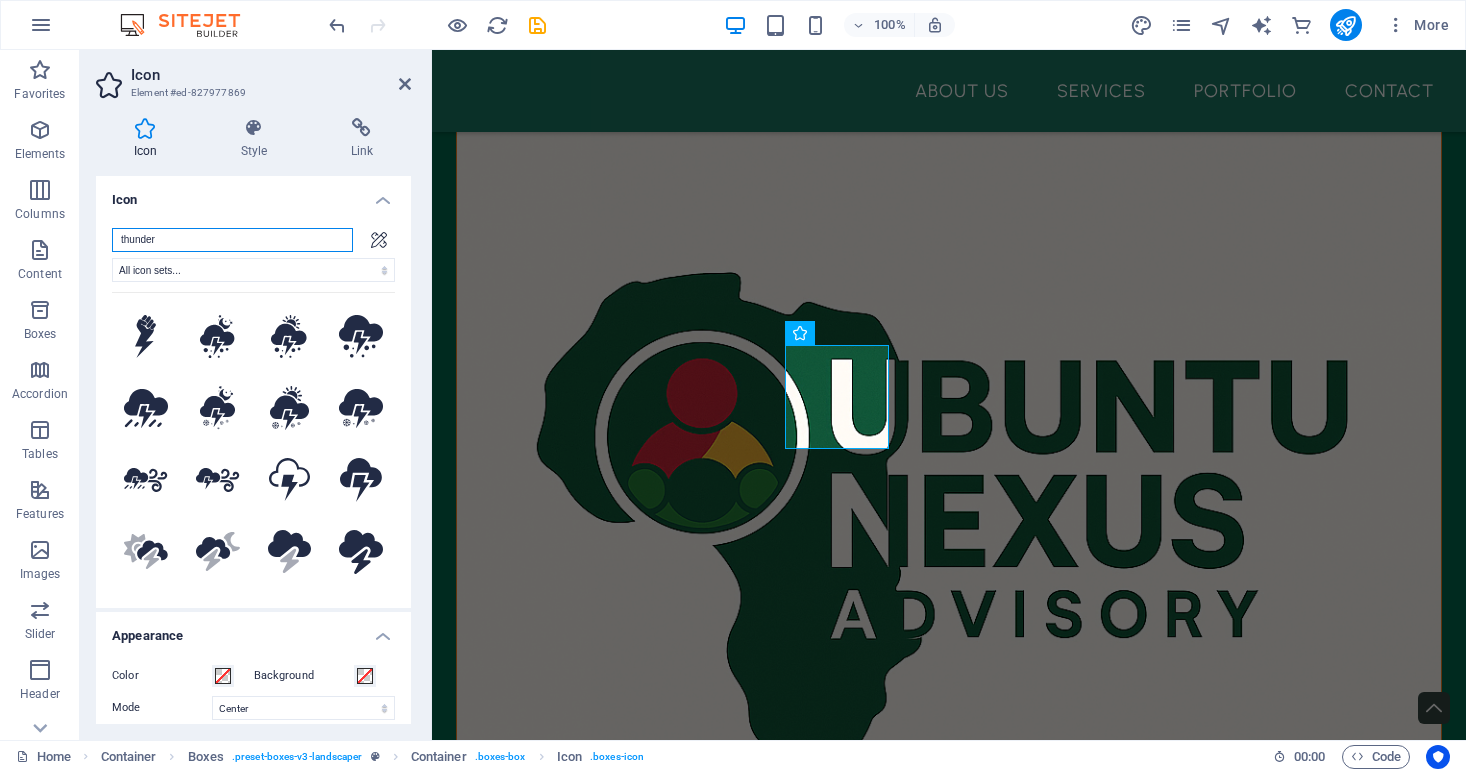 click on "thunder" at bounding box center (232, 240) 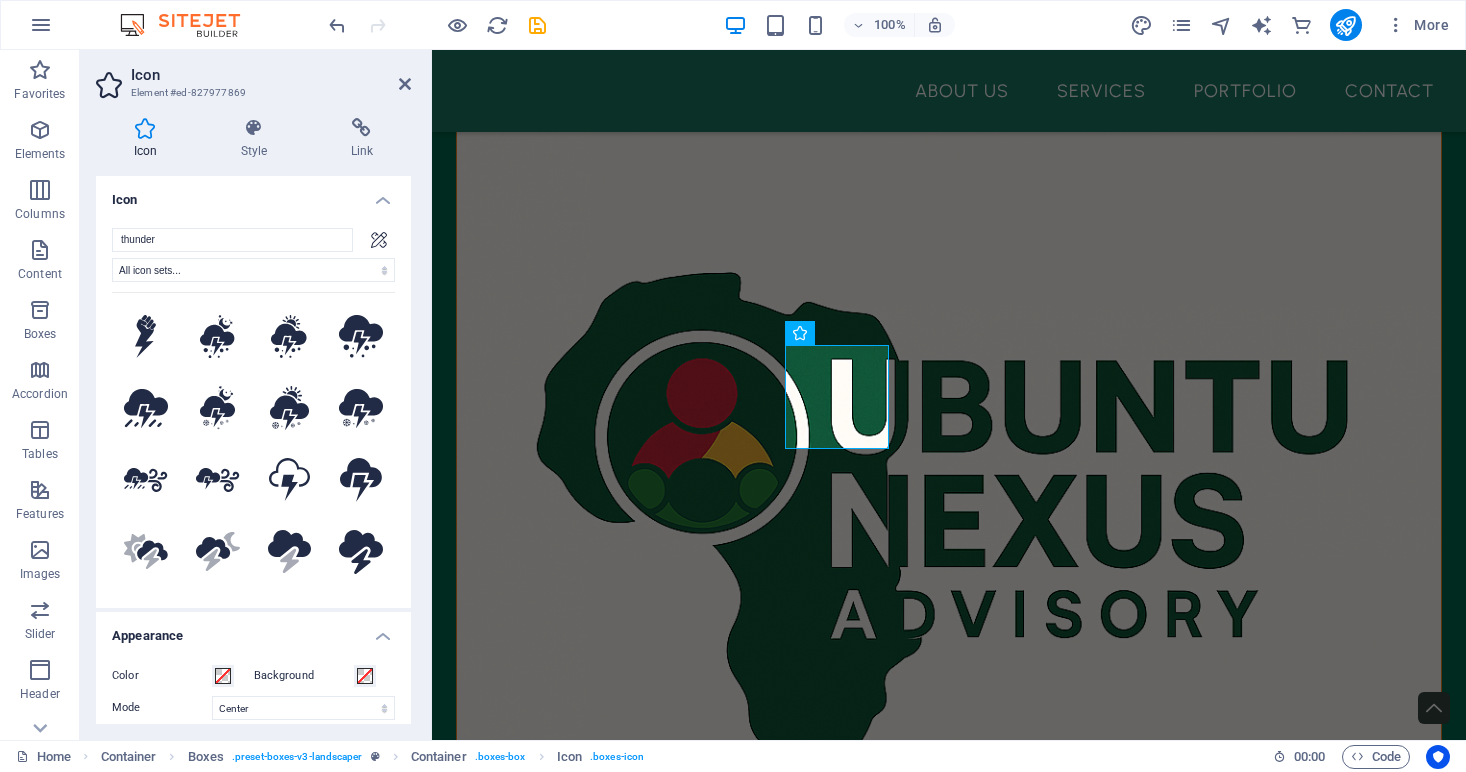 click on "thunder All icon sets... IcoFont Ionicons FontAwesome Brands FontAwesome Duotone FontAwesome Solid FontAwesome Regular FontAwesome Light FontAwesome Thin FontAwesome Sharp Solid FontAwesome Sharp Regular FontAwesome Sharp Light FontAwesome Sharp Thin .fa-secondary{opacity:.4} .fa-secondary{opacity:.4} .fa-secondary{opacity:.4} Your search returned more icons than we are able to display. Please narrow your search." at bounding box center (253, 410) 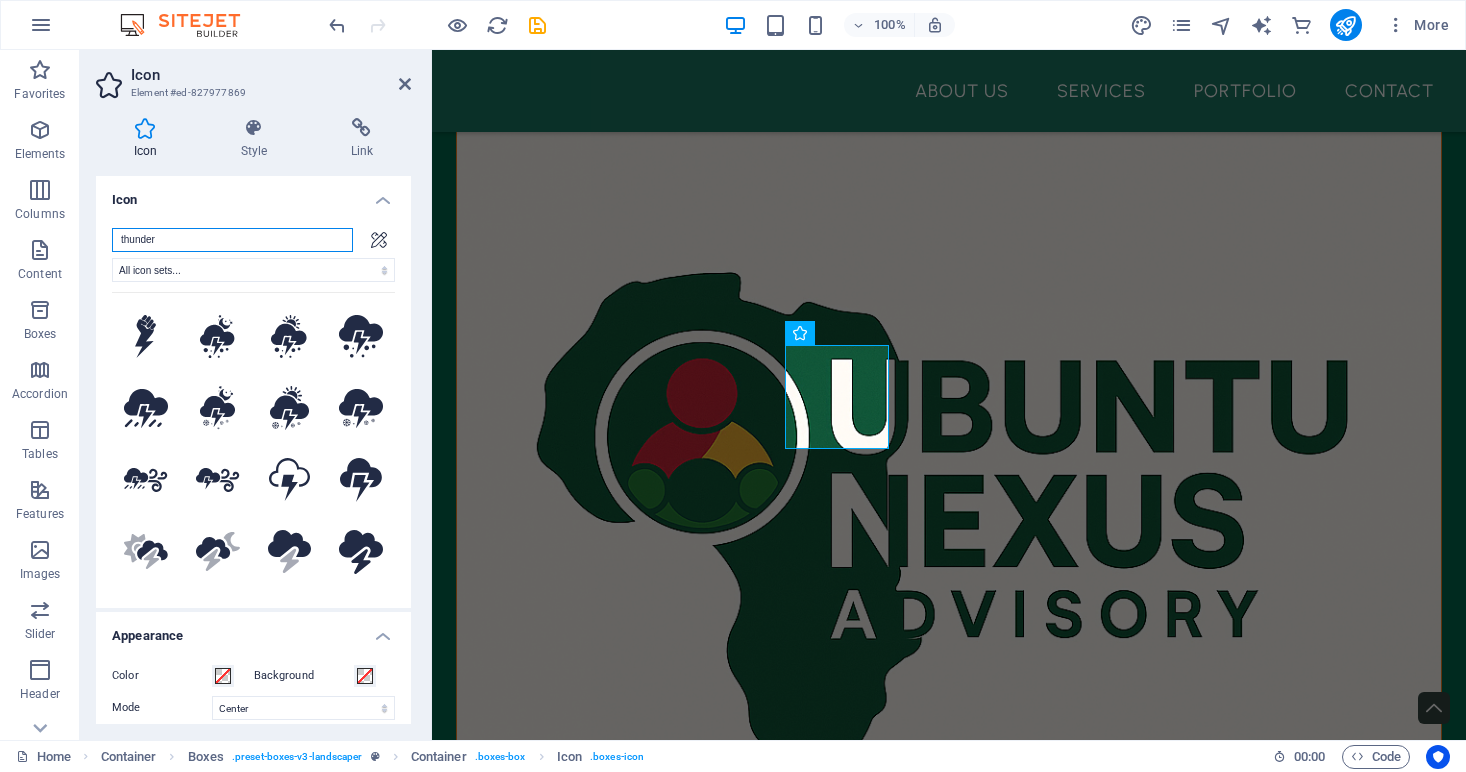click on "thunder" at bounding box center (232, 240) 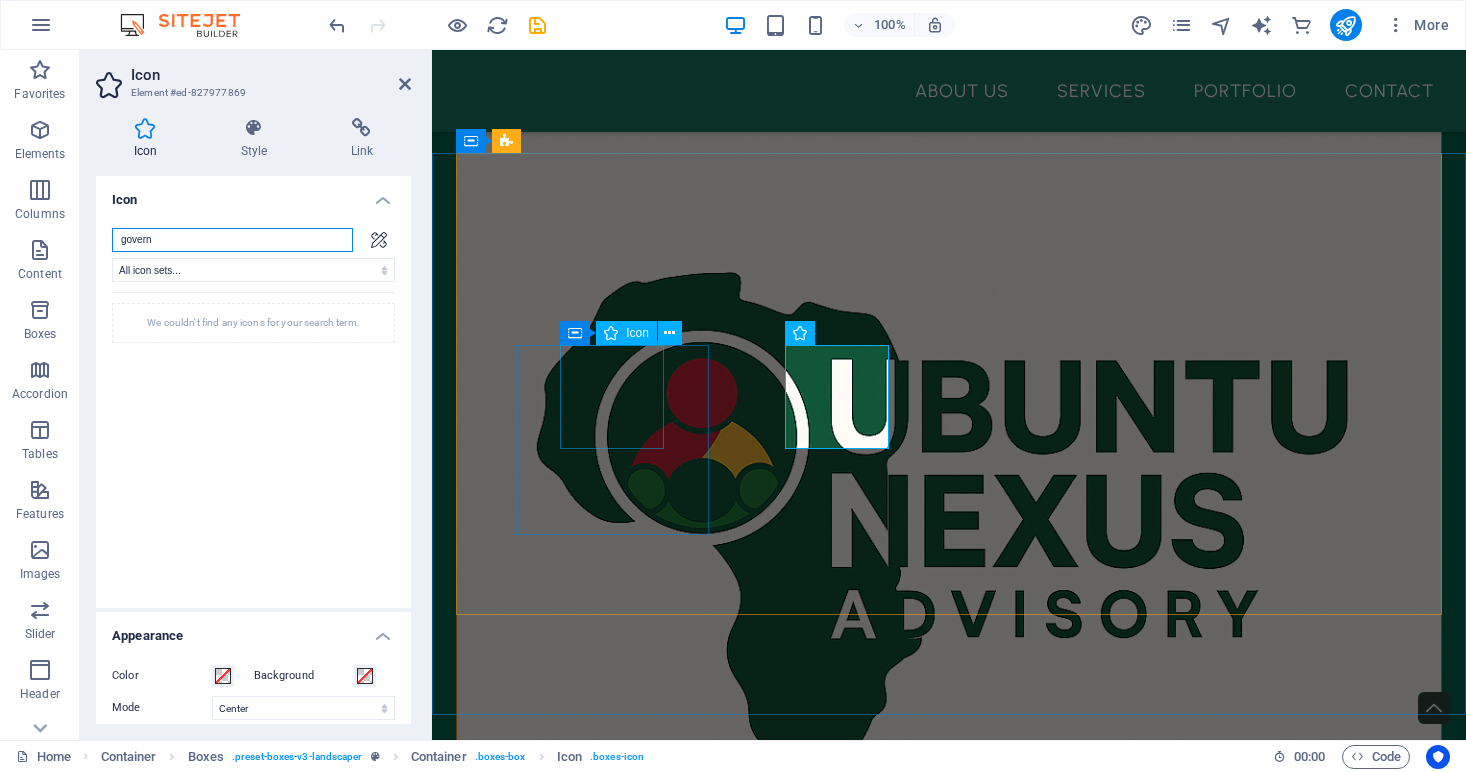 type on "govern" 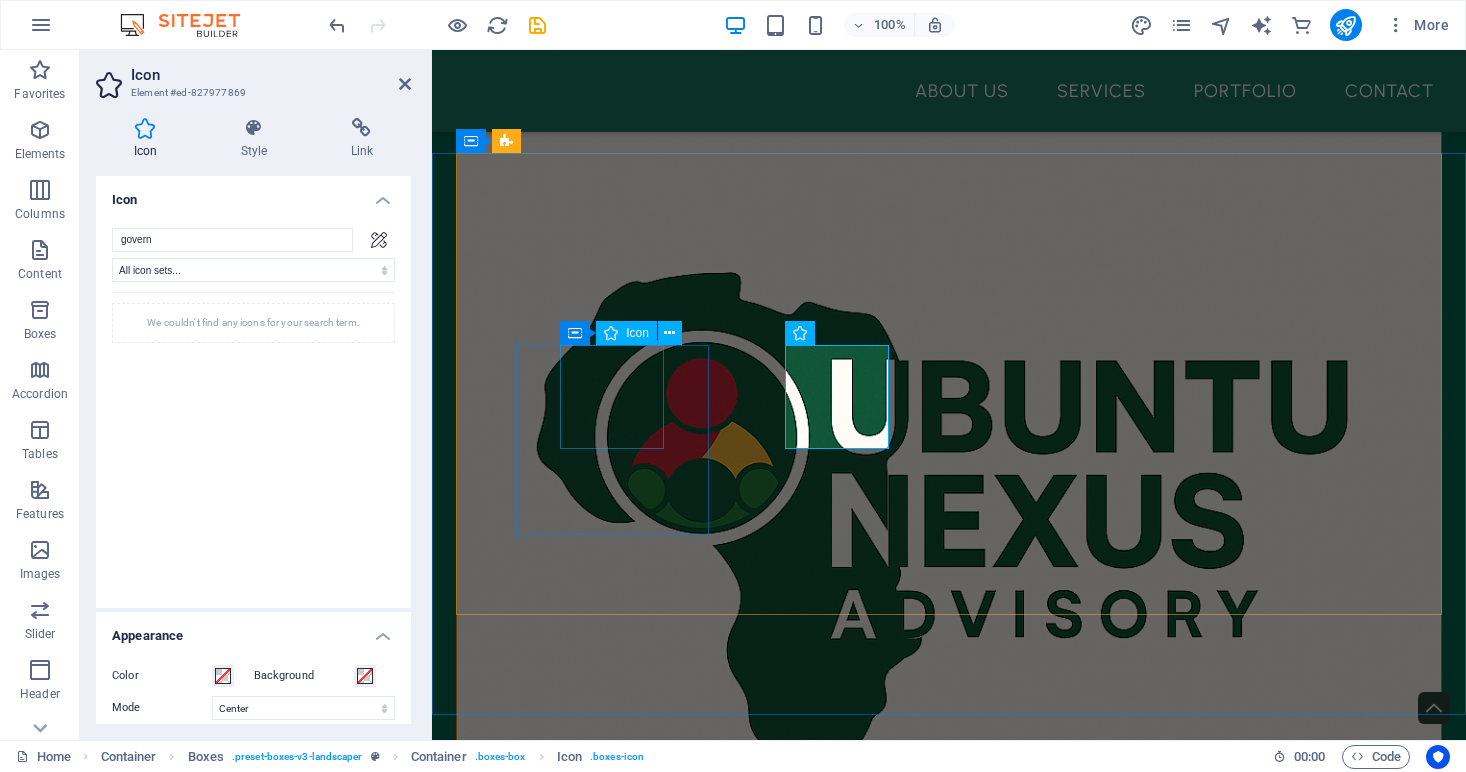 click at bounding box center [612, 1388] 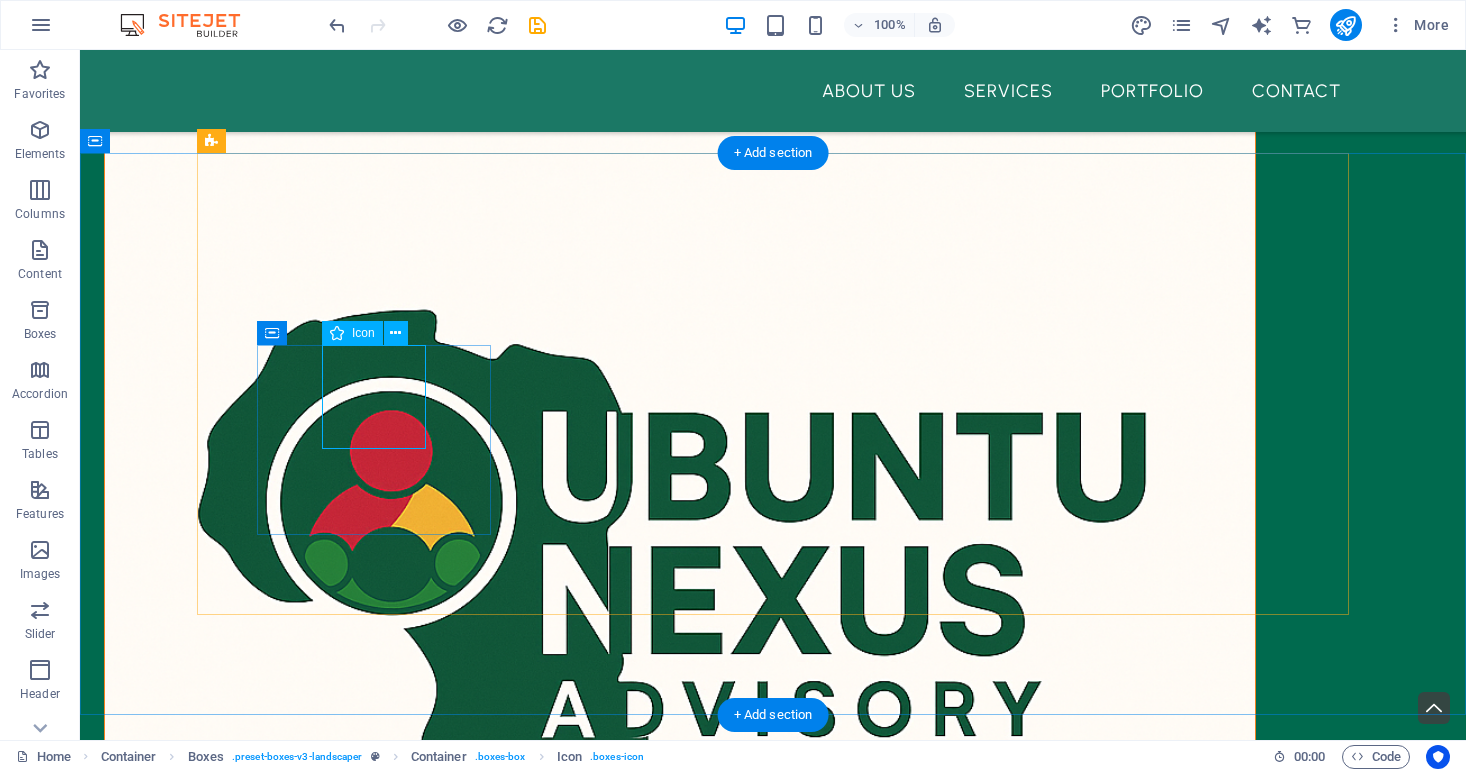 click on "Icon" at bounding box center (363, 333) 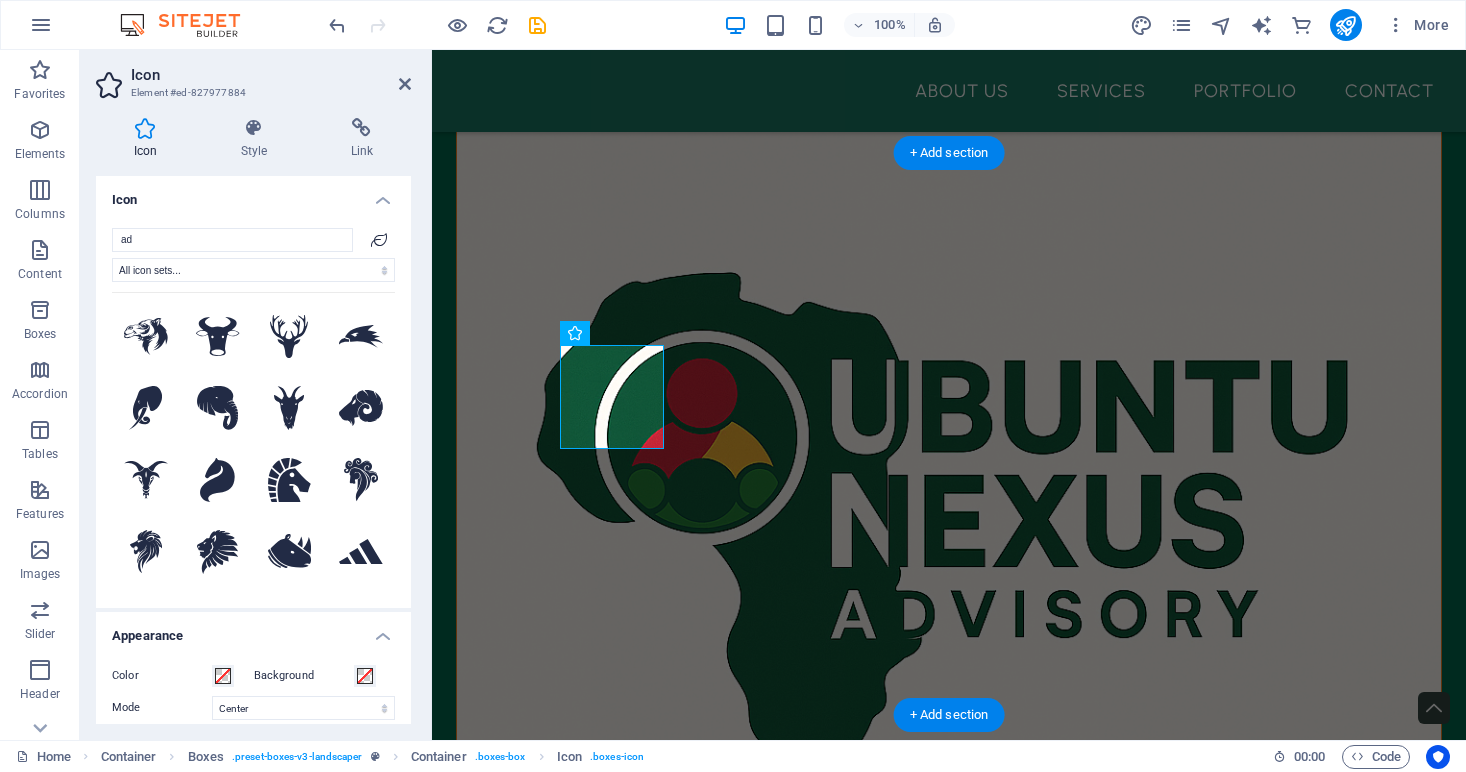 type on "a" 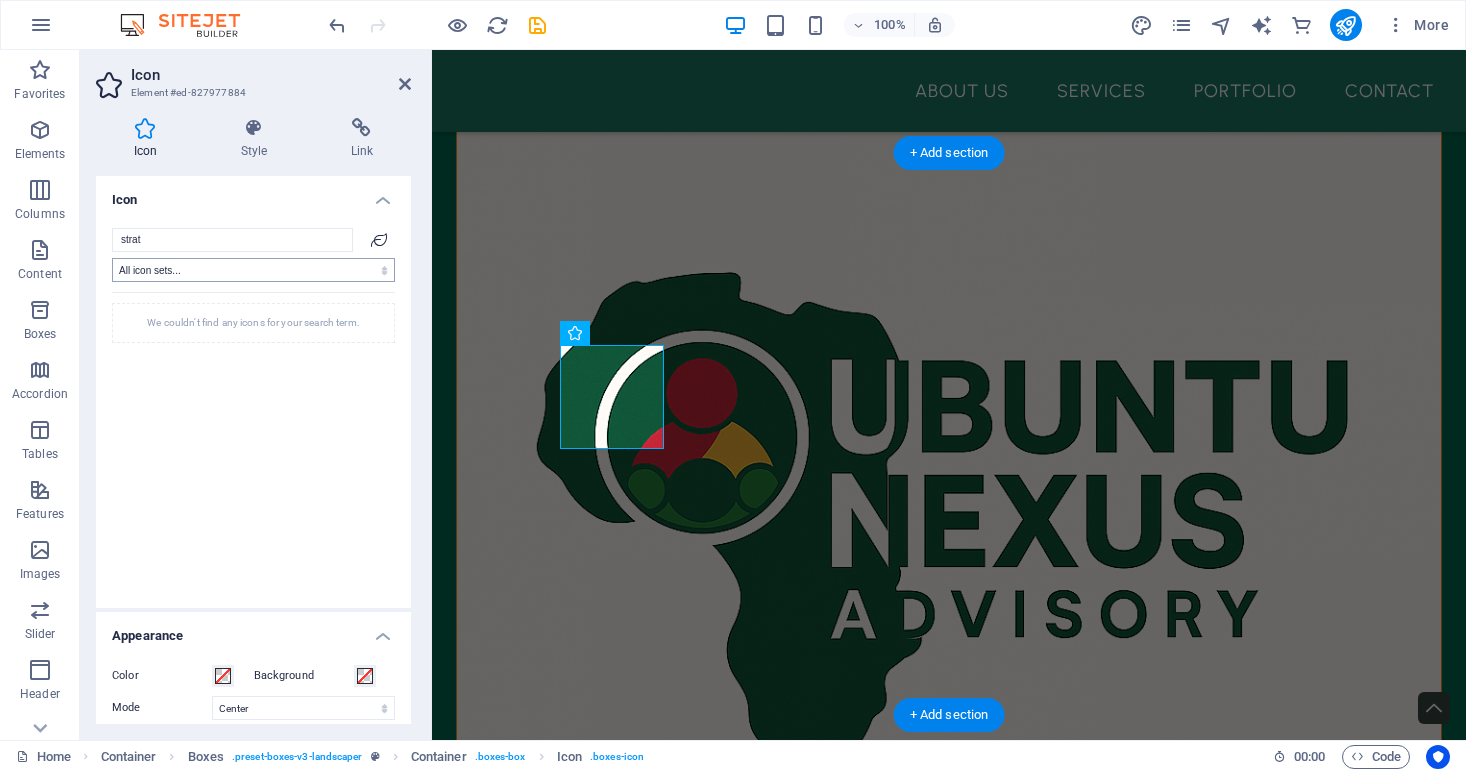 type on "strat" 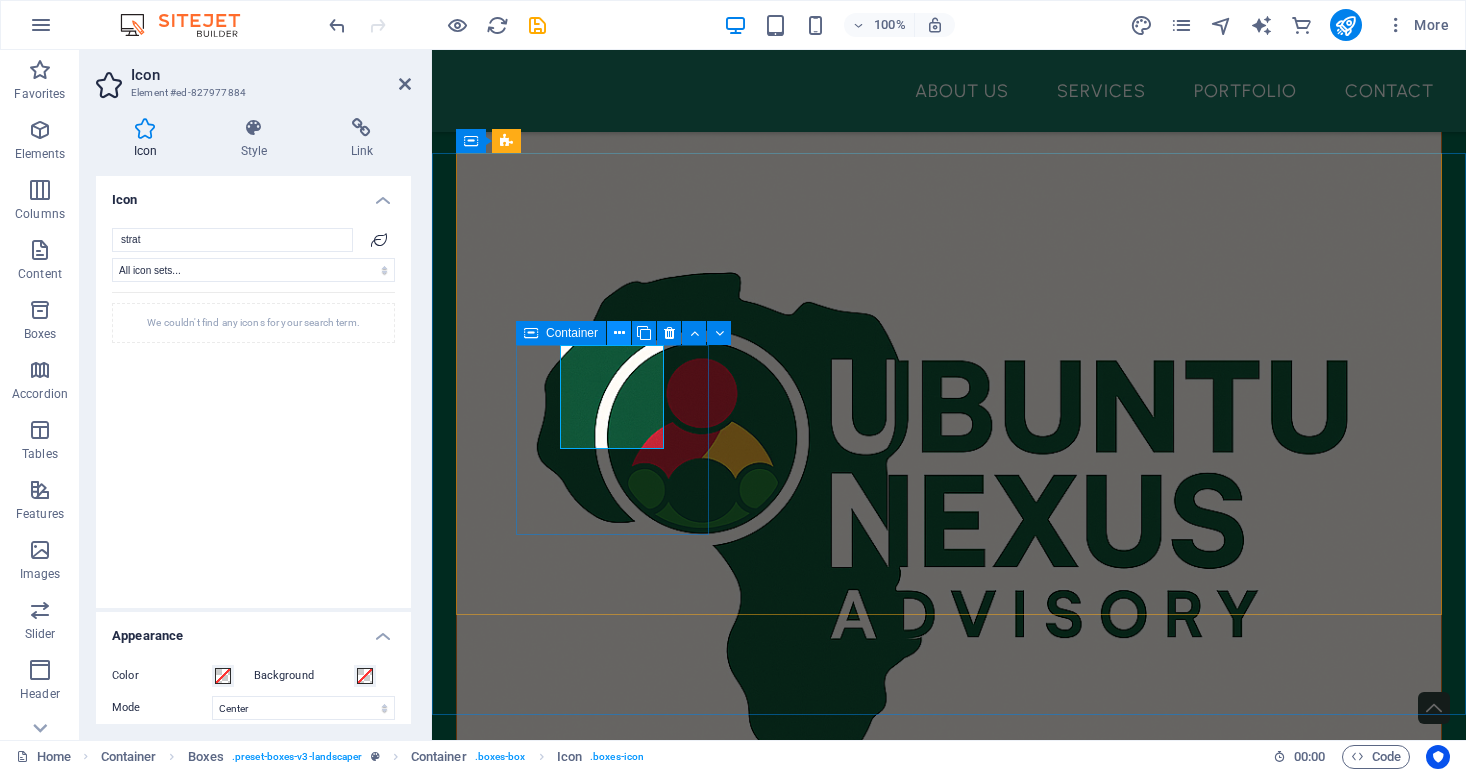 click at bounding box center [619, 333] 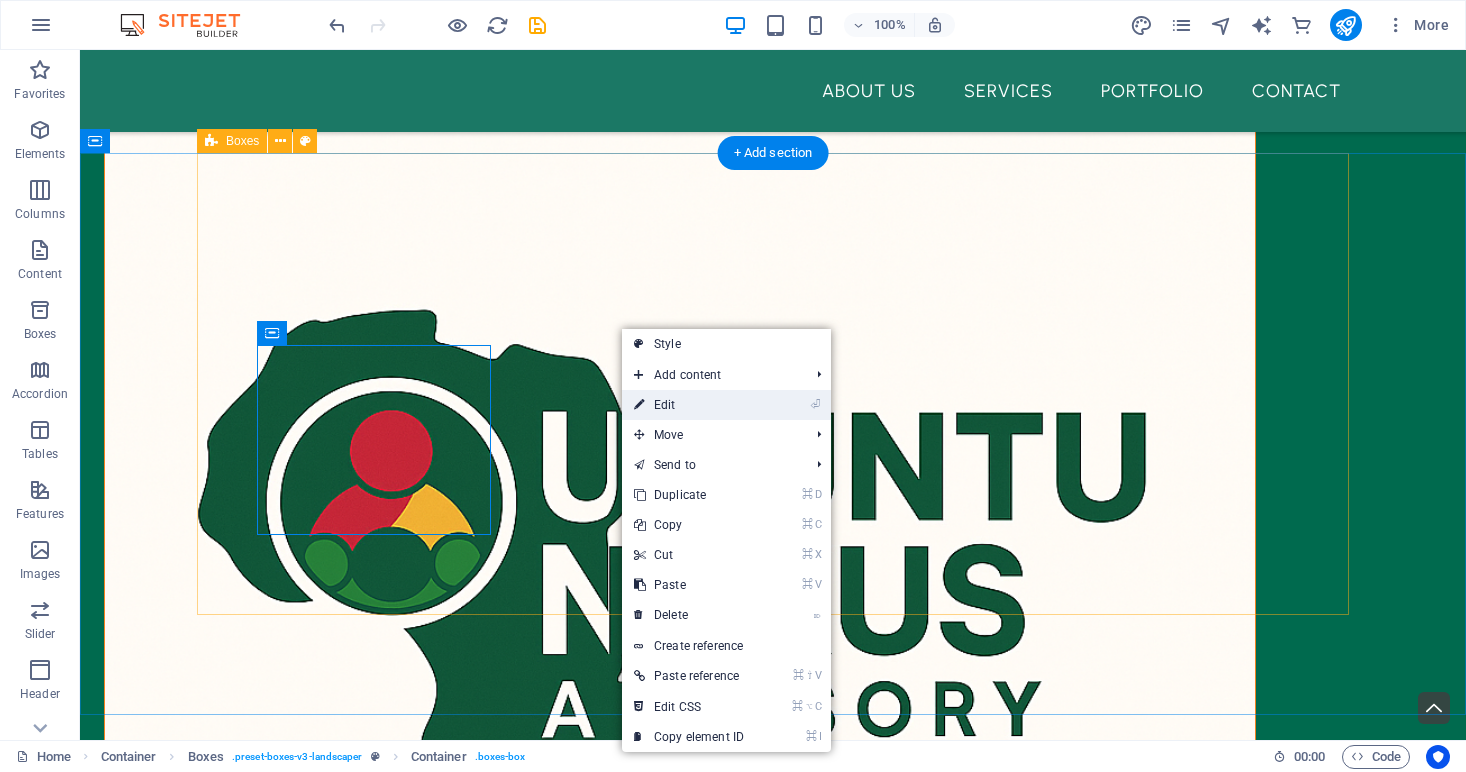 click on "⏎  Edit" at bounding box center [689, 405] 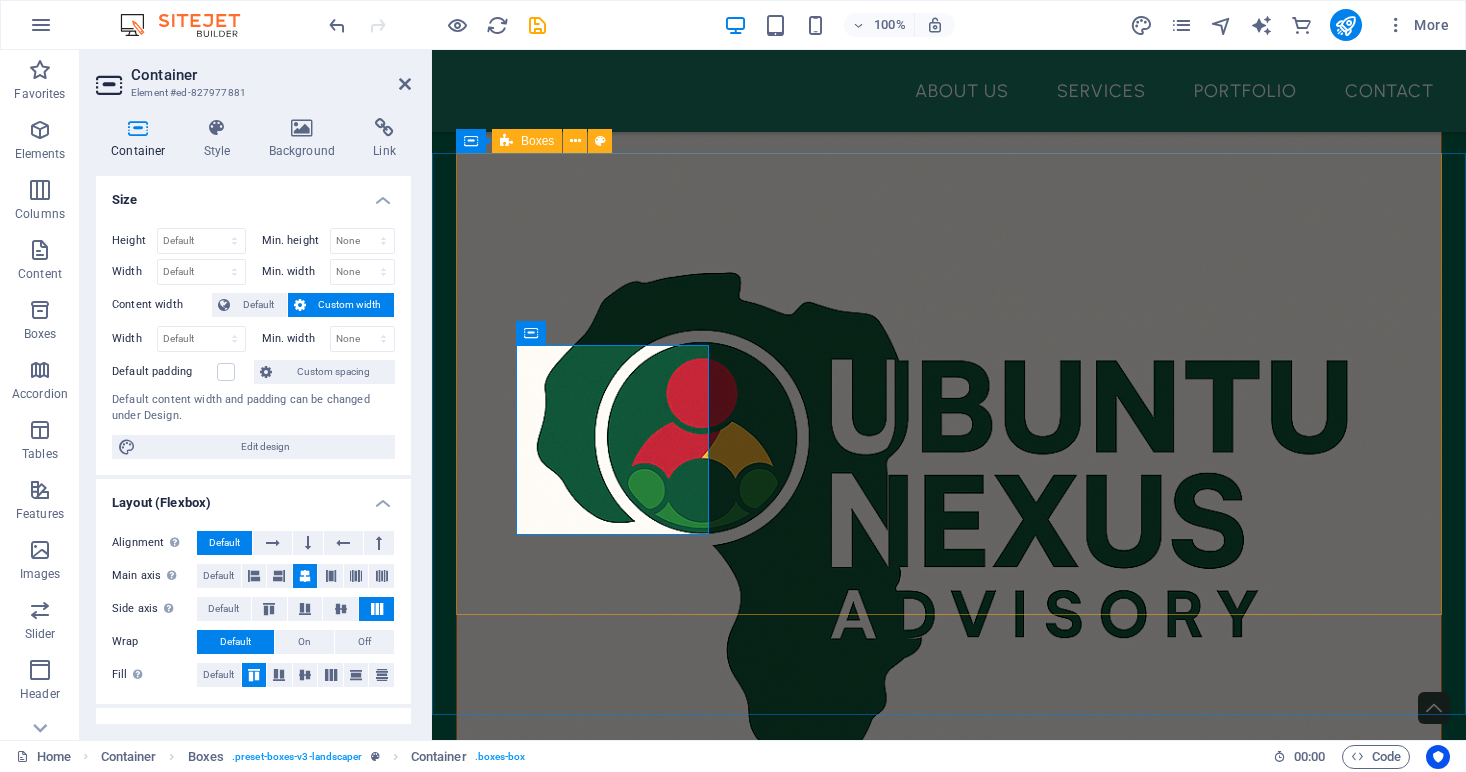 click on "What we do Political Advisory Political Risk Analysis Stakeholder Analysis Stakeholder Engagement" at bounding box center (949, 1669) 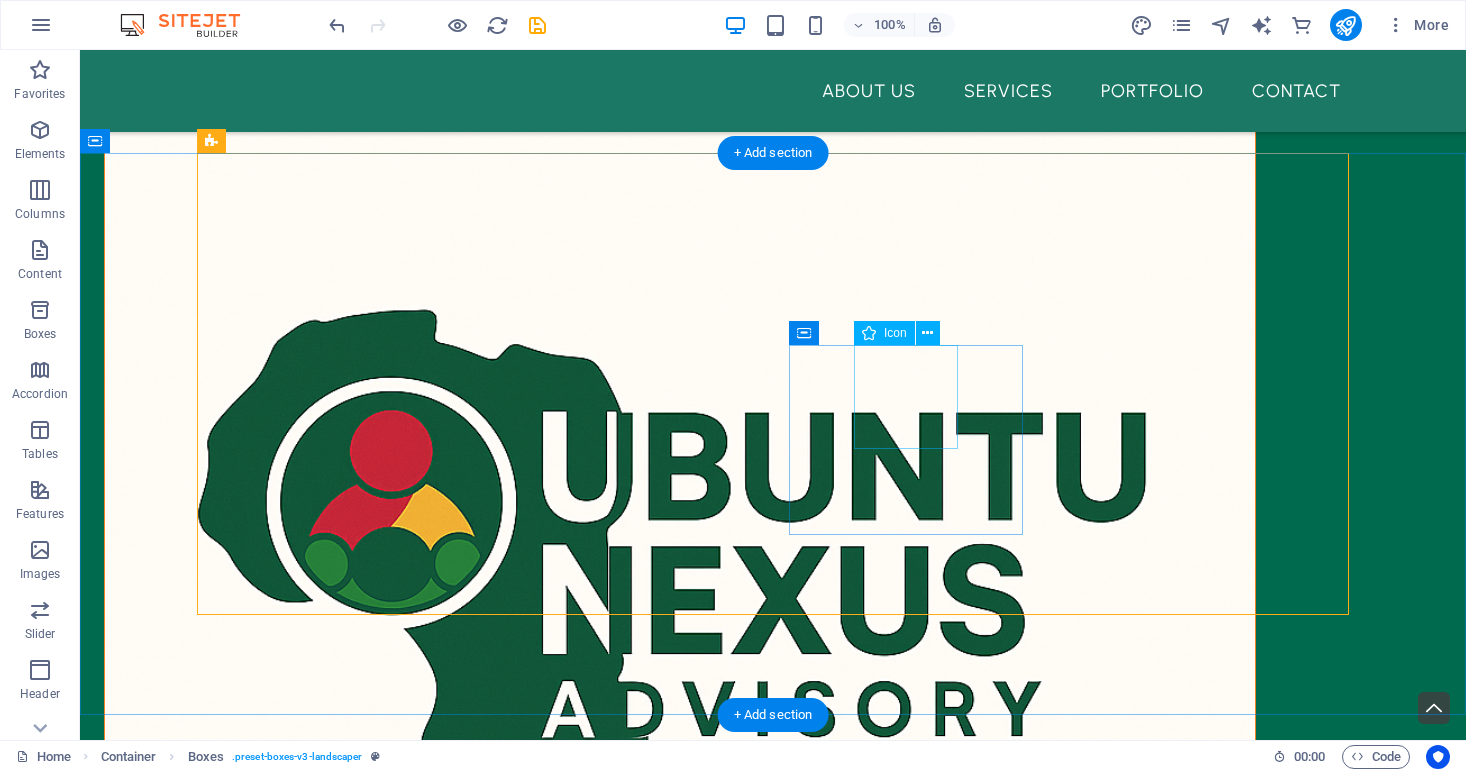 click at bounding box center [374, 1904] 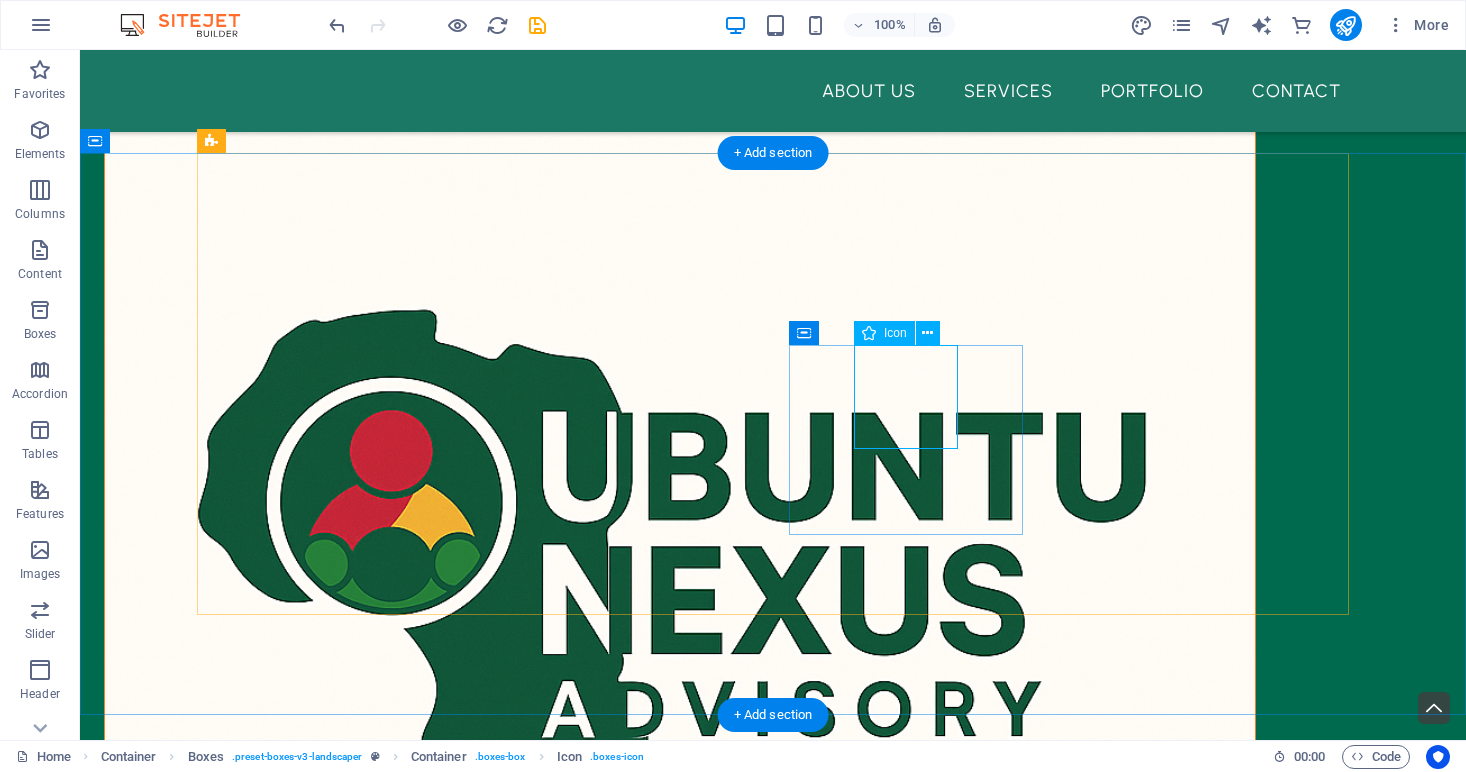click on "Icon" at bounding box center [884, 333] 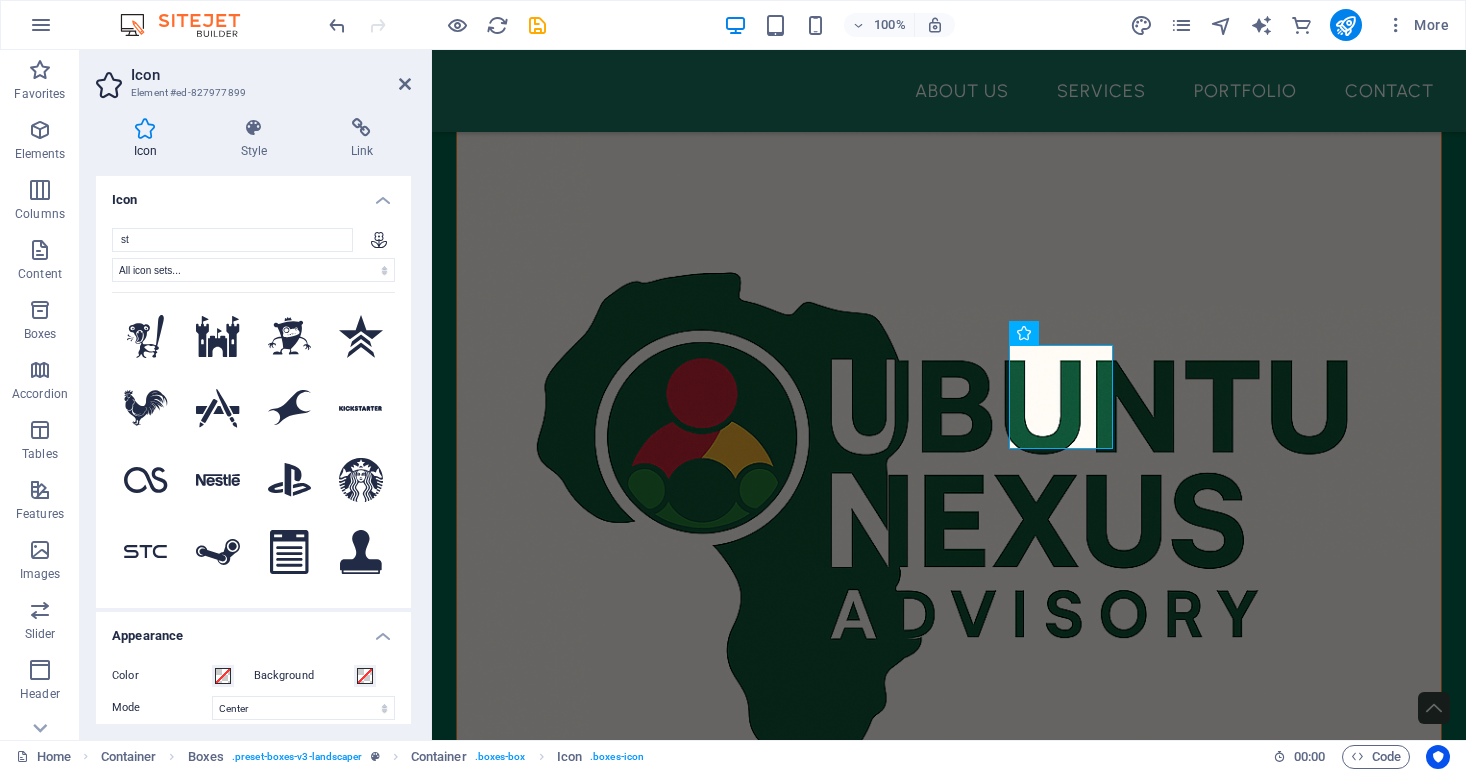 type on "s" 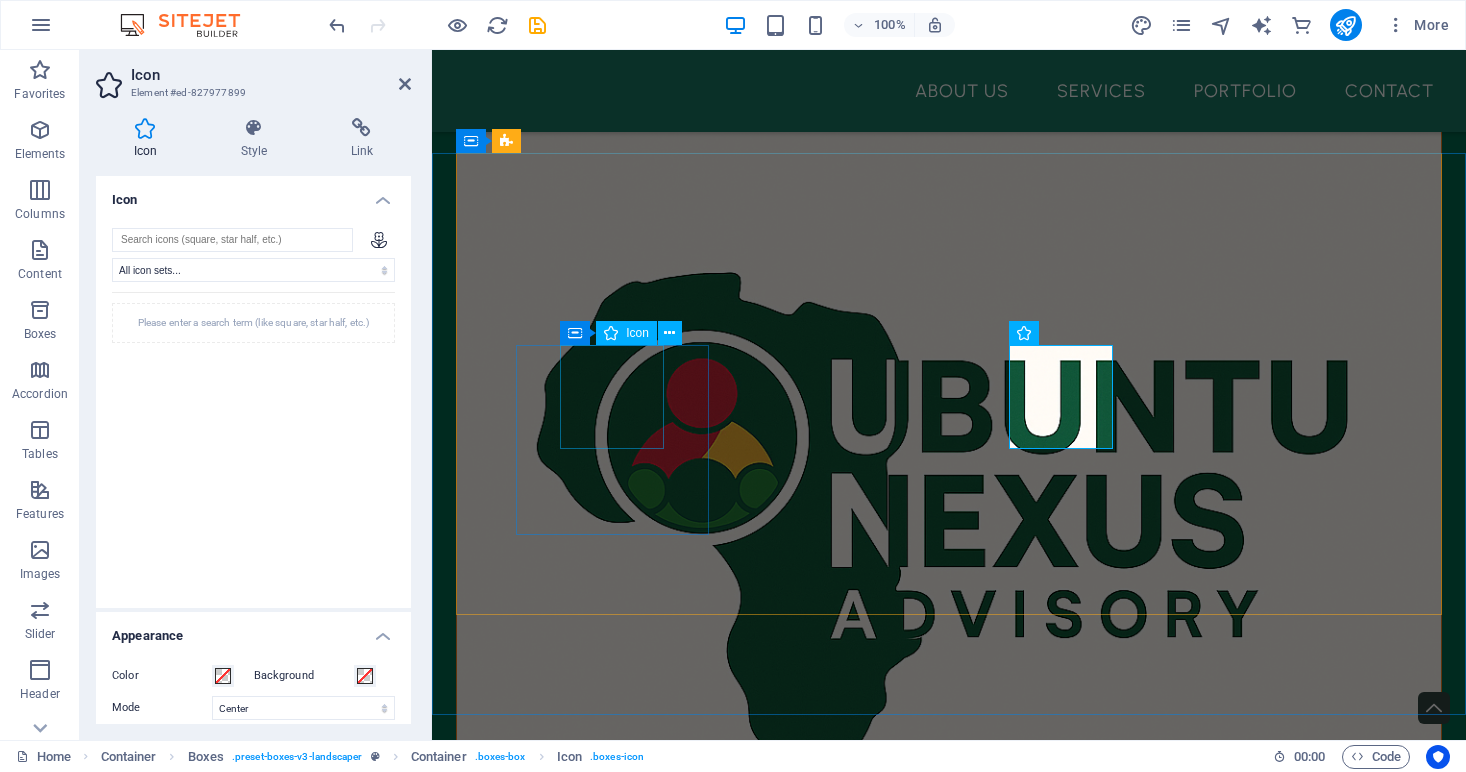 type 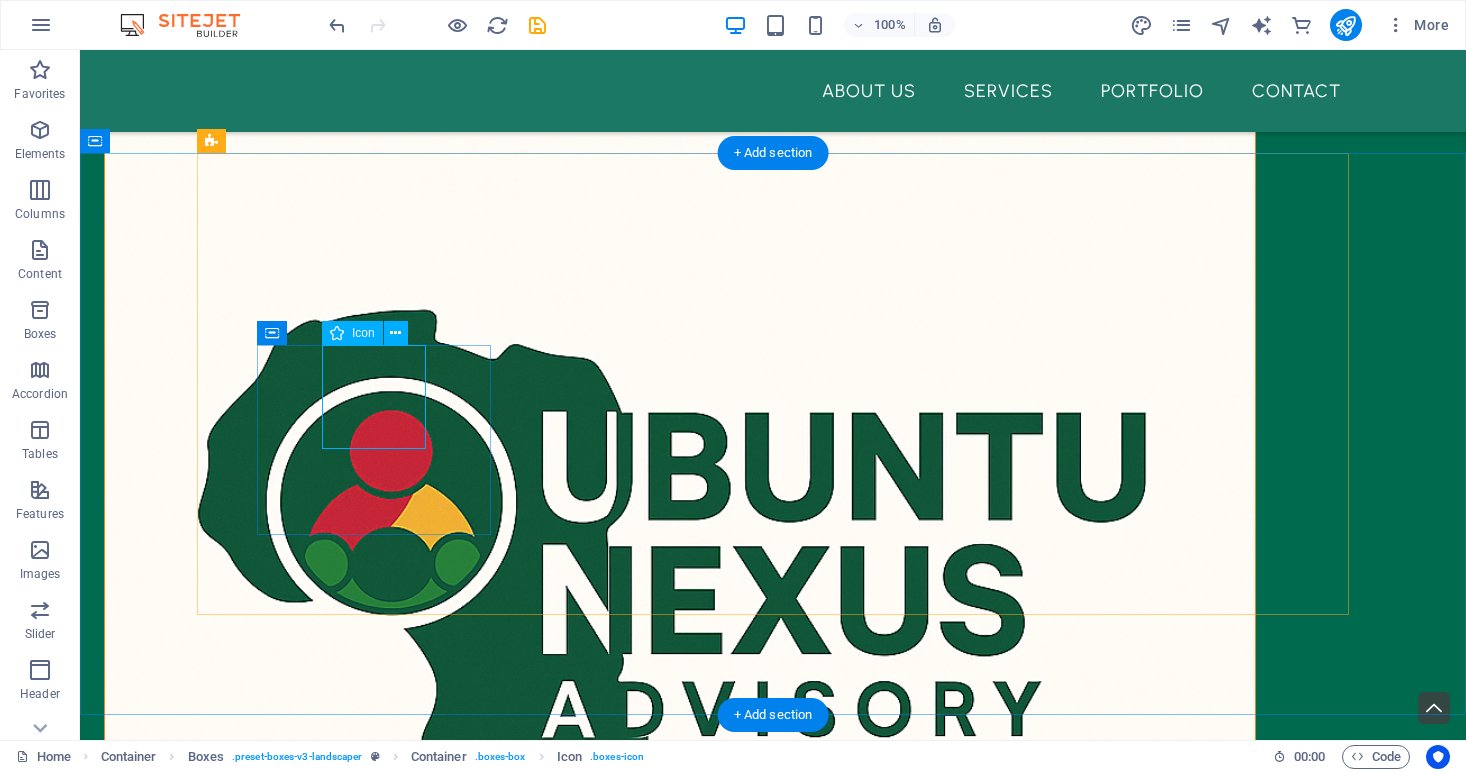 click at bounding box center [374, 1554] 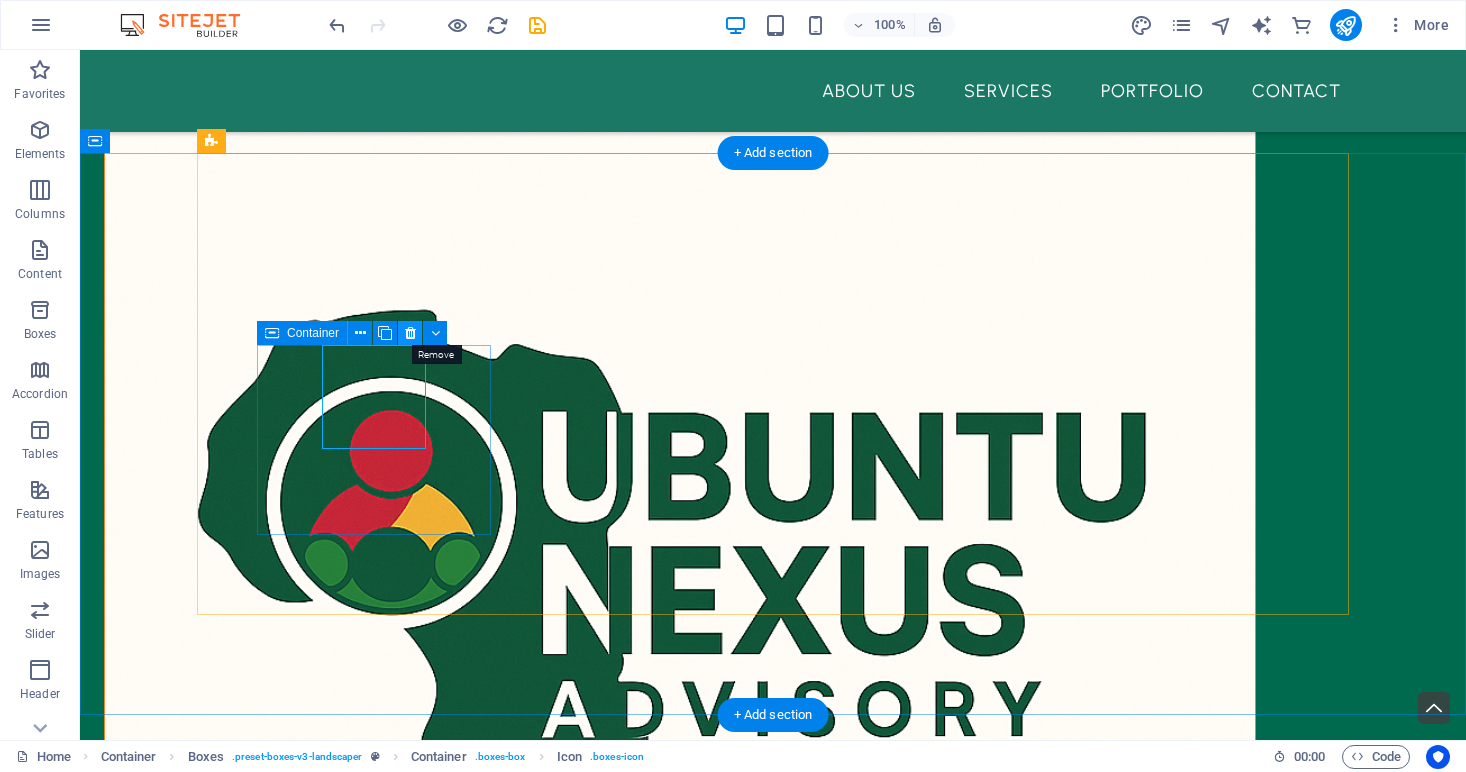 click at bounding box center (410, 333) 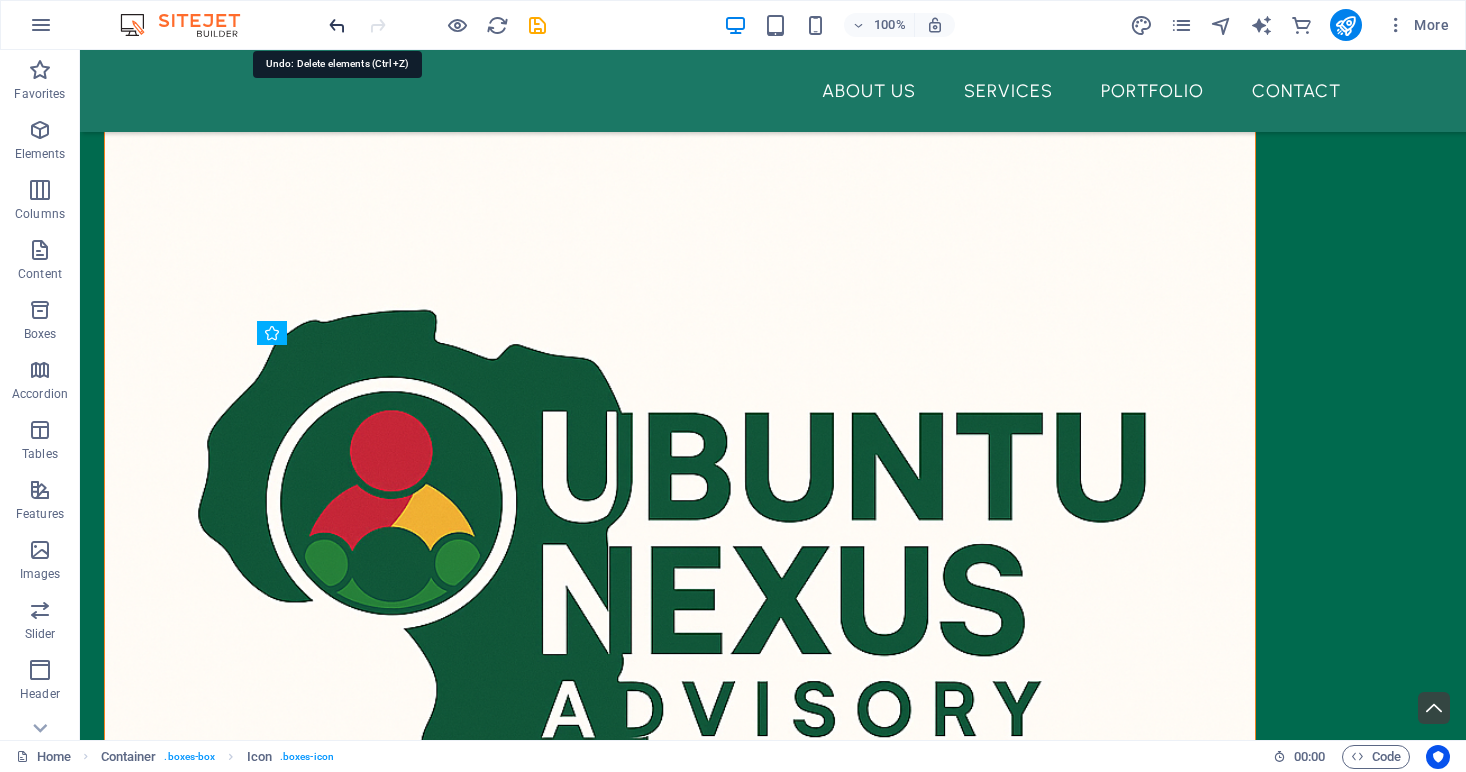 click at bounding box center [337, 25] 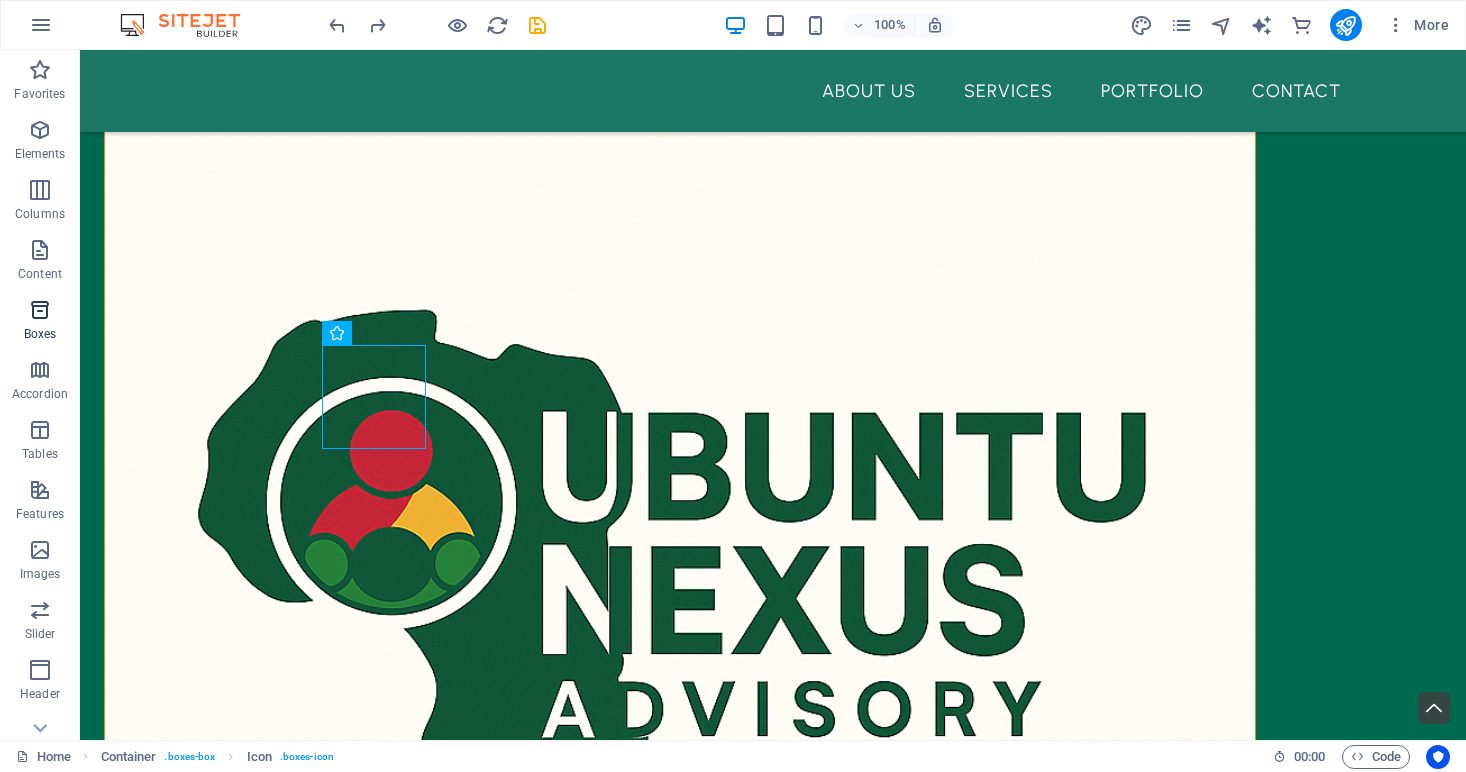 click at bounding box center [40, 310] 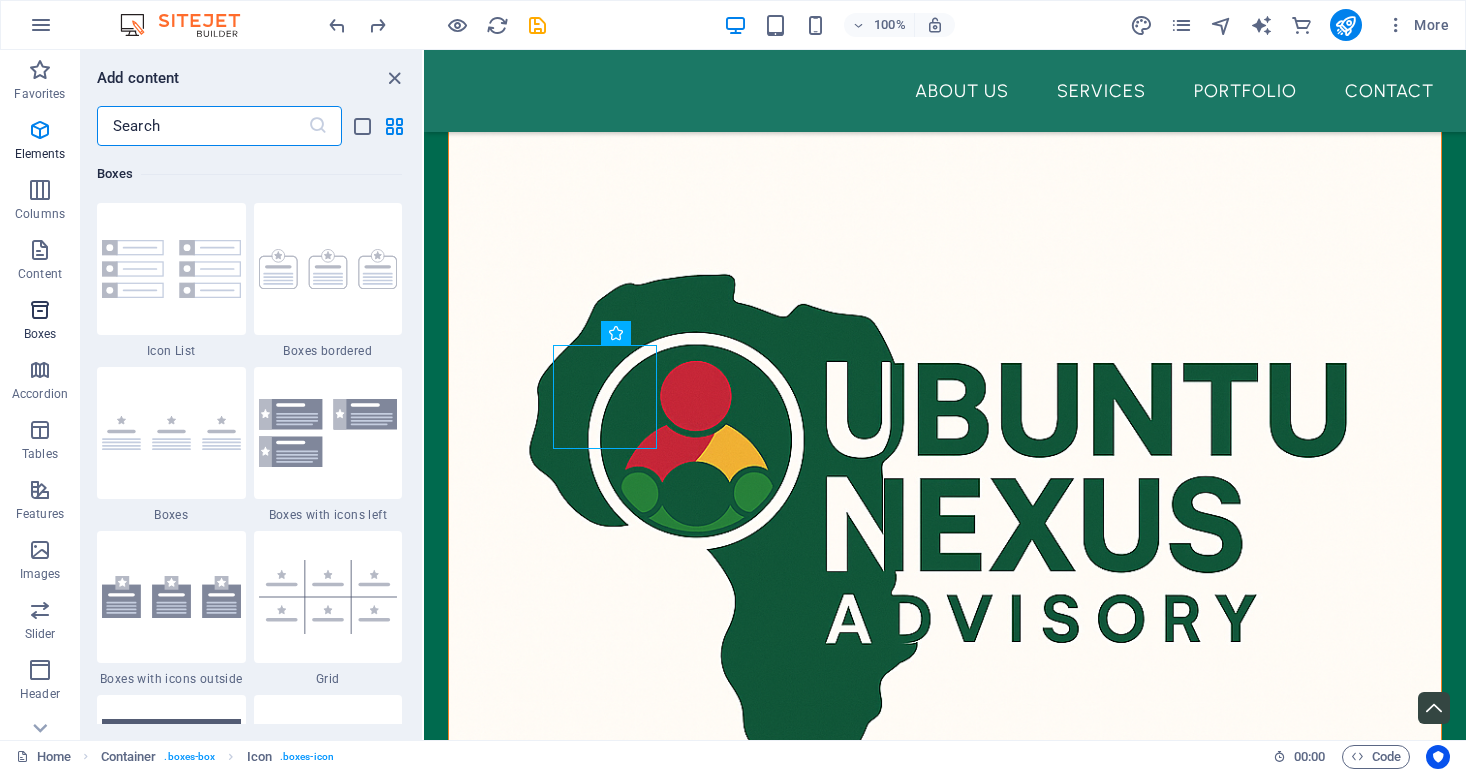 scroll, scrollTop: 5516, scrollLeft: 0, axis: vertical 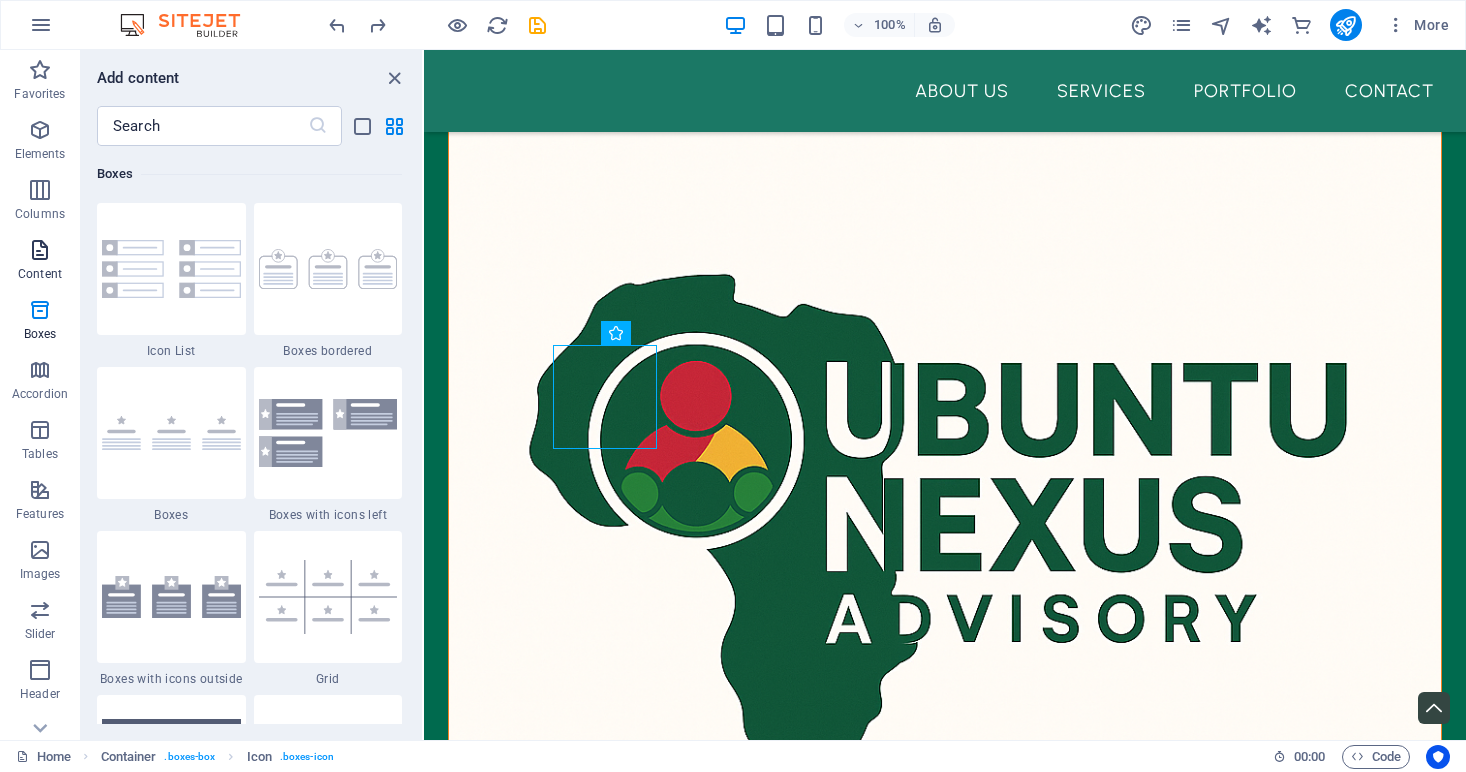 click on "Content" at bounding box center (40, 274) 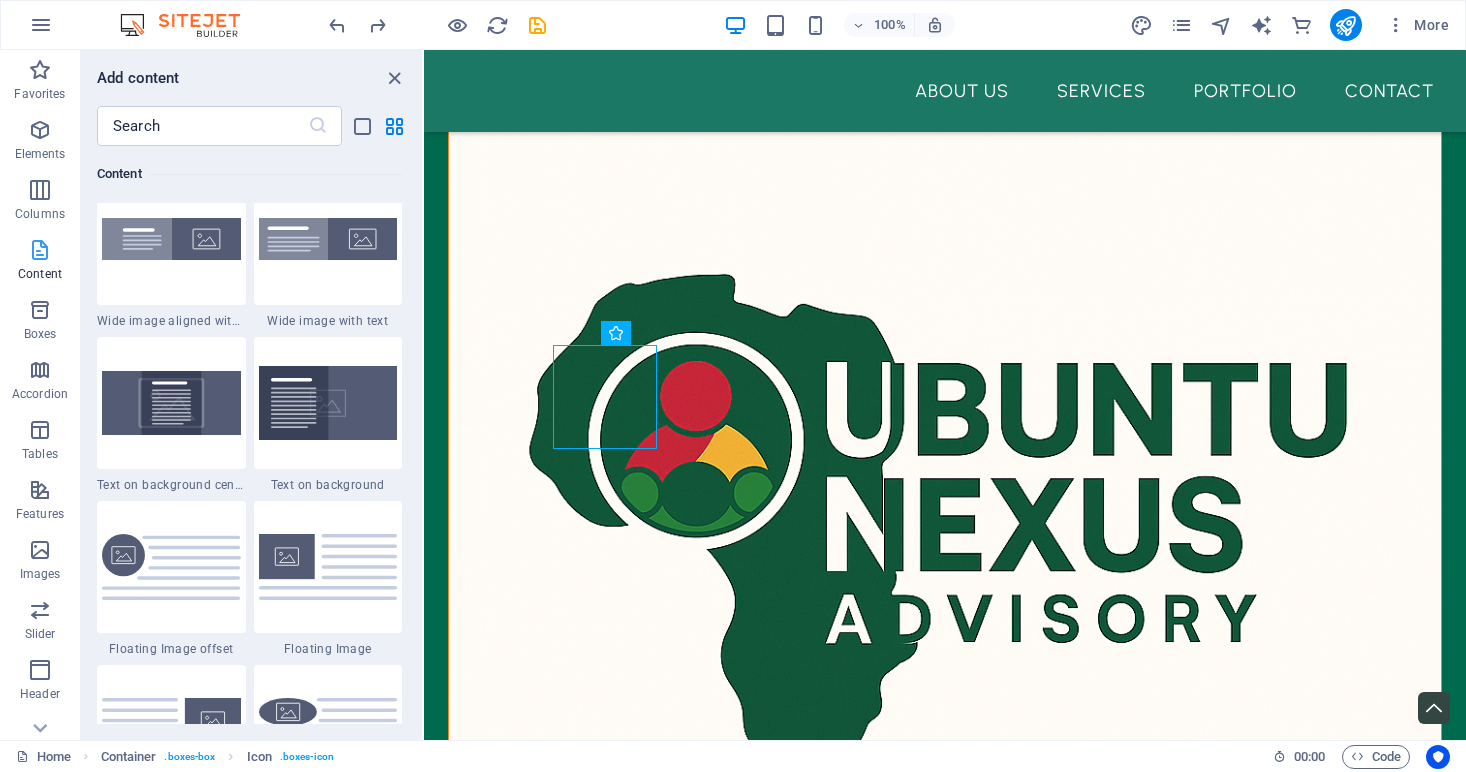 scroll, scrollTop: 3499, scrollLeft: 0, axis: vertical 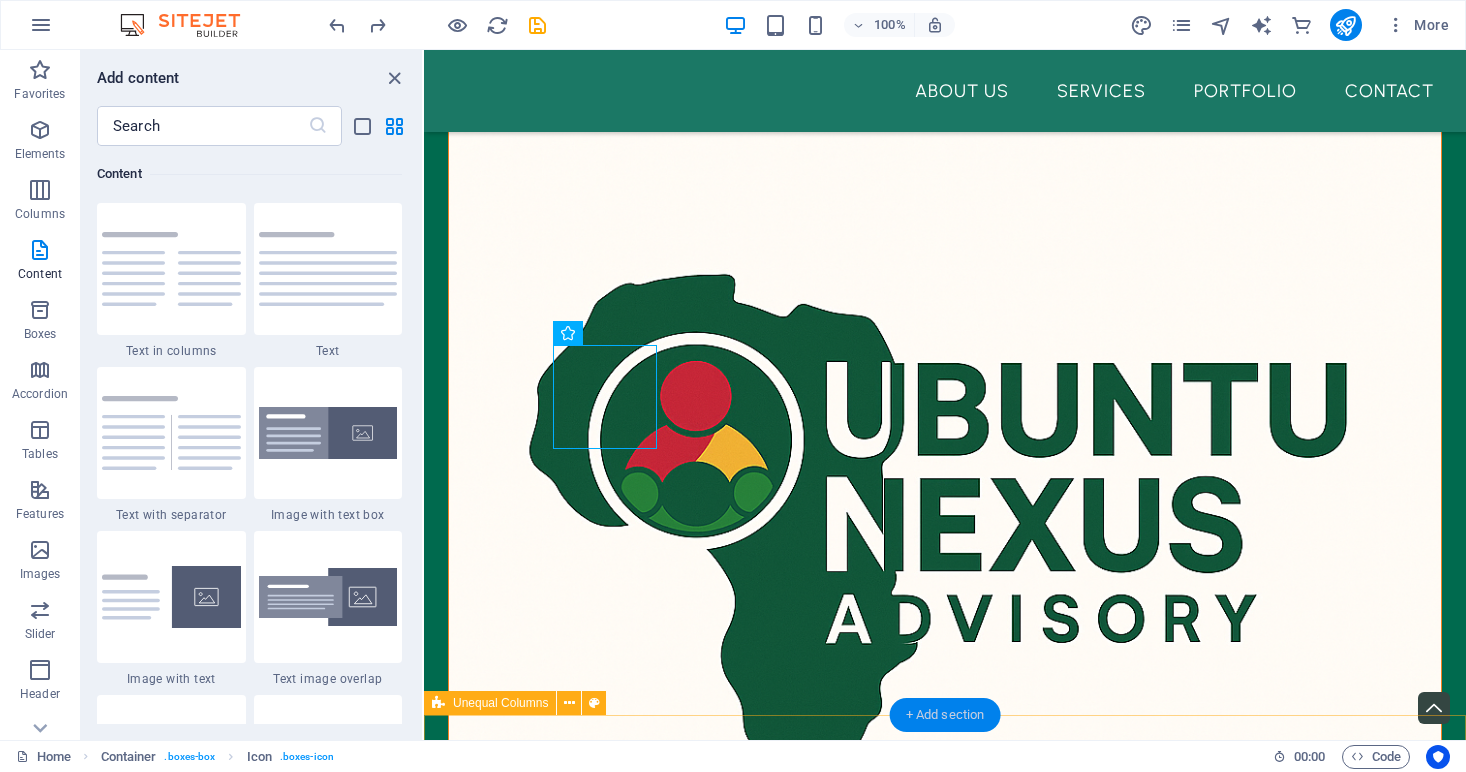 click on "+ Add section" at bounding box center [945, 715] 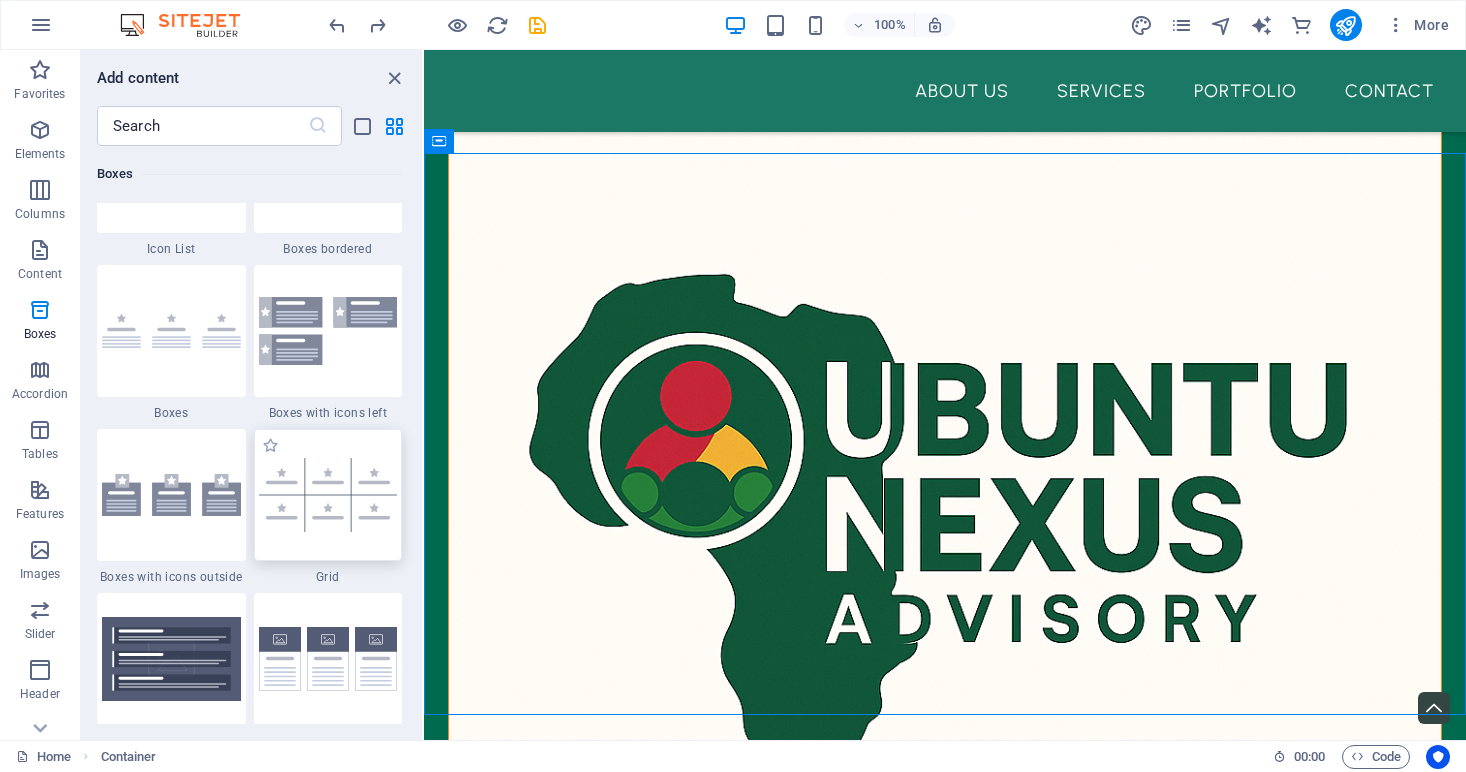 scroll, scrollTop: 5620, scrollLeft: 0, axis: vertical 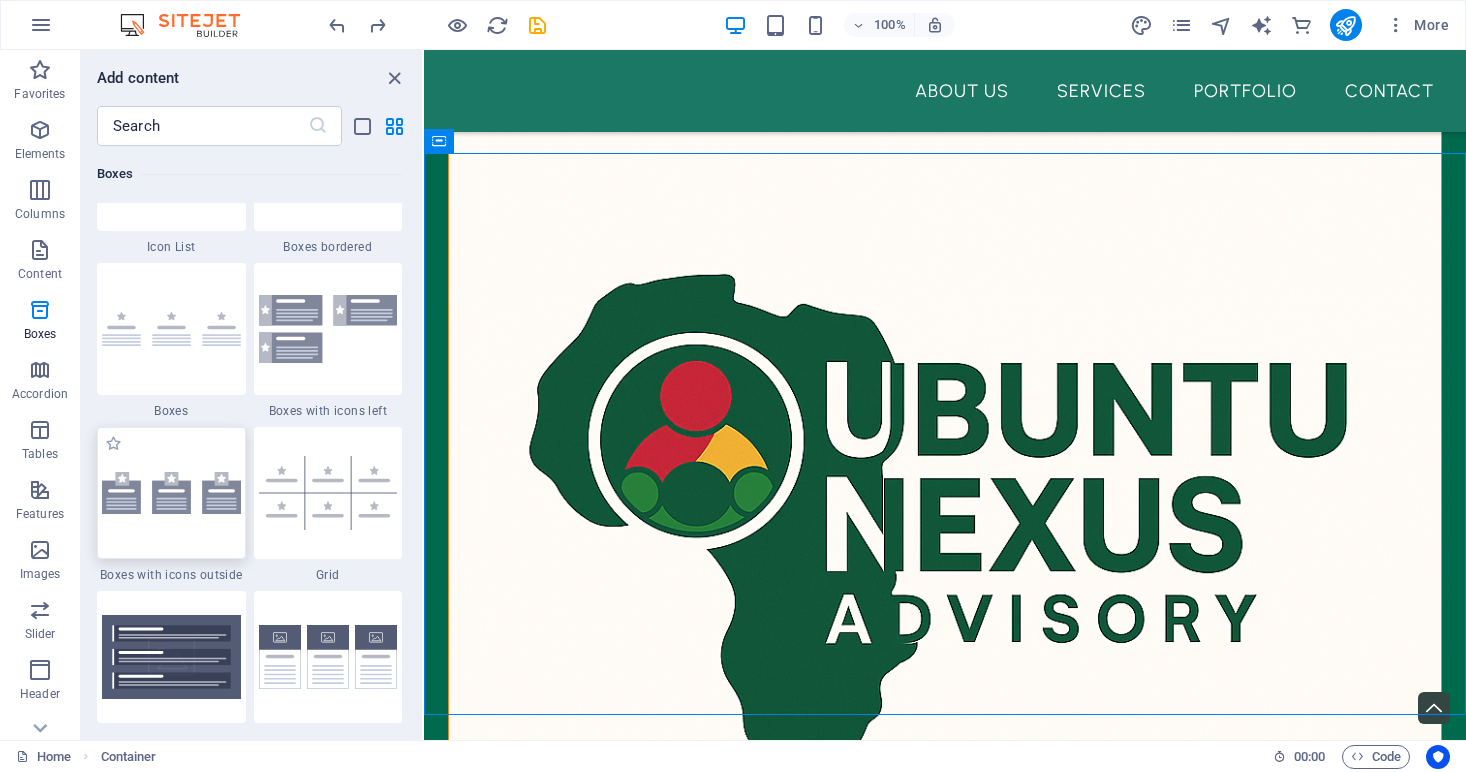 click at bounding box center (171, 493) 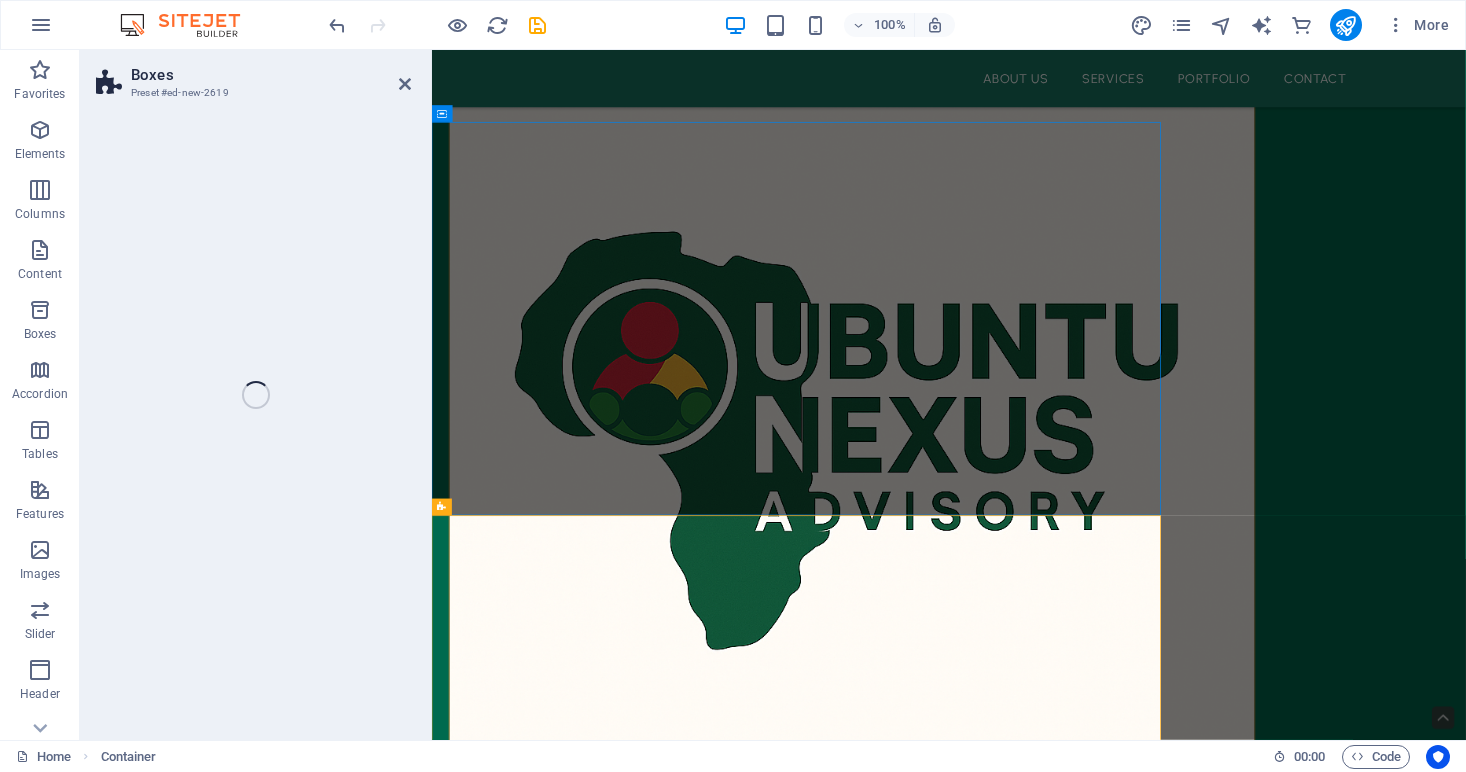 select on "rem" 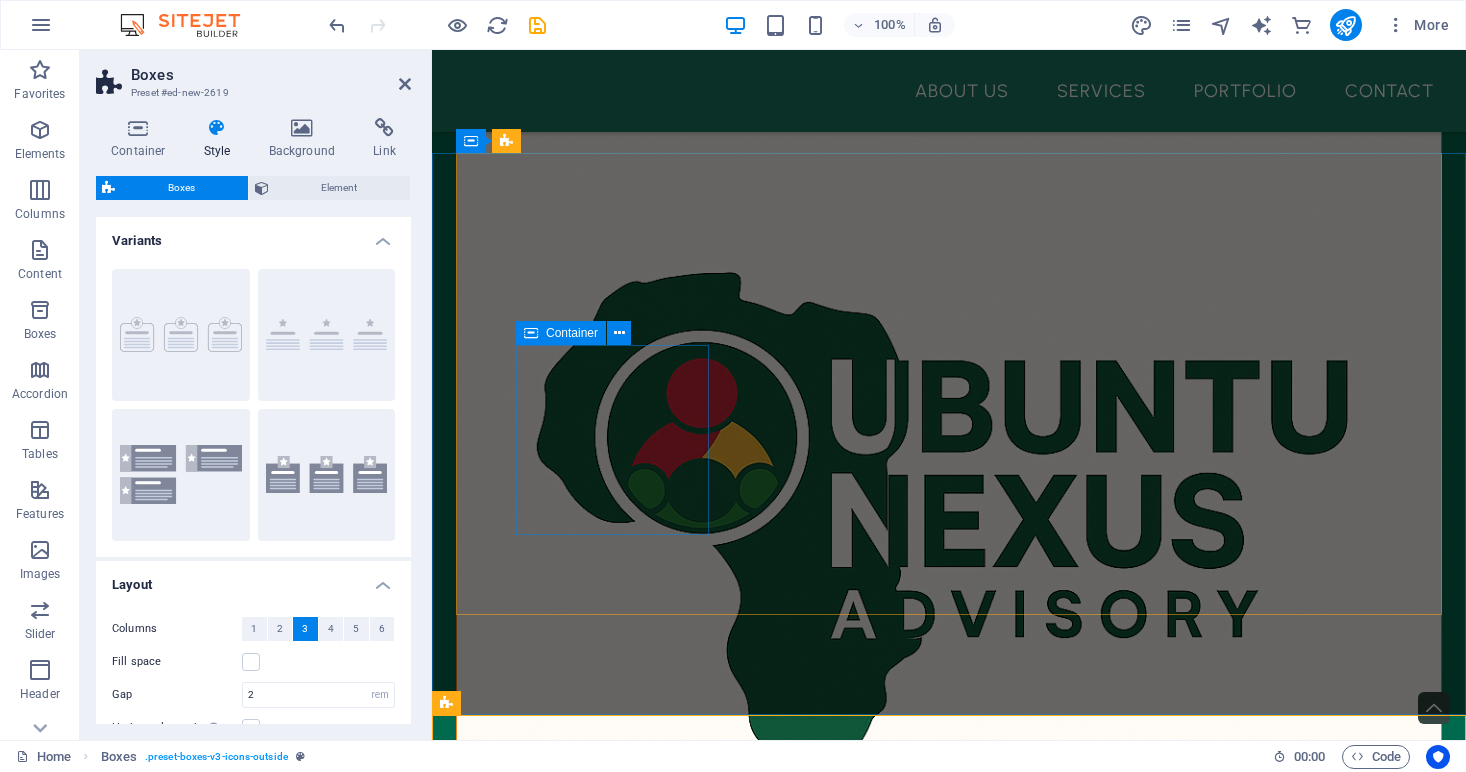 click on "Political Advisory" at bounding box center [612, 1415] 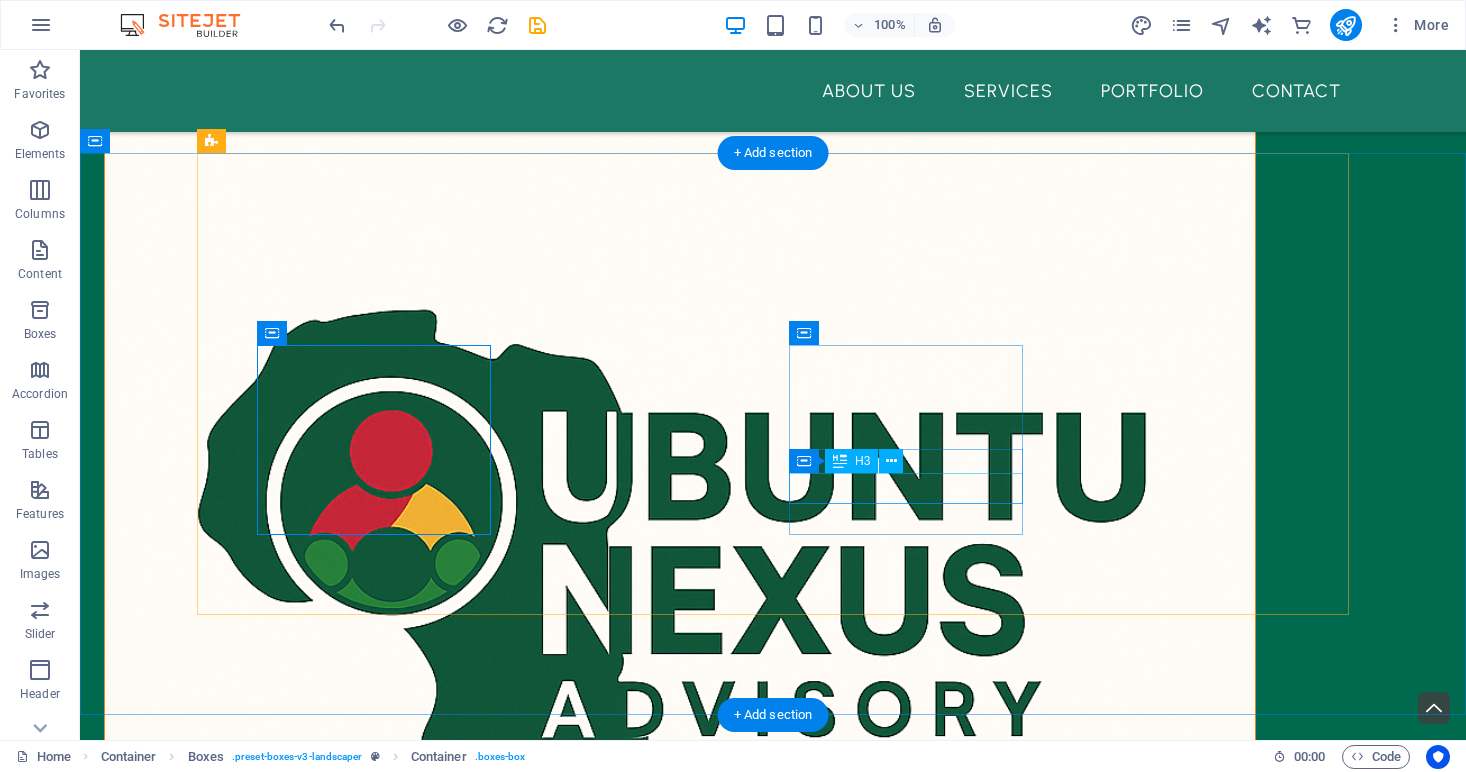 click on "Stakeholder Analysis" at bounding box center [374, 1995] 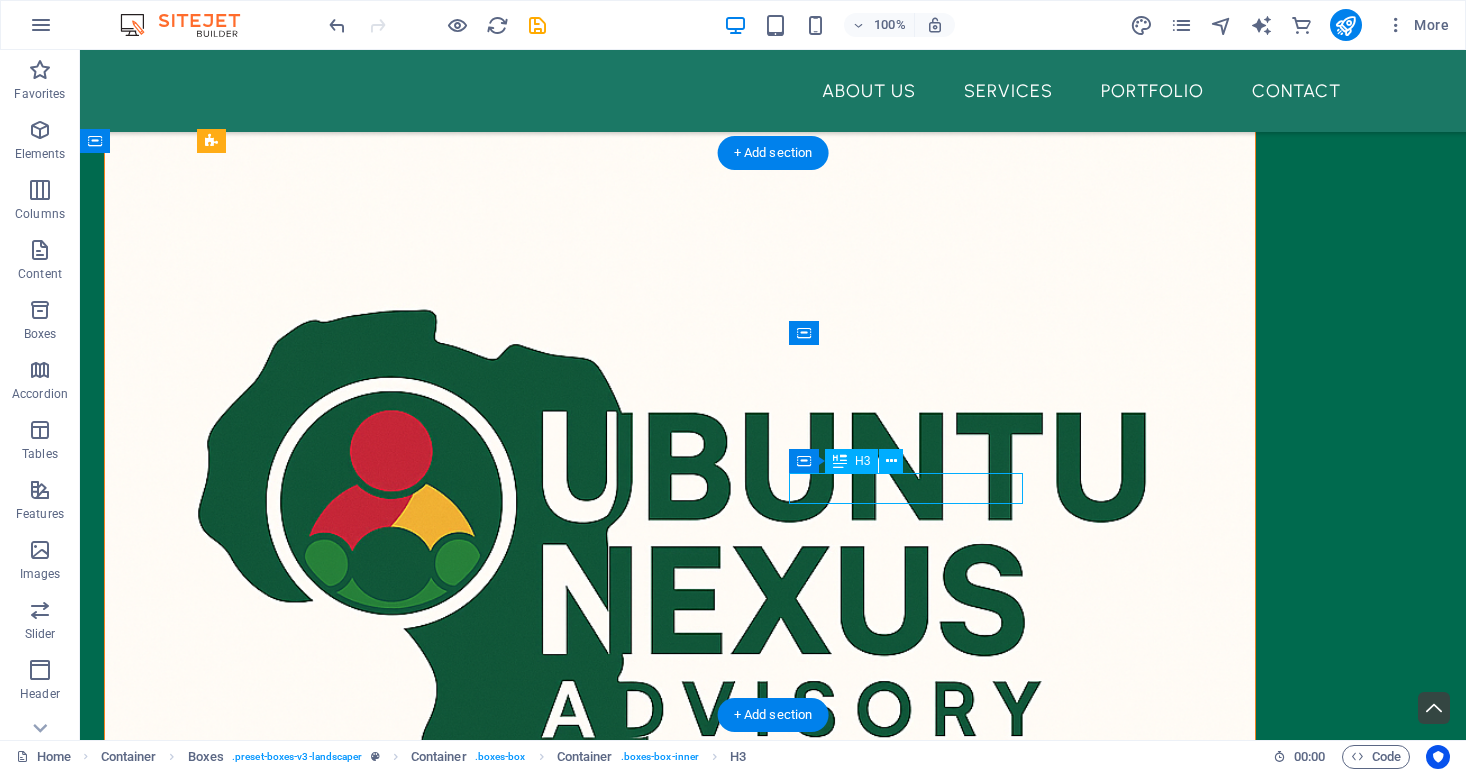 click on "Stakeholder Analysis" at bounding box center (374, 1995) 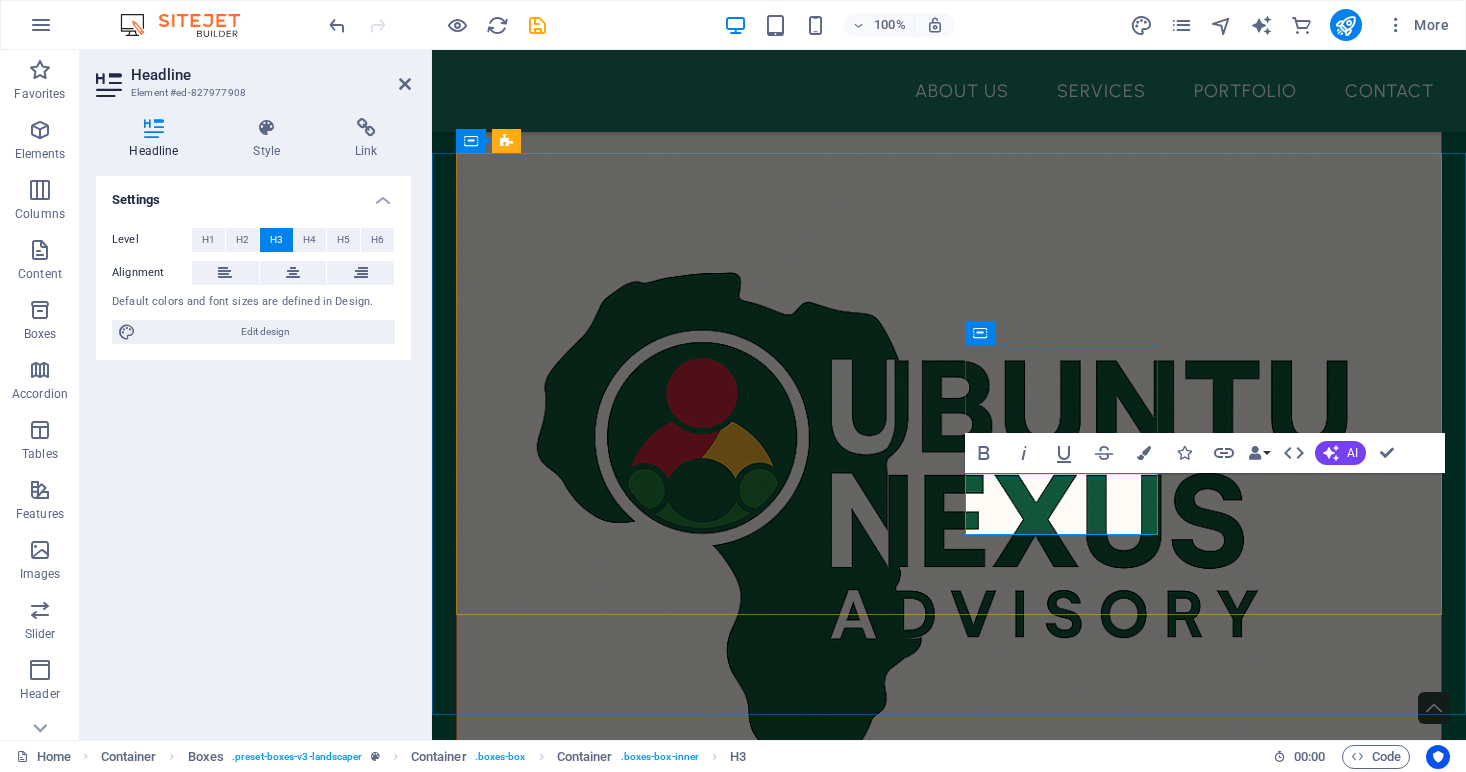 click on "Stakeholder Analysis" at bounding box center (612, 1876) 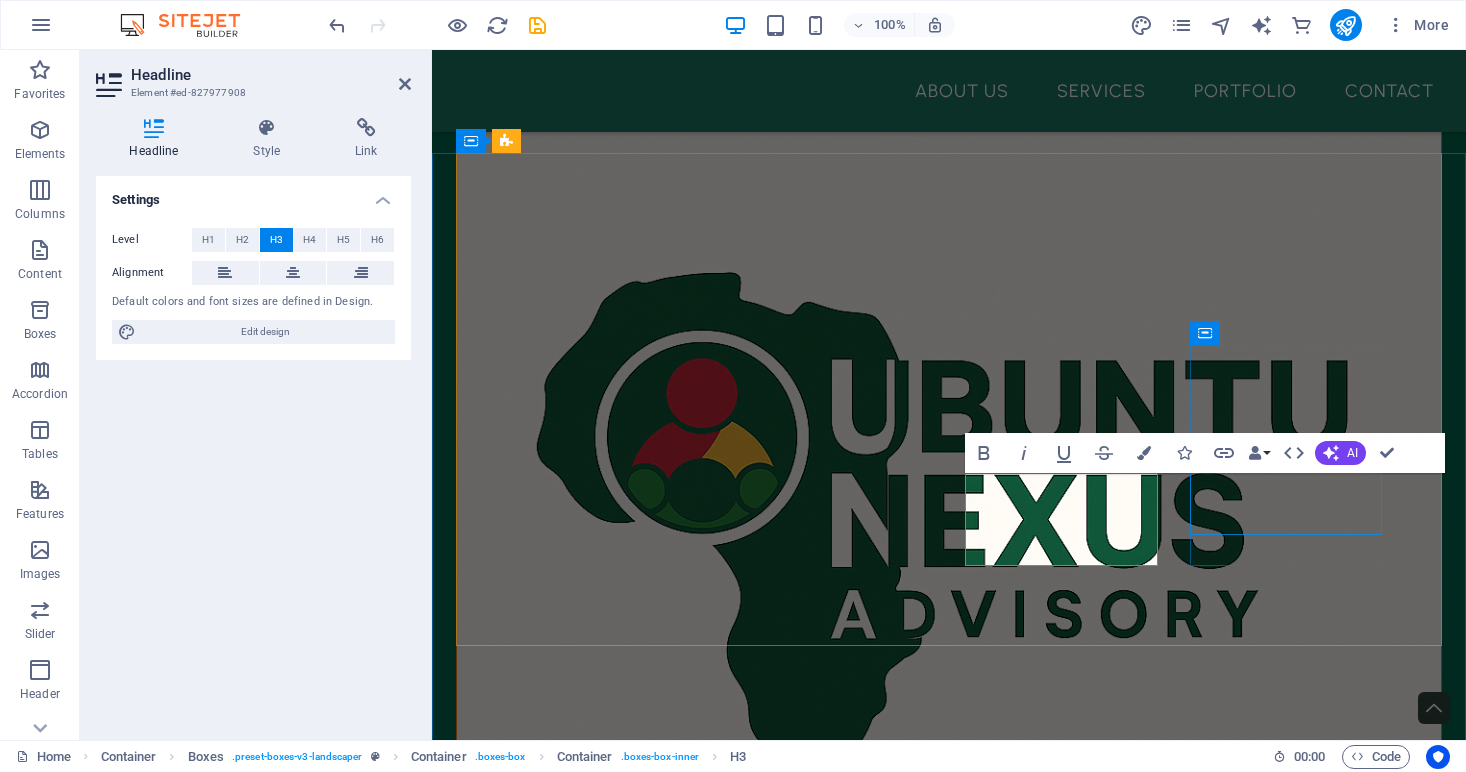 click on "Stakeholder Engagement" at bounding box center [612, 2114] 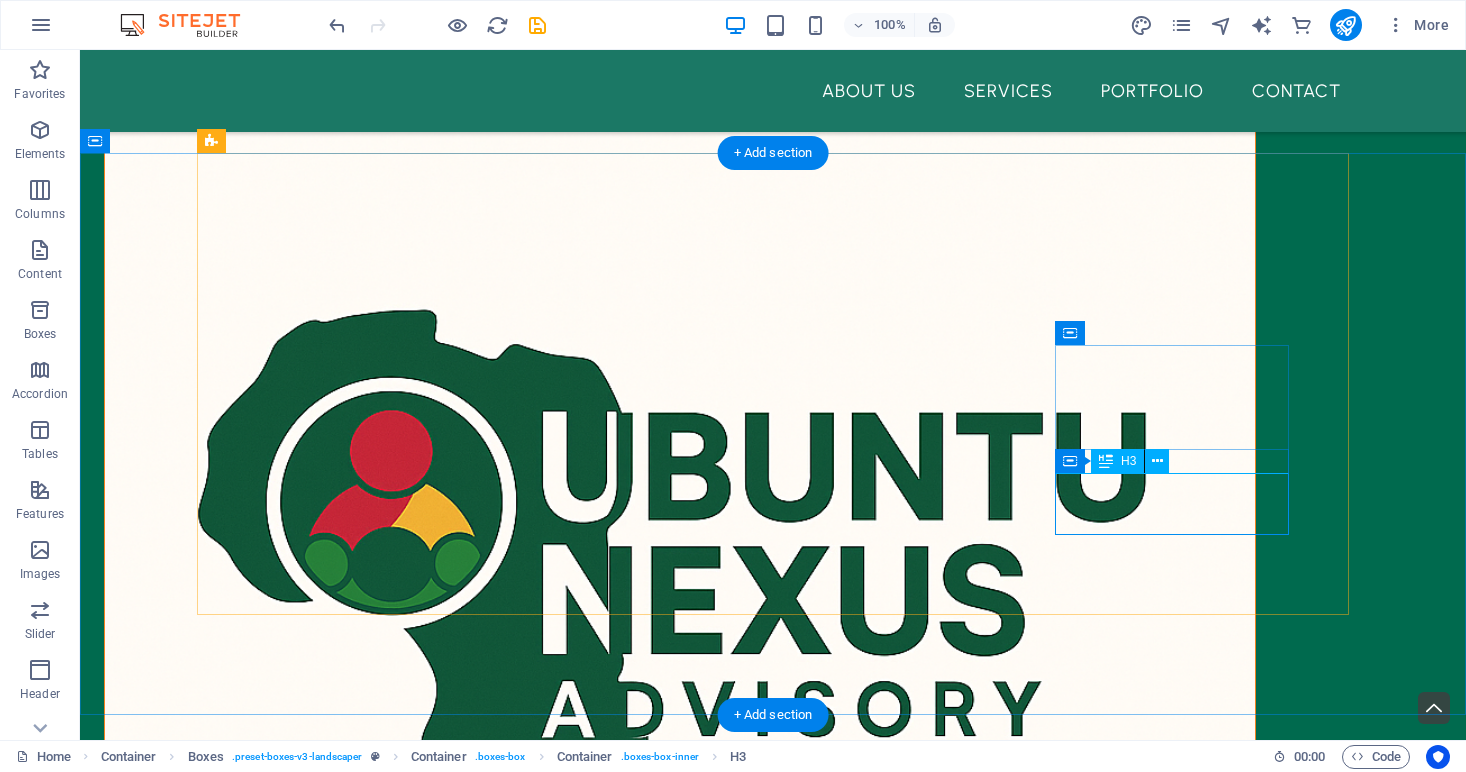 click on "Stakeholder Engagement" at bounding box center [374, 2218] 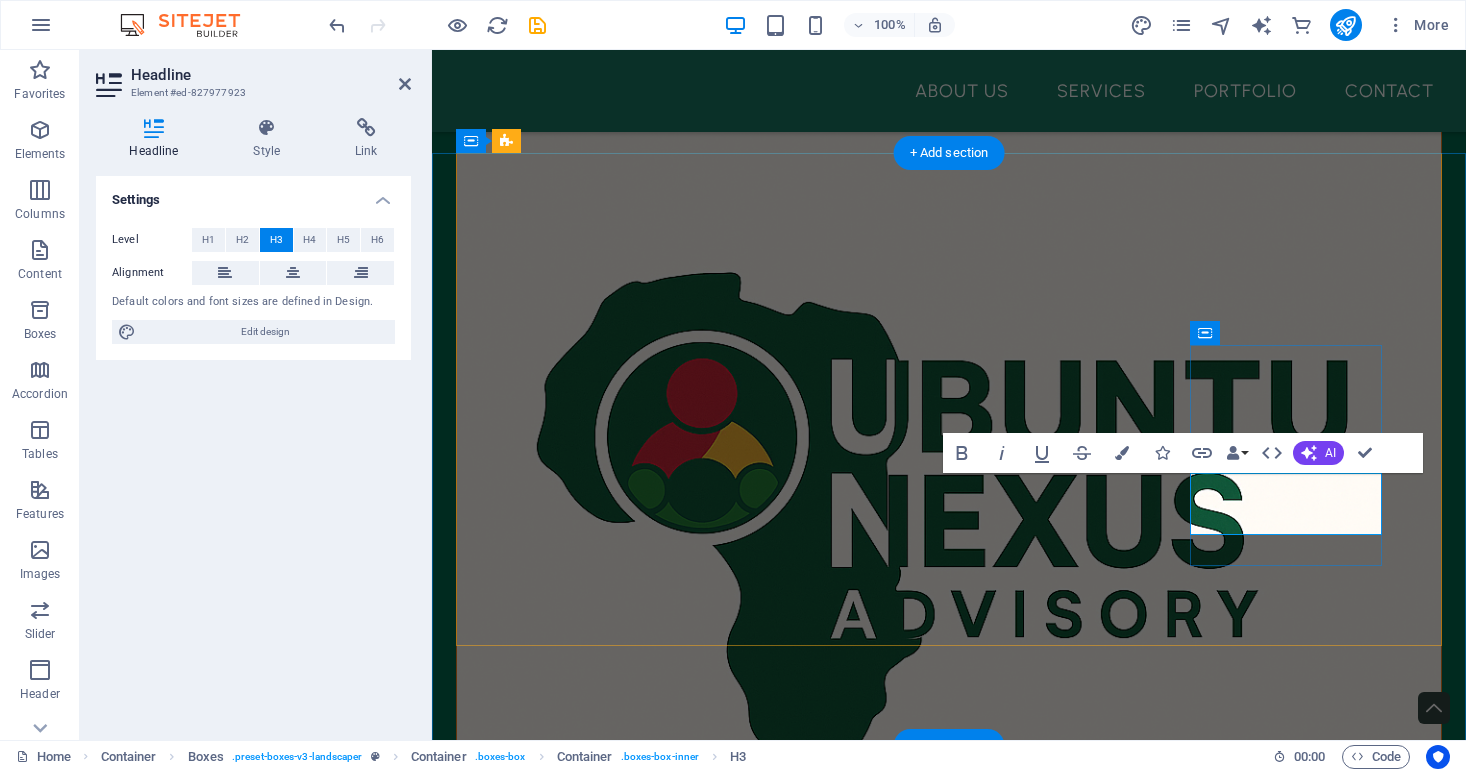 click on "Stakeholder Engagement" at bounding box center [612, 2114] 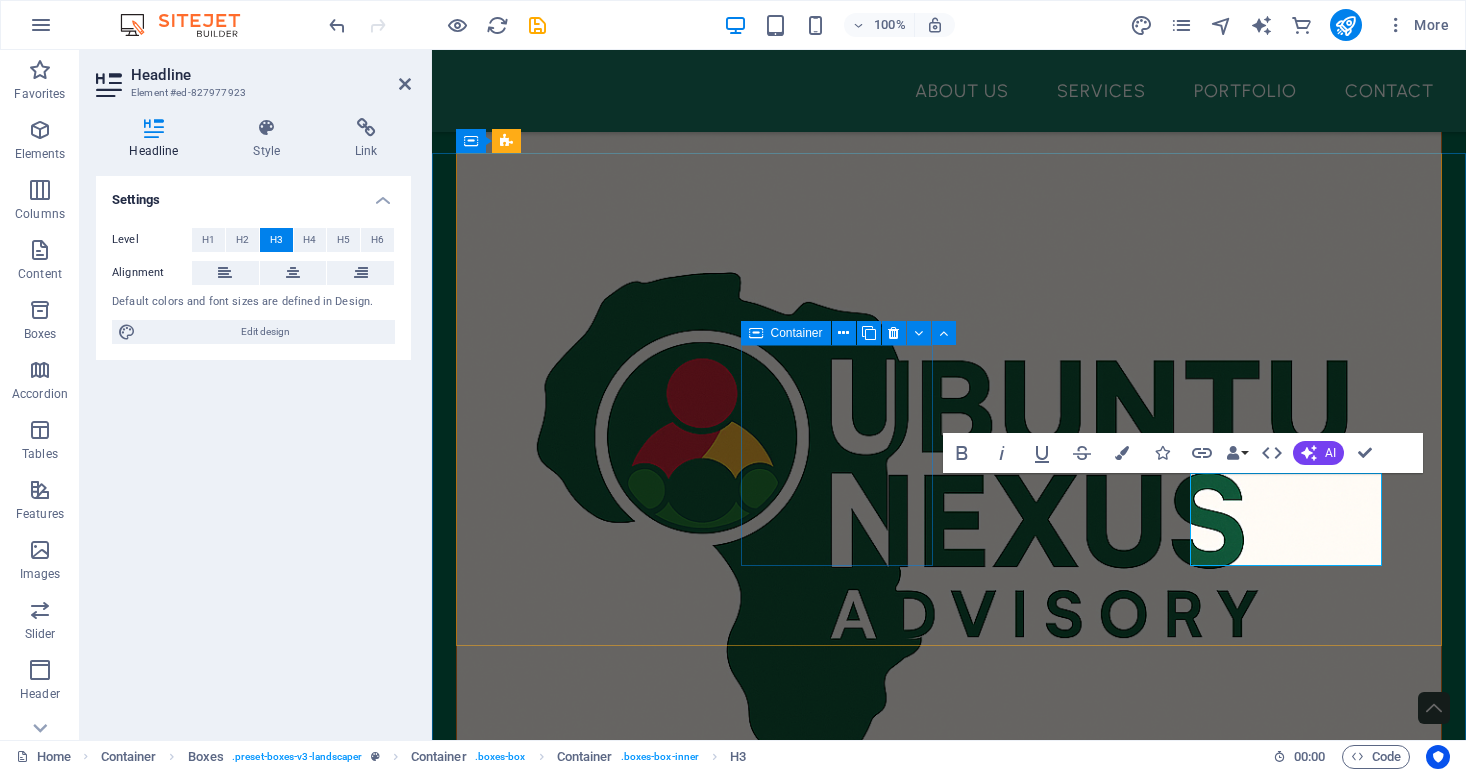 click on "Political Risk Analysis" at bounding box center [612, 1606] 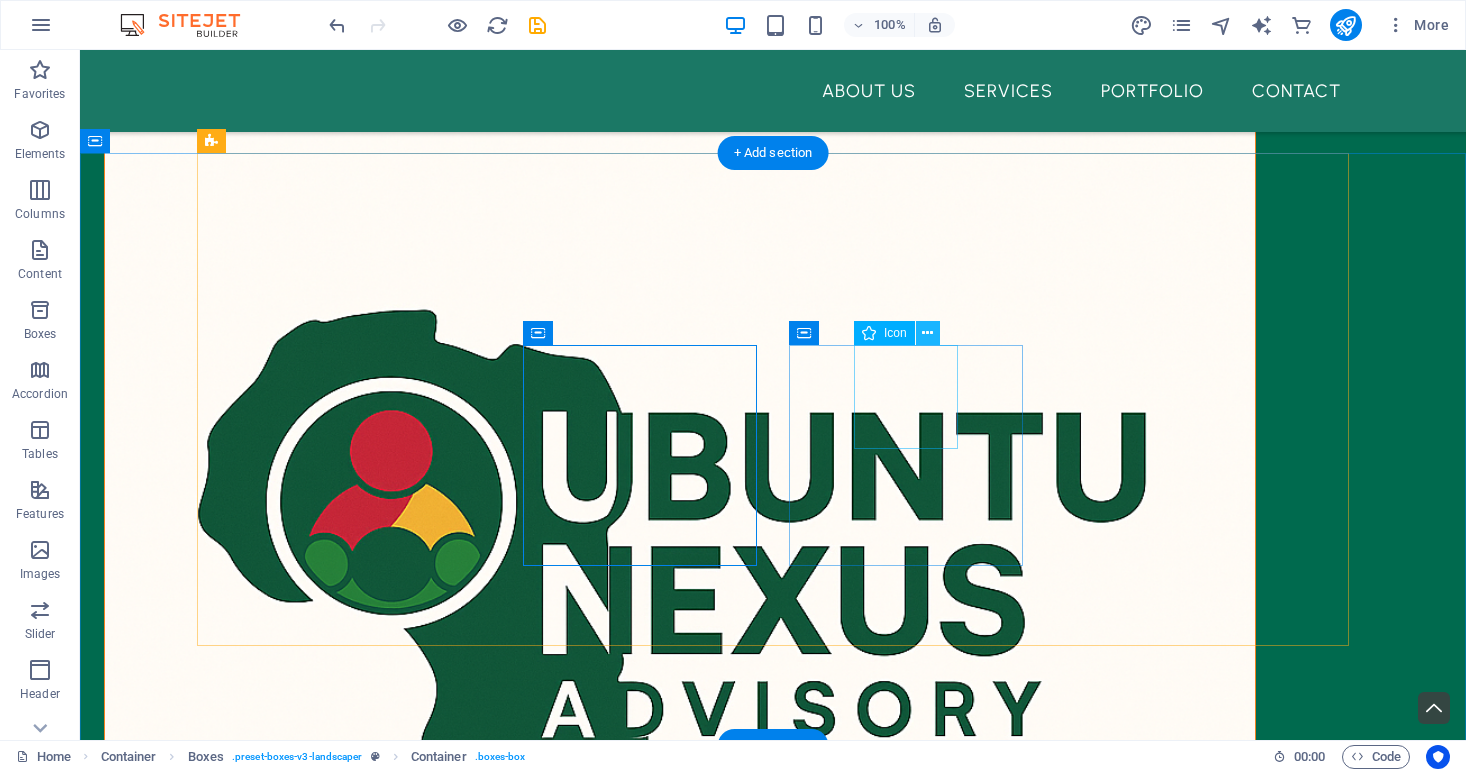 click at bounding box center [927, 333] 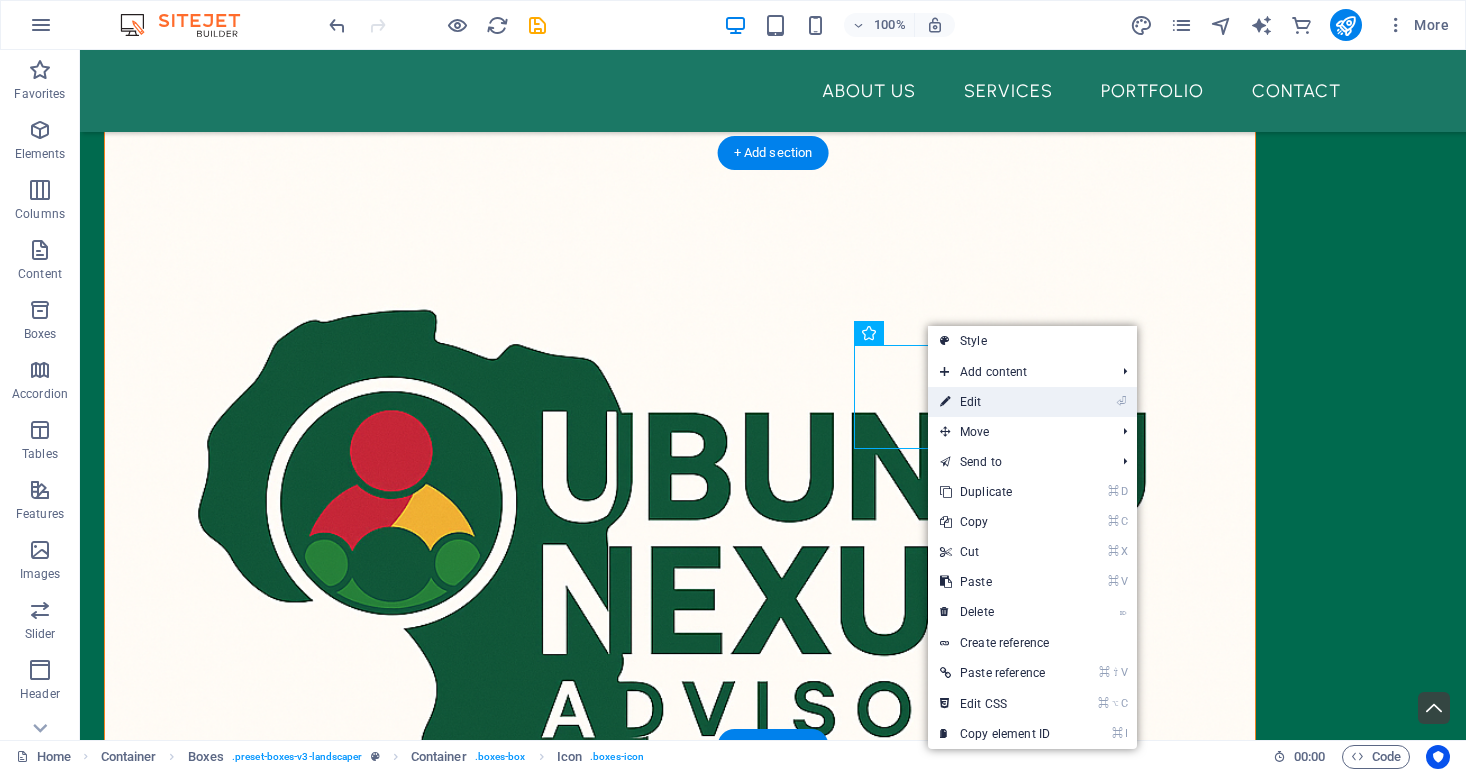 click on "⏎  Edit" at bounding box center (995, 402) 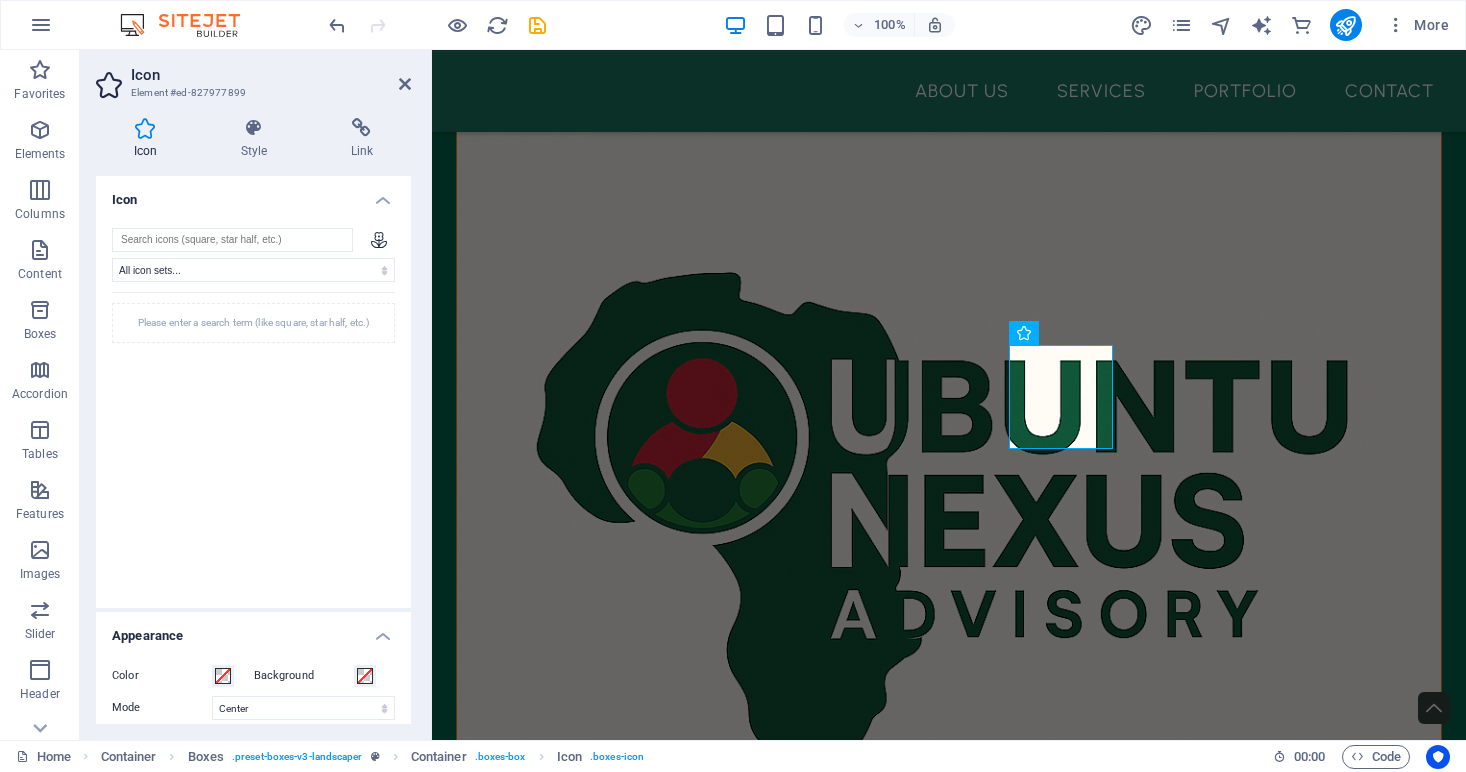 scroll, scrollTop: 0, scrollLeft: 0, axis: both 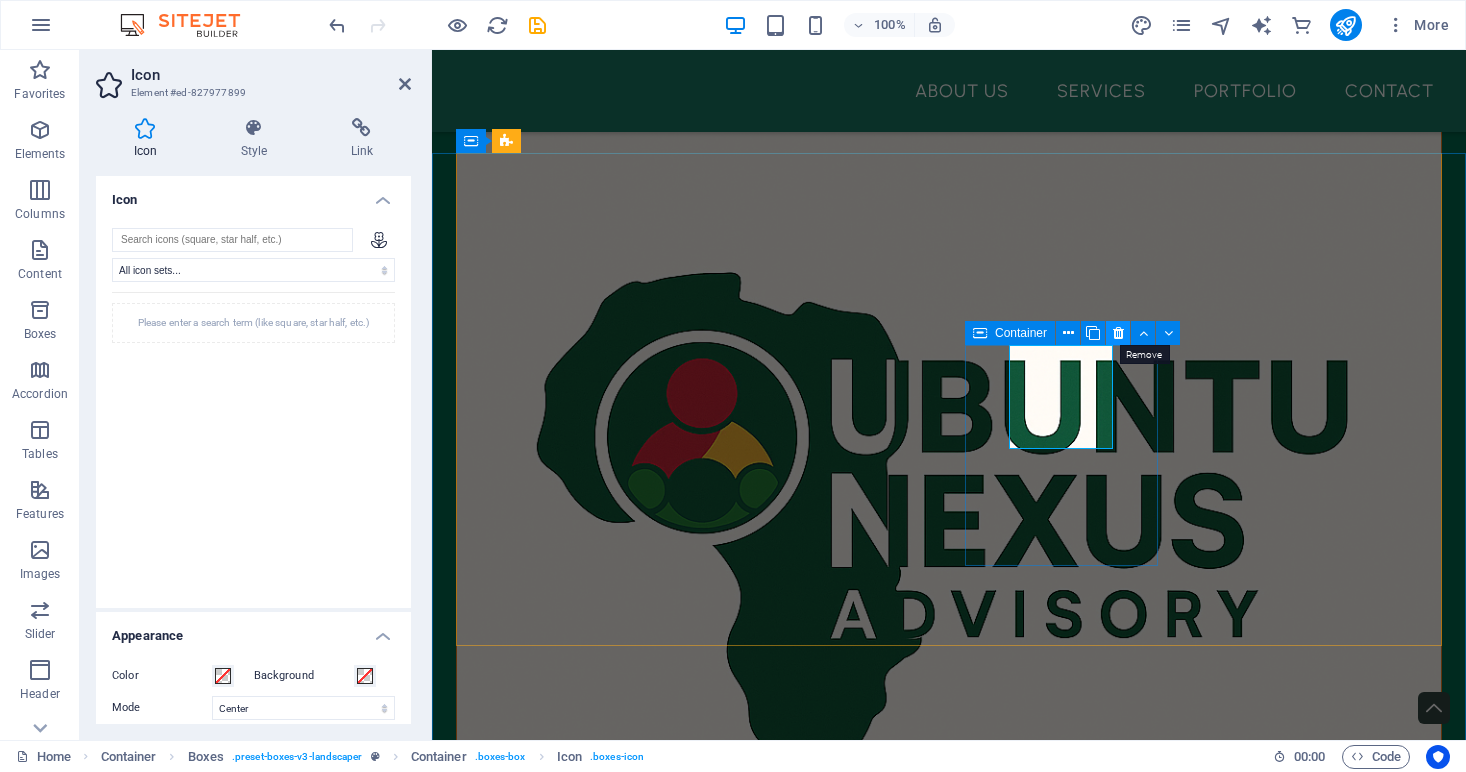 click at bounding box center [1118, 333] 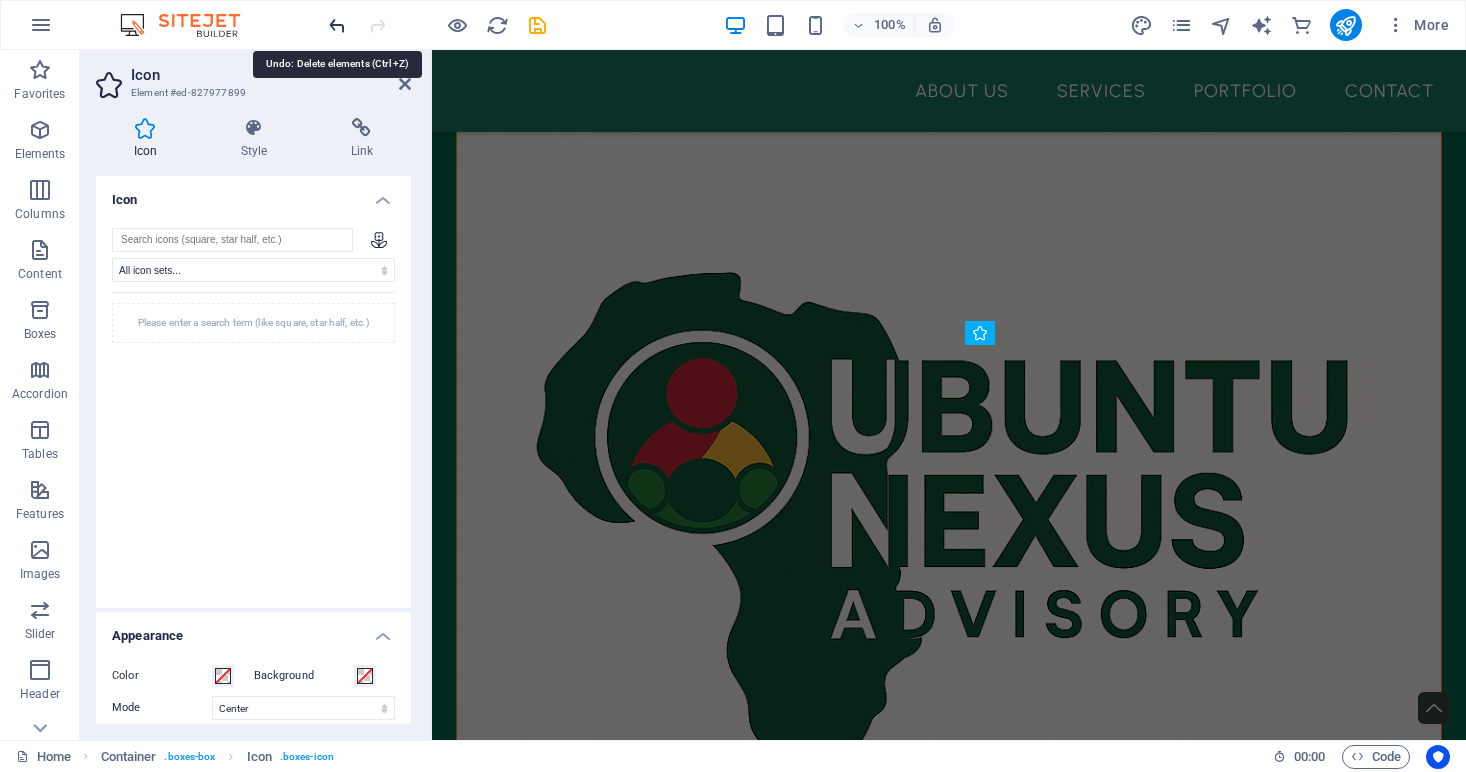 click at bounding box center (337, 25) 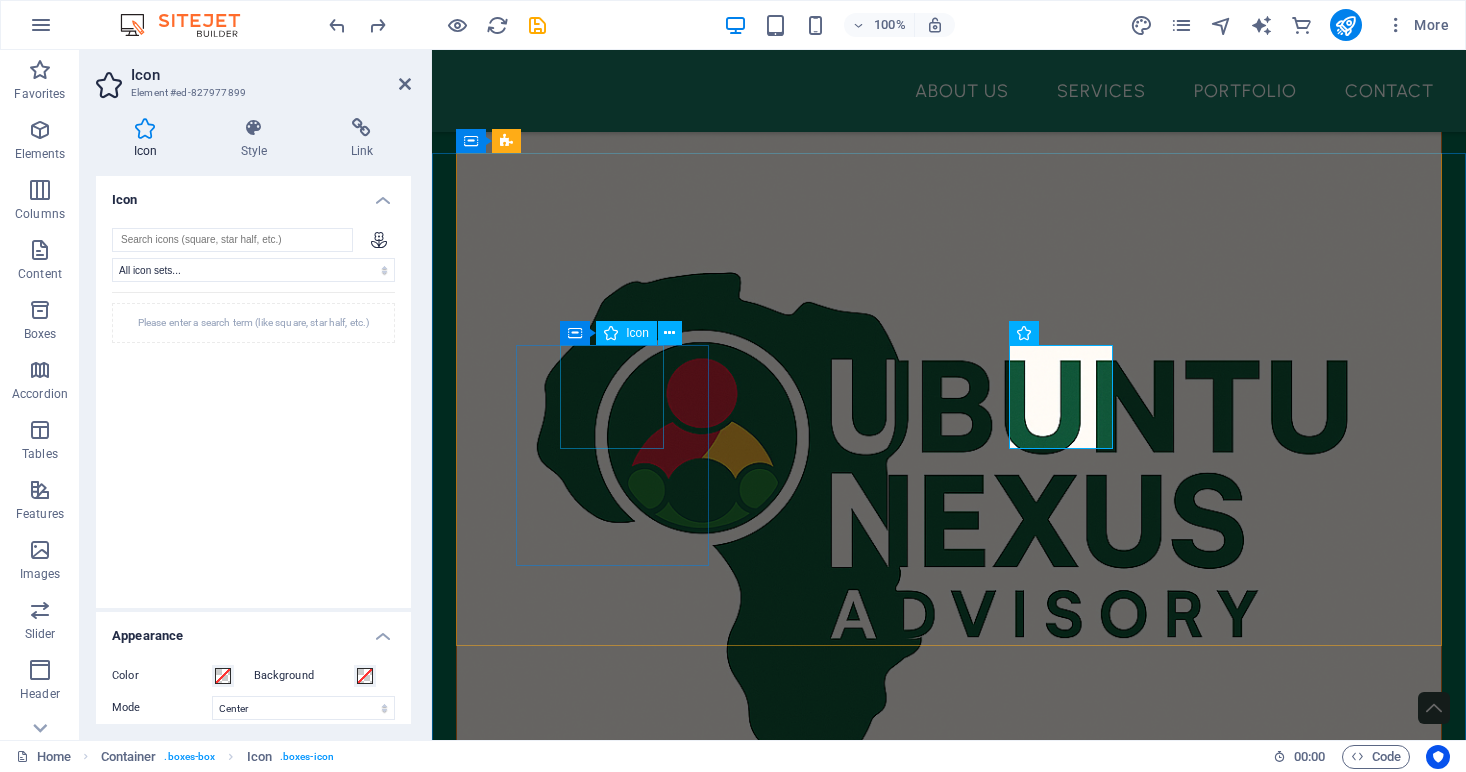 click at bounding box center [612, 1388] 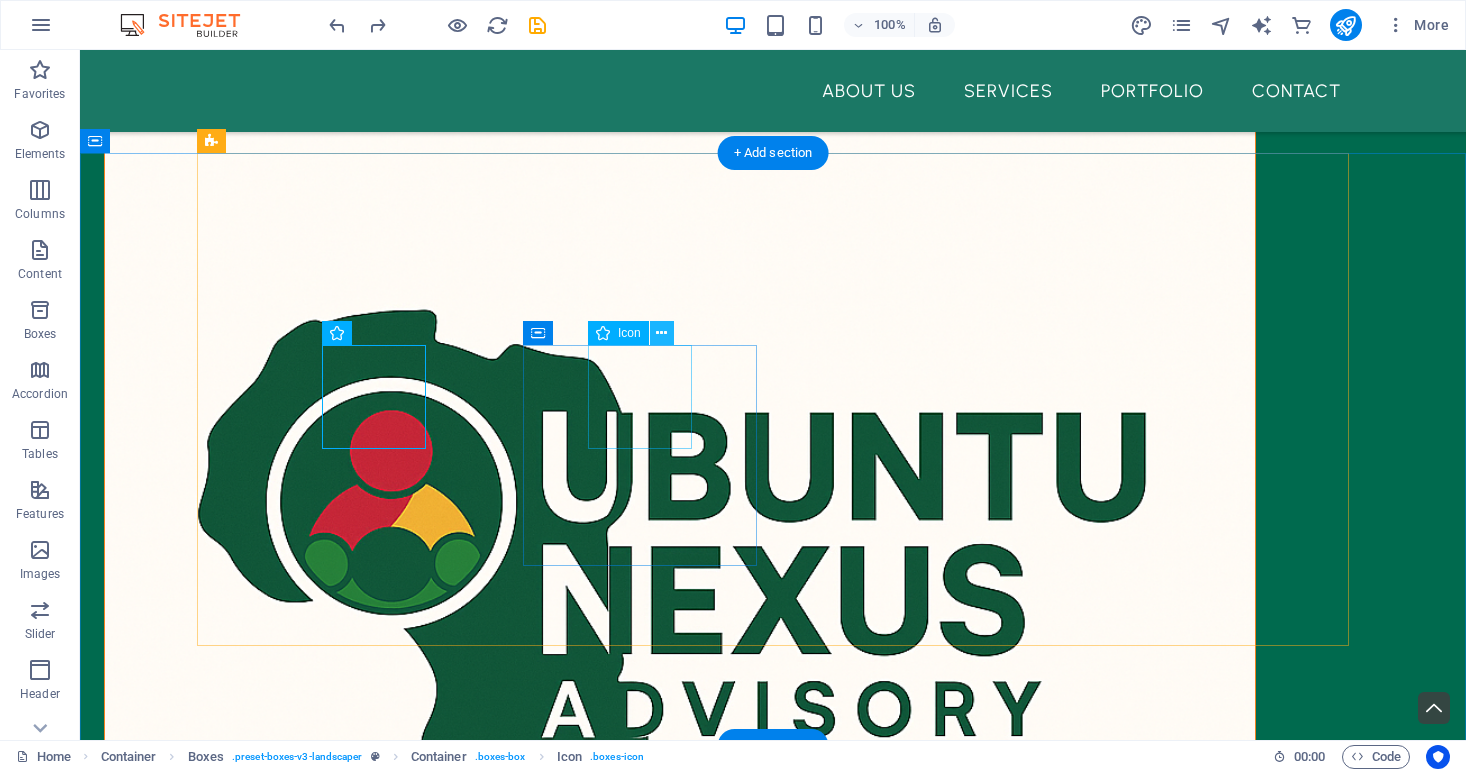 click at bounding box center [661, 333] 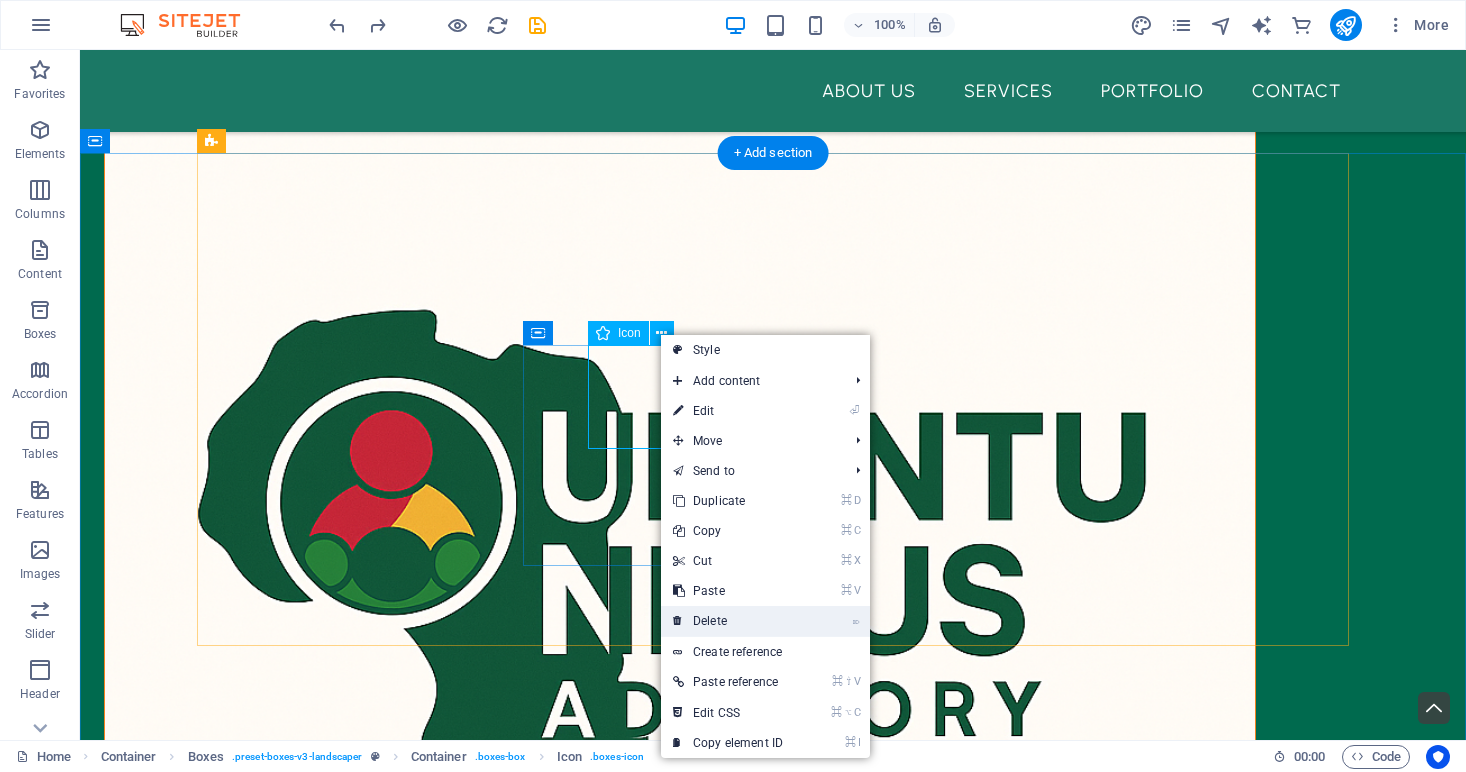 click on "⌦  Delete" at bounding box center [728, 621] 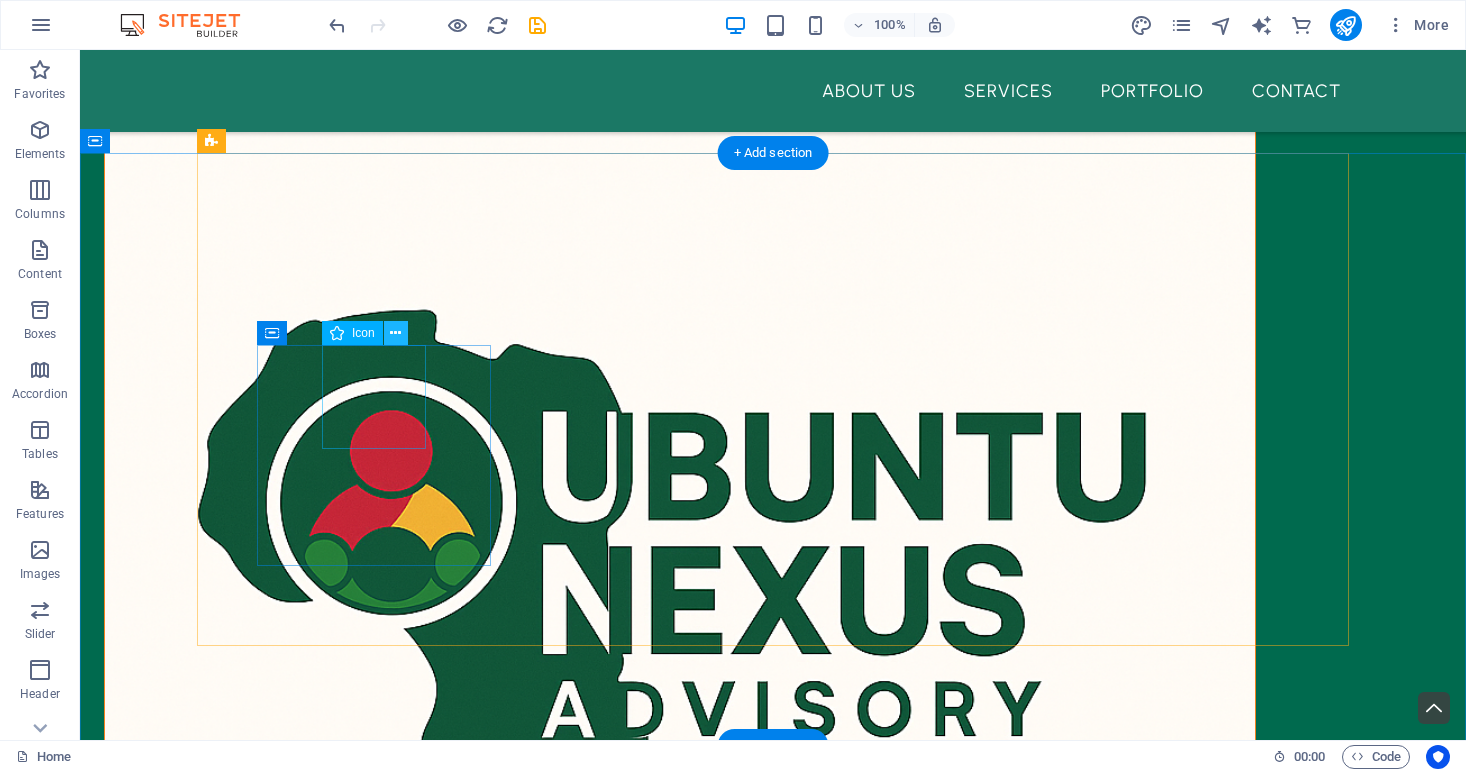 click at bounding box center [395, 333] 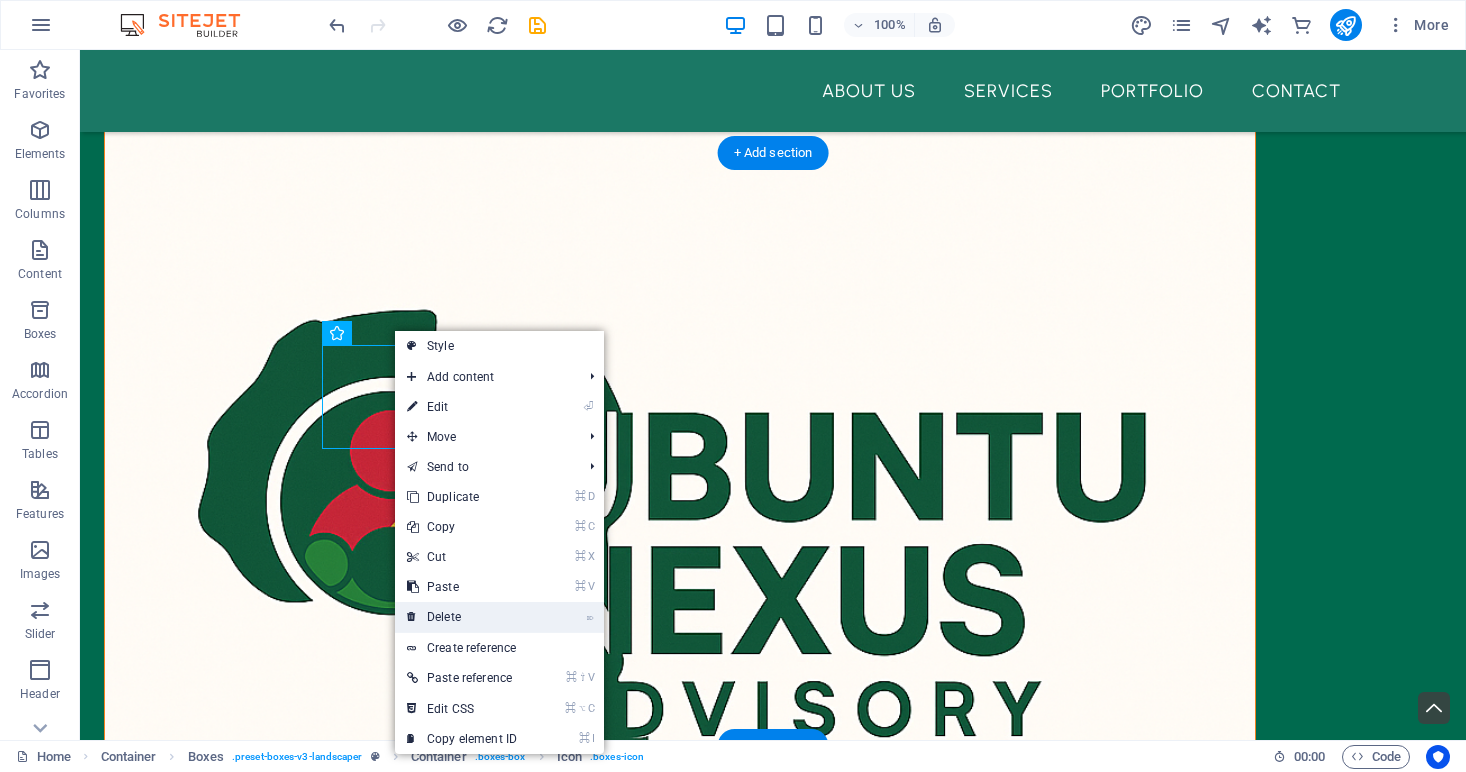 click on "⌦  Delete" at bounding box center [462, 617] 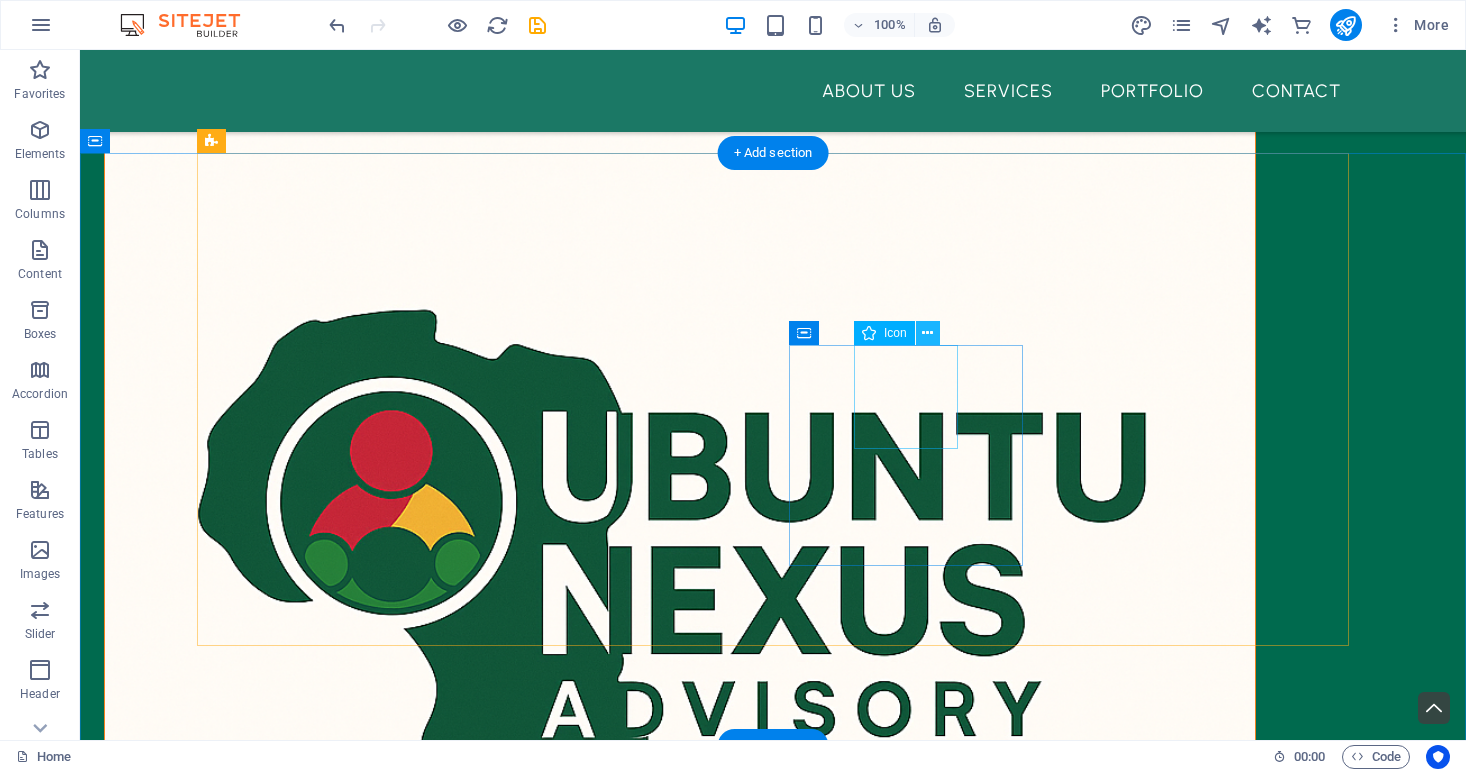click at bounding box center [927, 333] 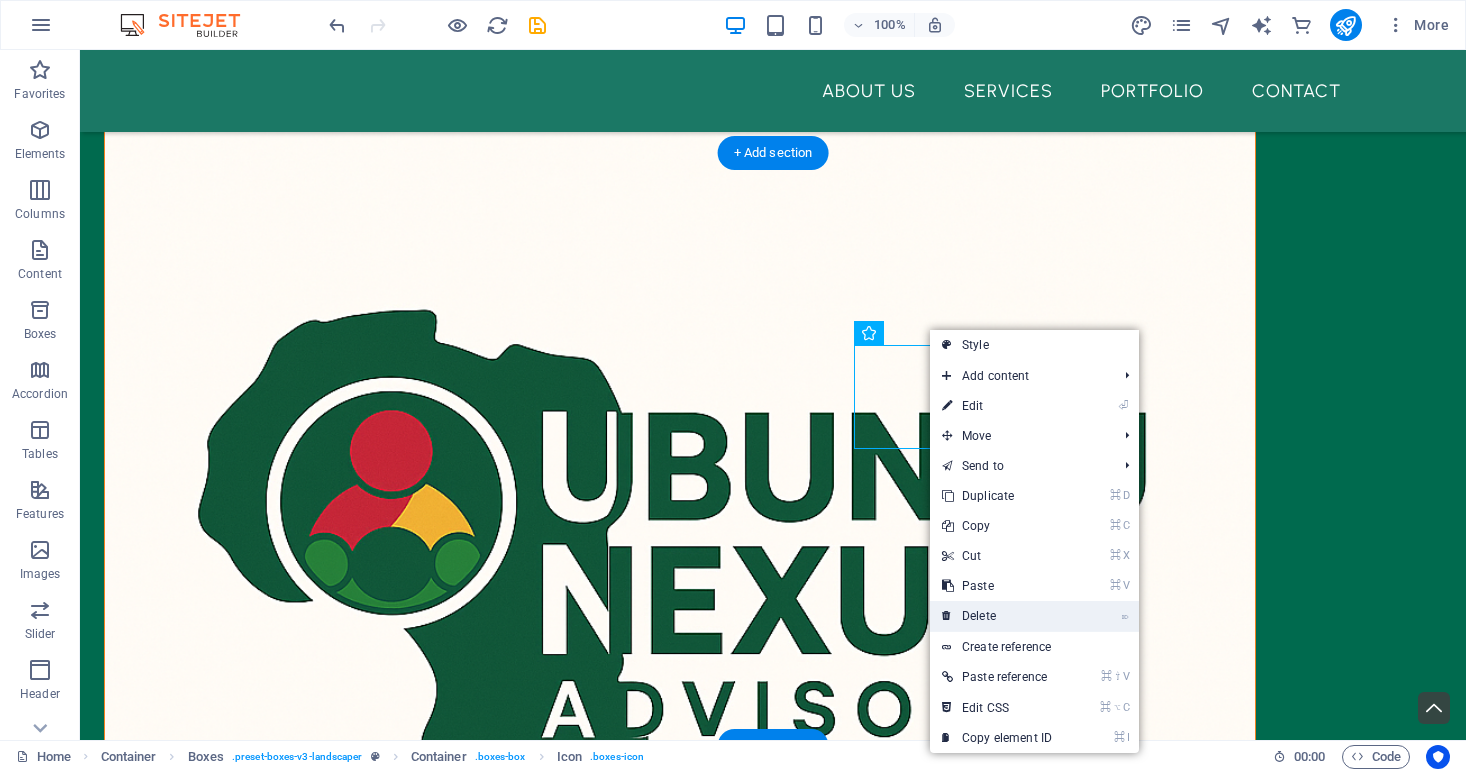 click on "⌦  Delete" at bounding box center (997, 616) 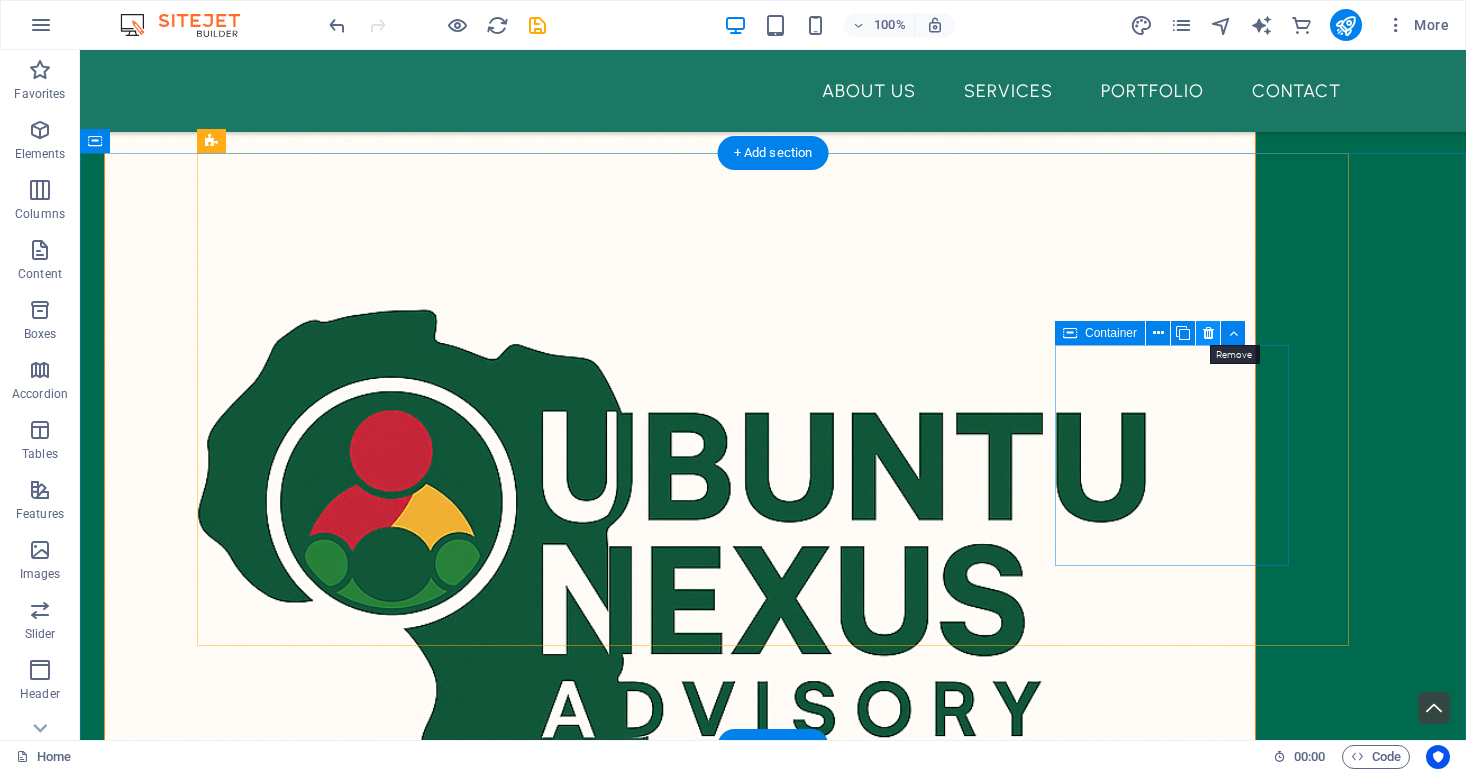 click at bounding box center [1208, 333] 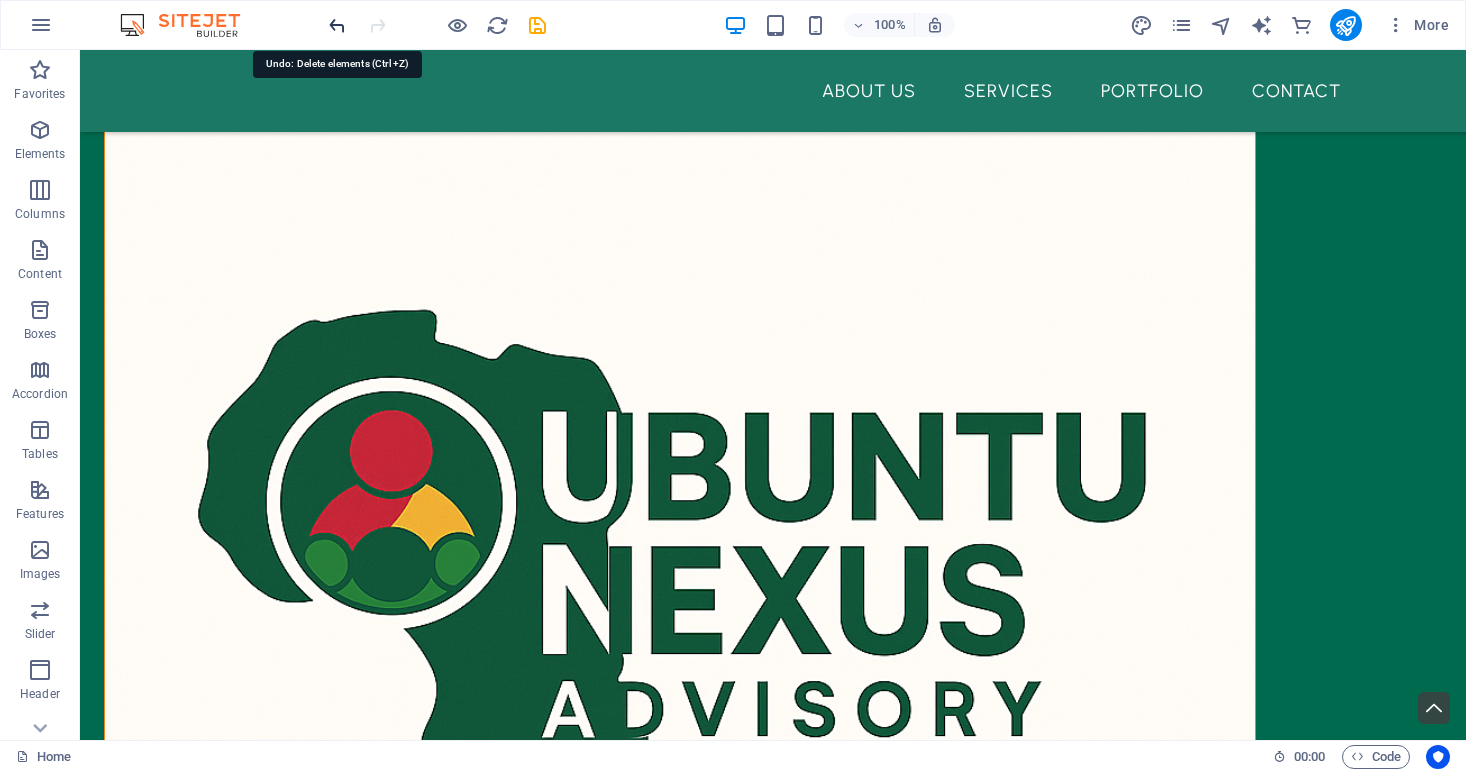 click at bounding box center (337, 25) 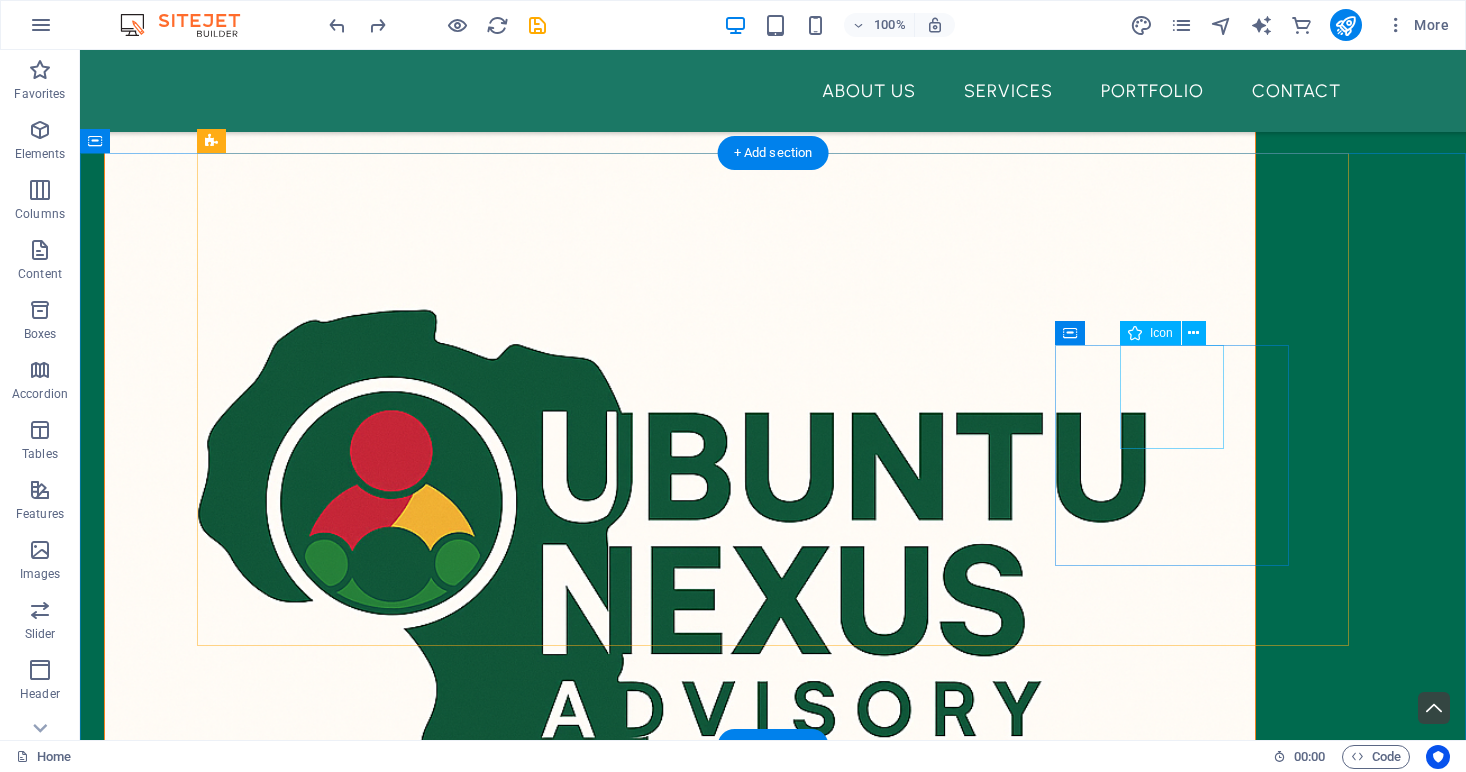 click at bounding box center (374, 1799) 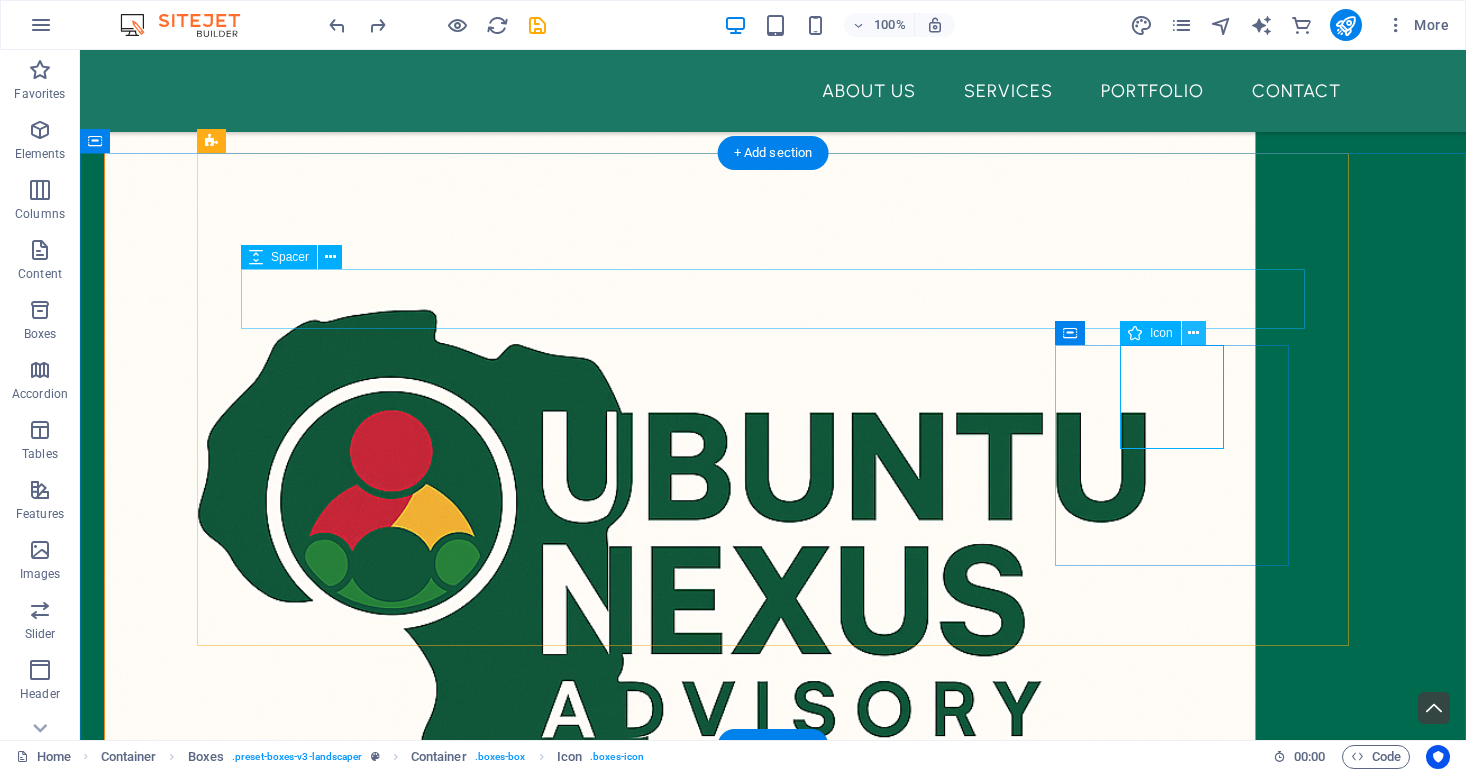 click at bounding box center (1193, 333) 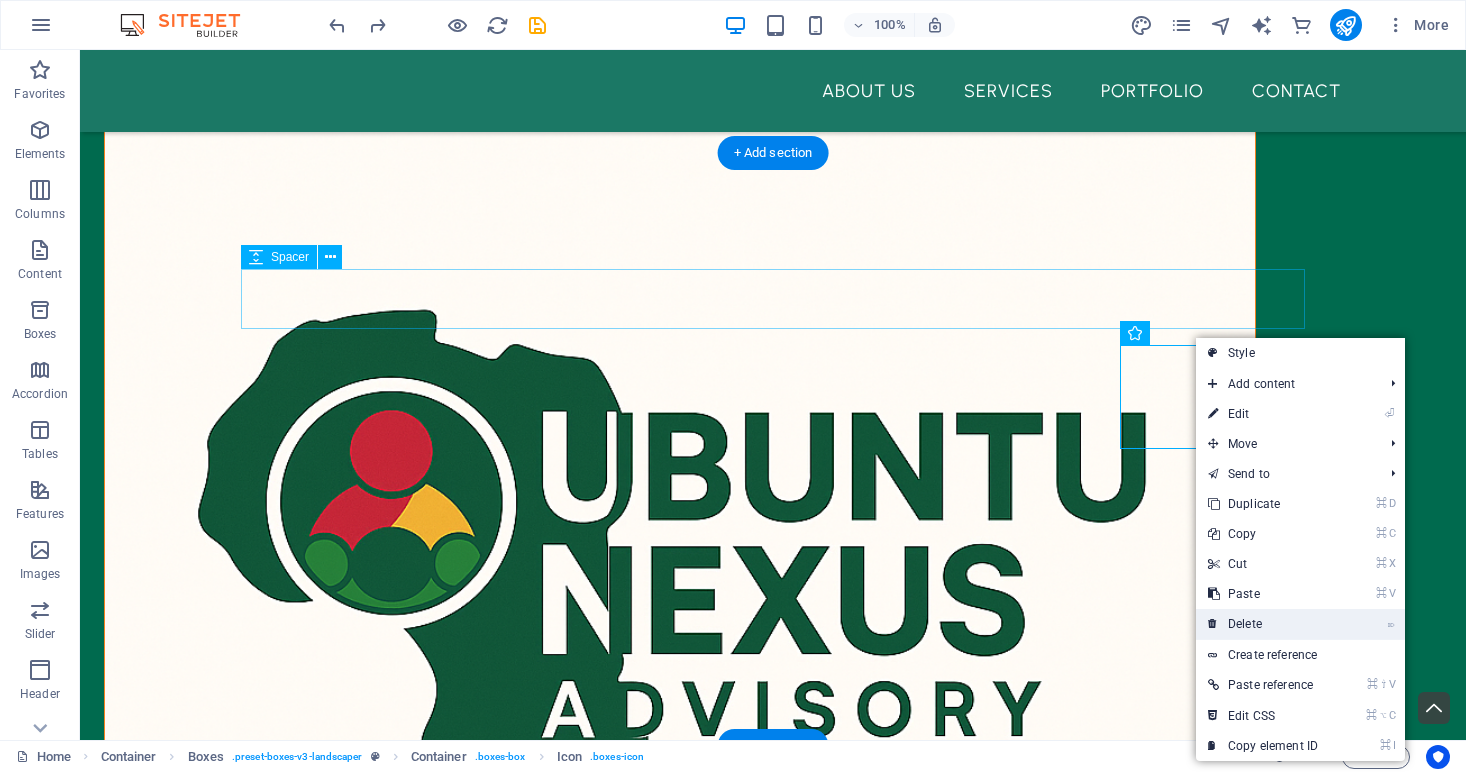 click on "⌦  Delete" at bounding box center [1263, 624] 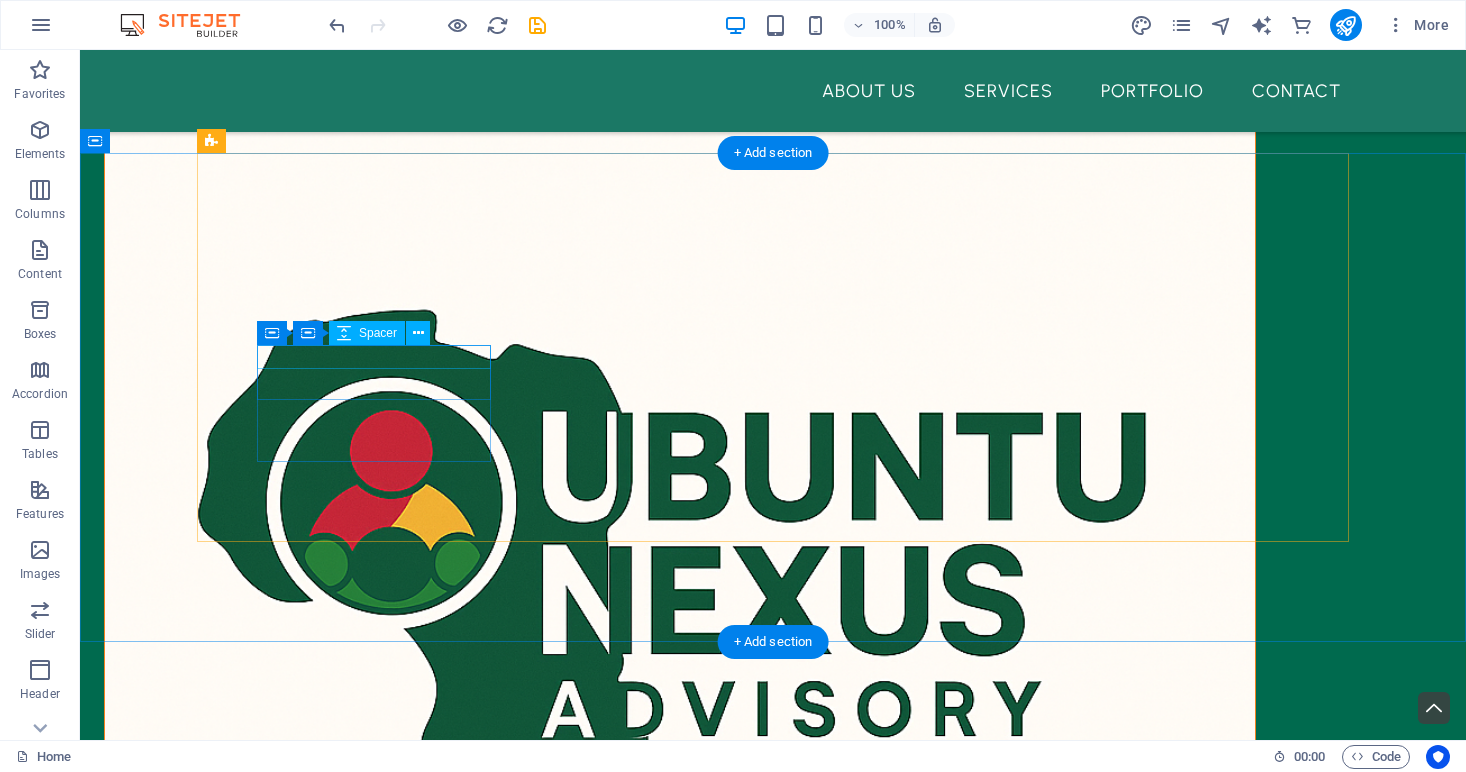 click at bounding box center (374, 1514) 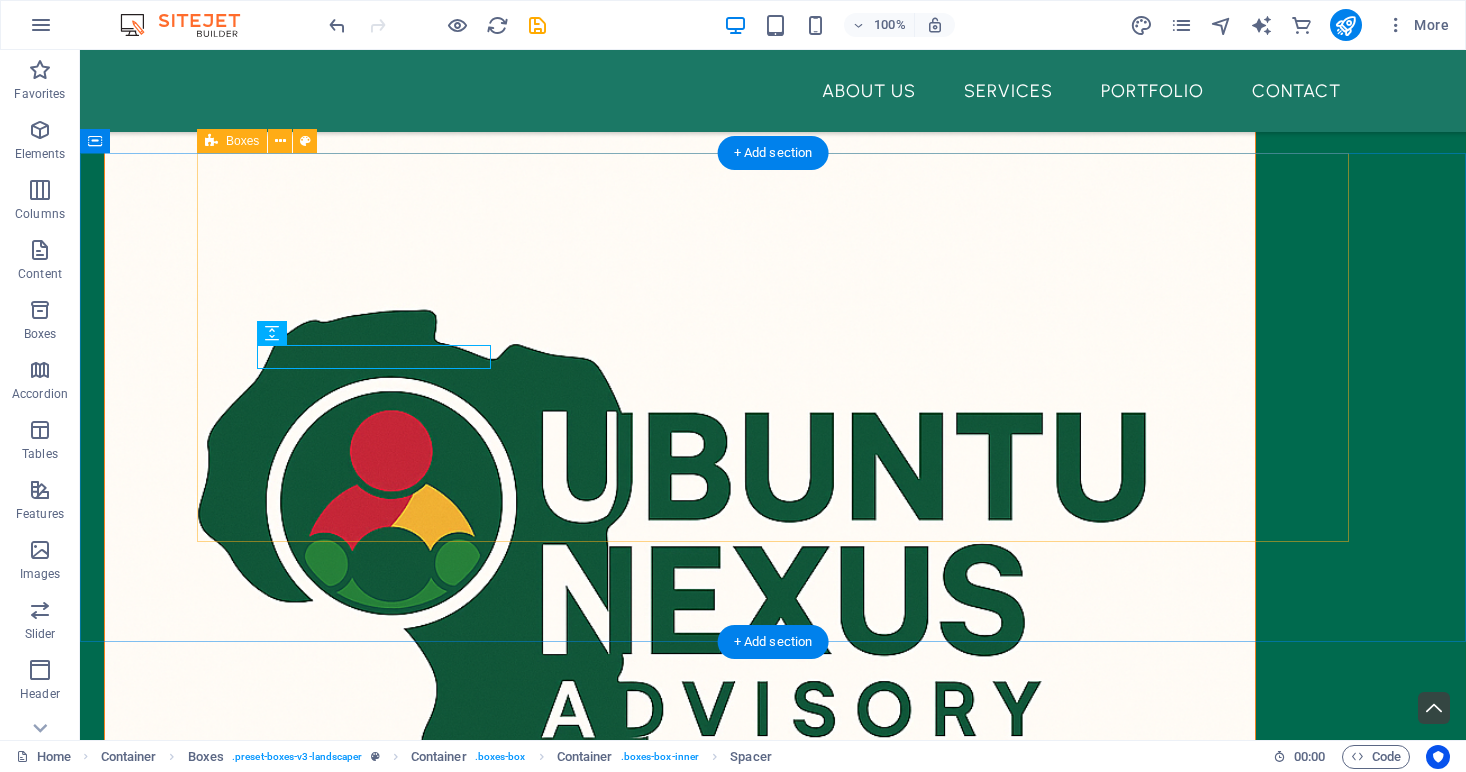 click on "What we do Political Advisory Political Risk Analysis Stakeholder Mapping & Analysis Stakeholder Engagement & Management" at bounding box center [773, 1627] 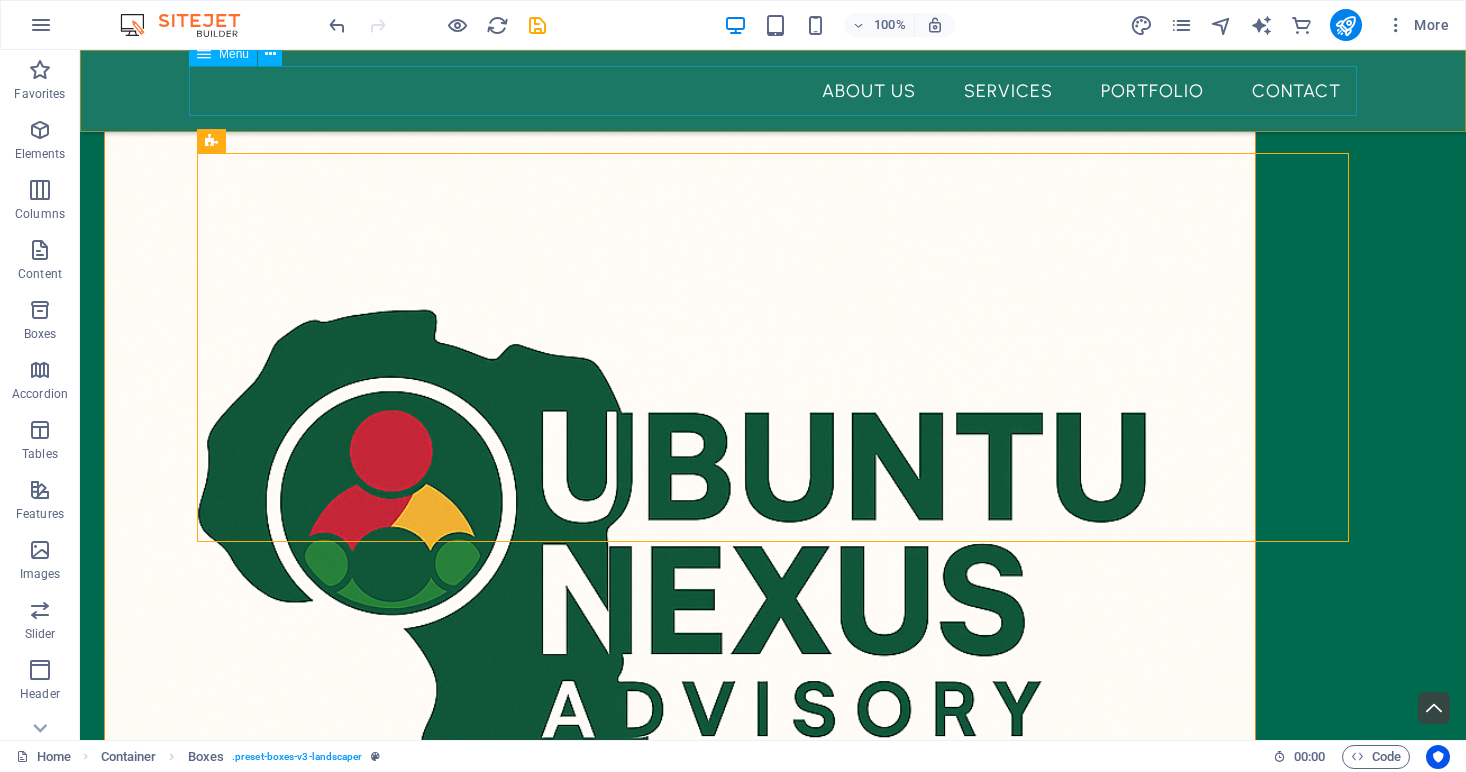 click on "About Us Services Portfolio Contact" at bounding box center (773, 91) 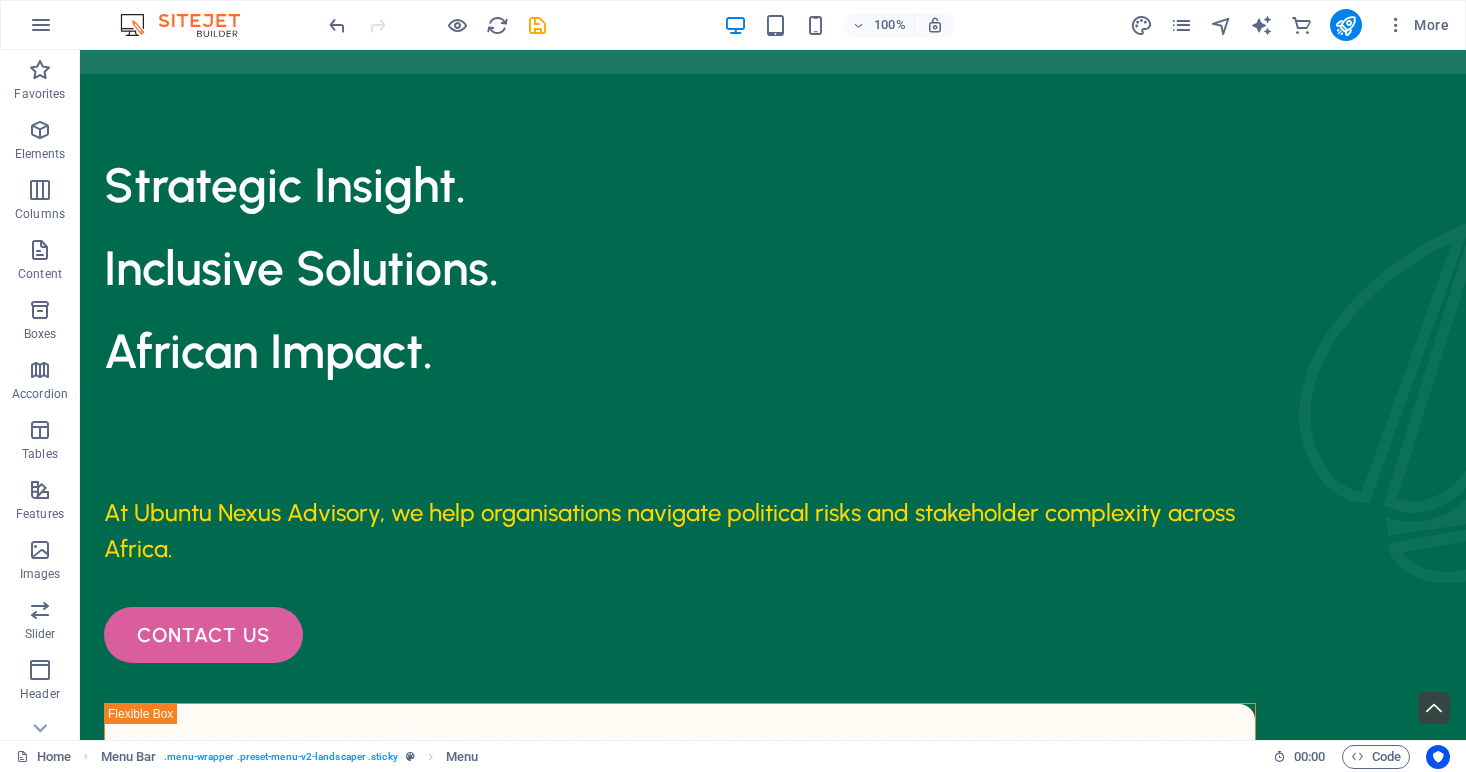 scroll, scrollTop: 79, scrollLeft: 0, axis: vertical 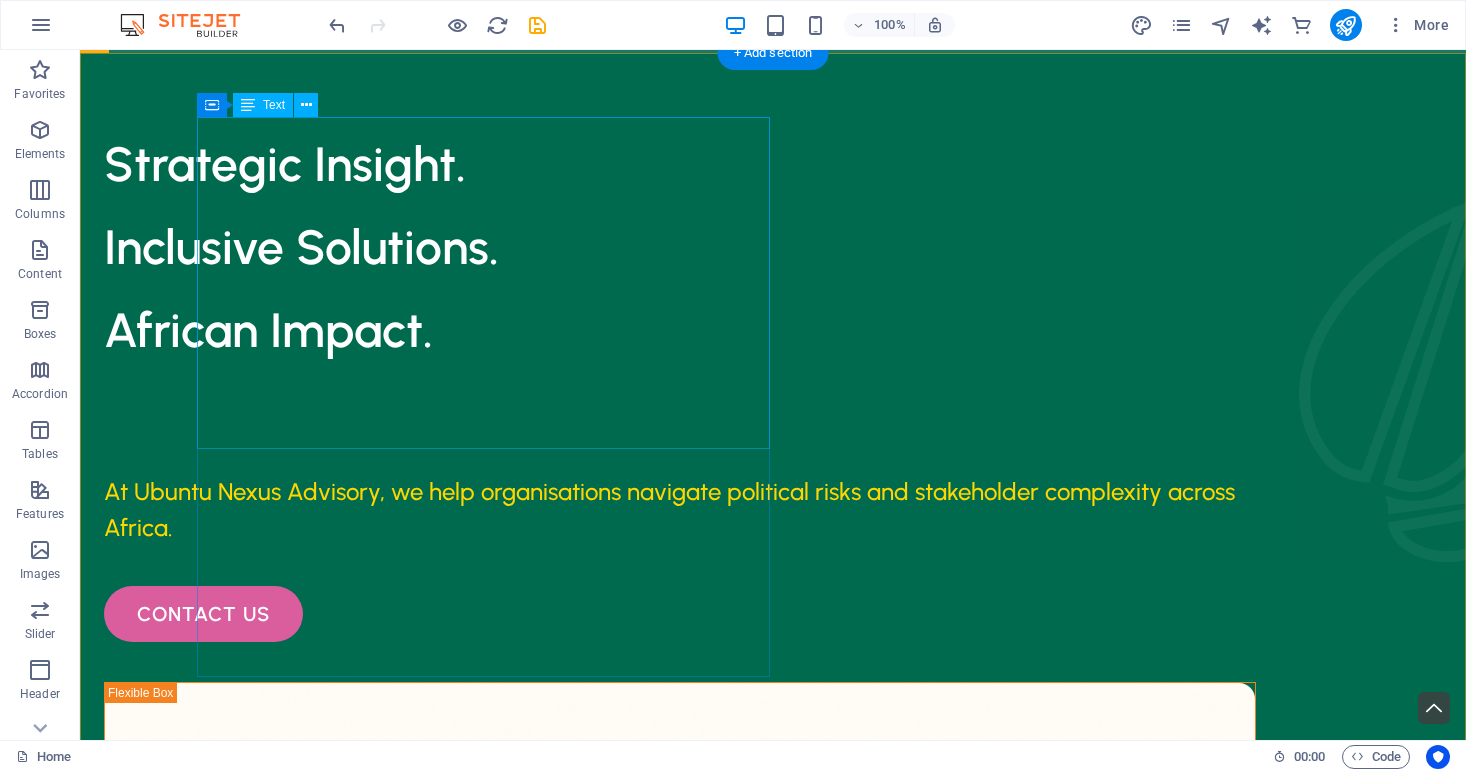 click on "Strategic Insight. Inclusive Solutions. African Impact." at bounding box center [680, 283] 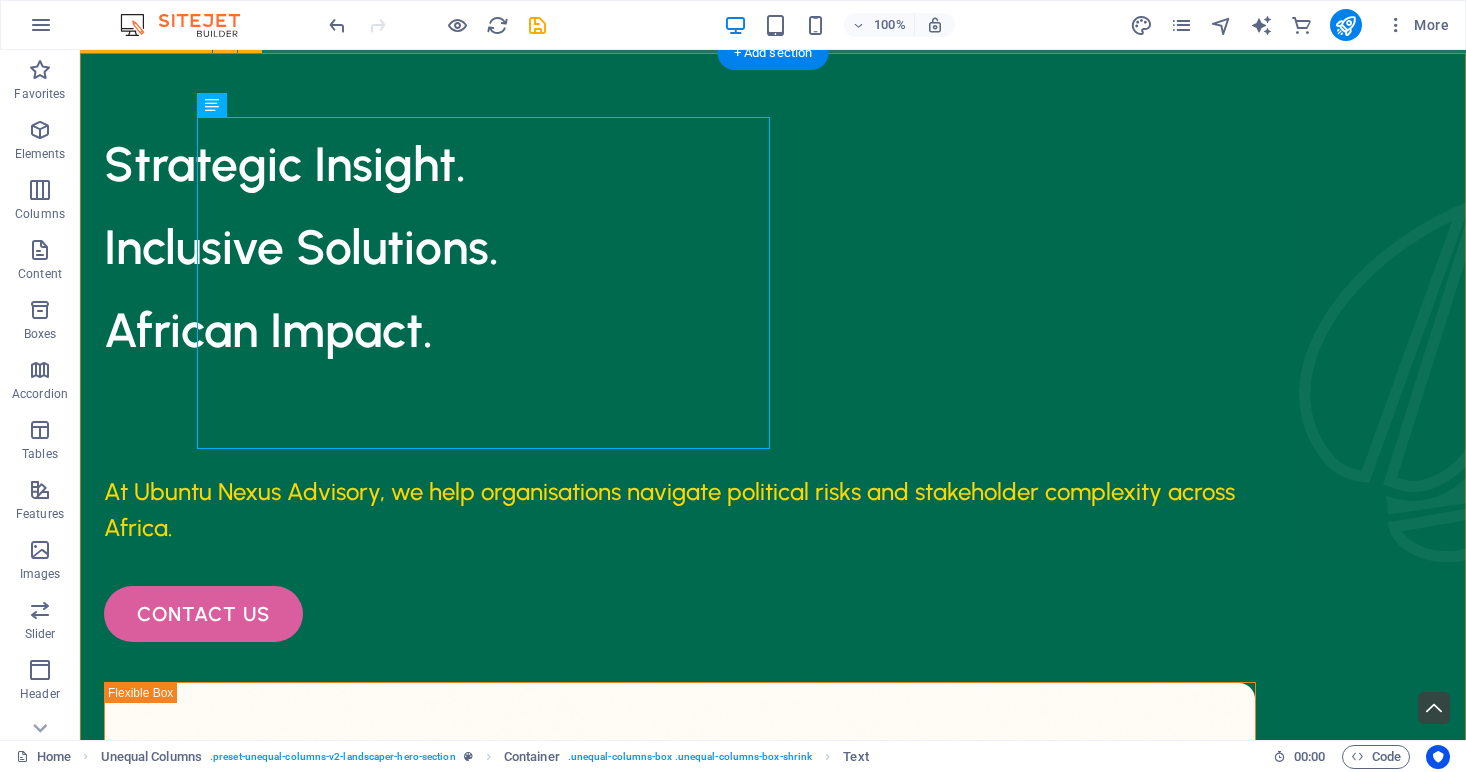 click on "Strategic Insight. Inclusive Solutions. African Impact.  At Ubuntu Nexus Advisory, we help organisations navigate political risks and stakeholder complexity across Africa. contact us" at bounding box center (773, 1077) 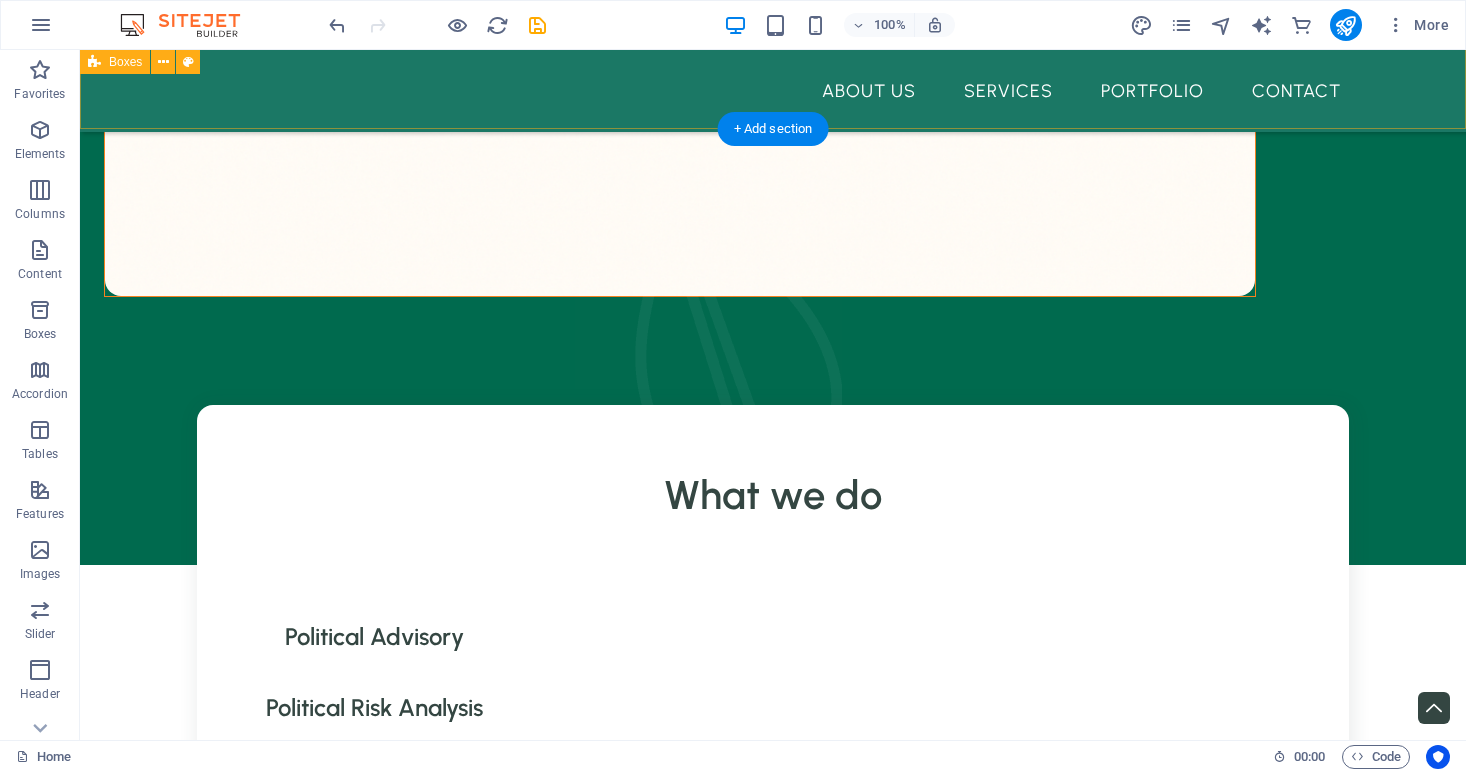 scroll, scrollTop: 1610, scrollLeft: 0, axis: vertical 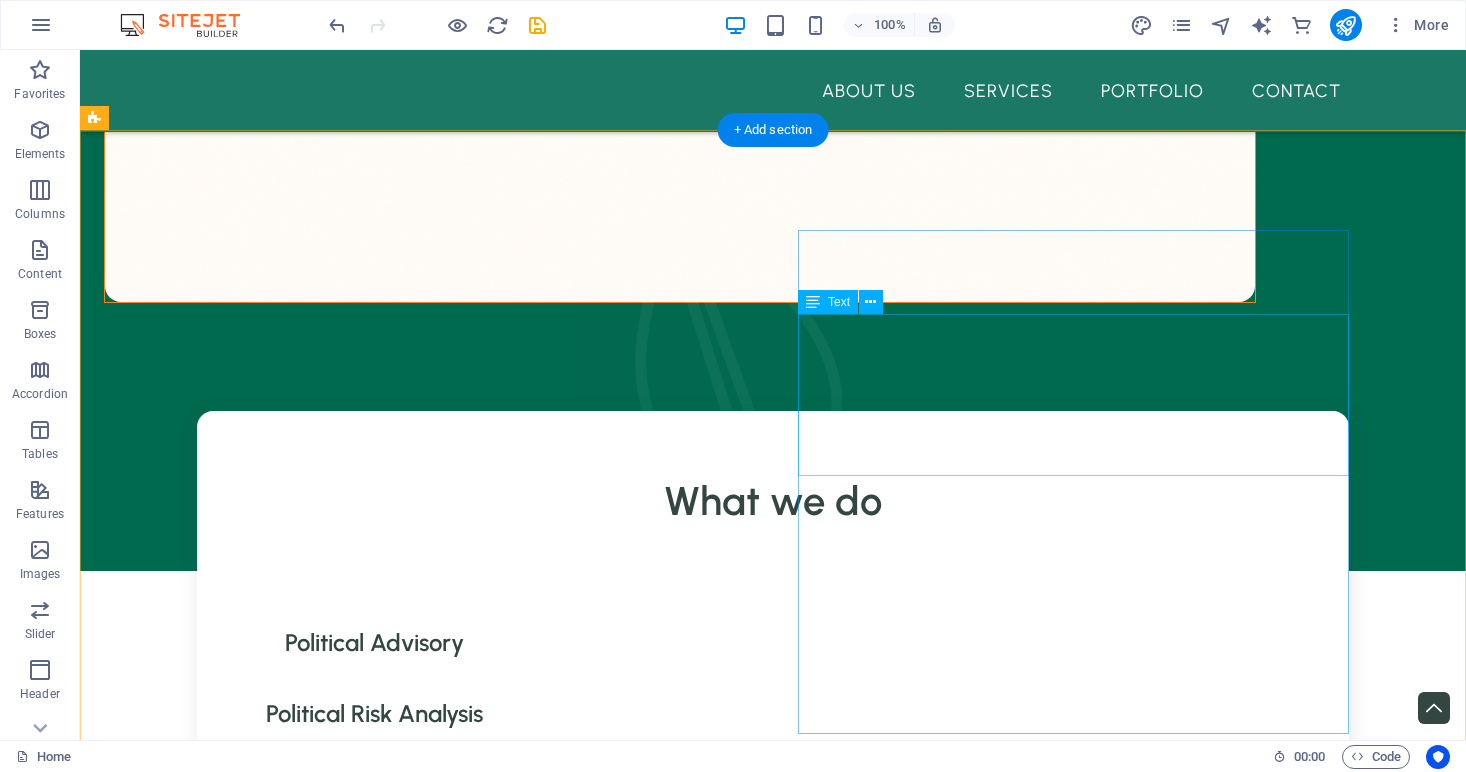 click on "Sed ut perspiciatis unde omnis iste natus error sit voluptatem accusantium doloremque laudantium, totam rem aperiam, eaquipsa quae ab illo inventore veritatis et quasi architecto beatae vitae dicta sunt explicabo. Nemo enim ipsam voluptatem quia voluptas sit. Sed ut perspiciatis unde omnis iste natus error sit voluptatem accusantium doloremque laudantium, totam rem aperiam, eaque ipsa qua." at bounding box center (680, 3446) 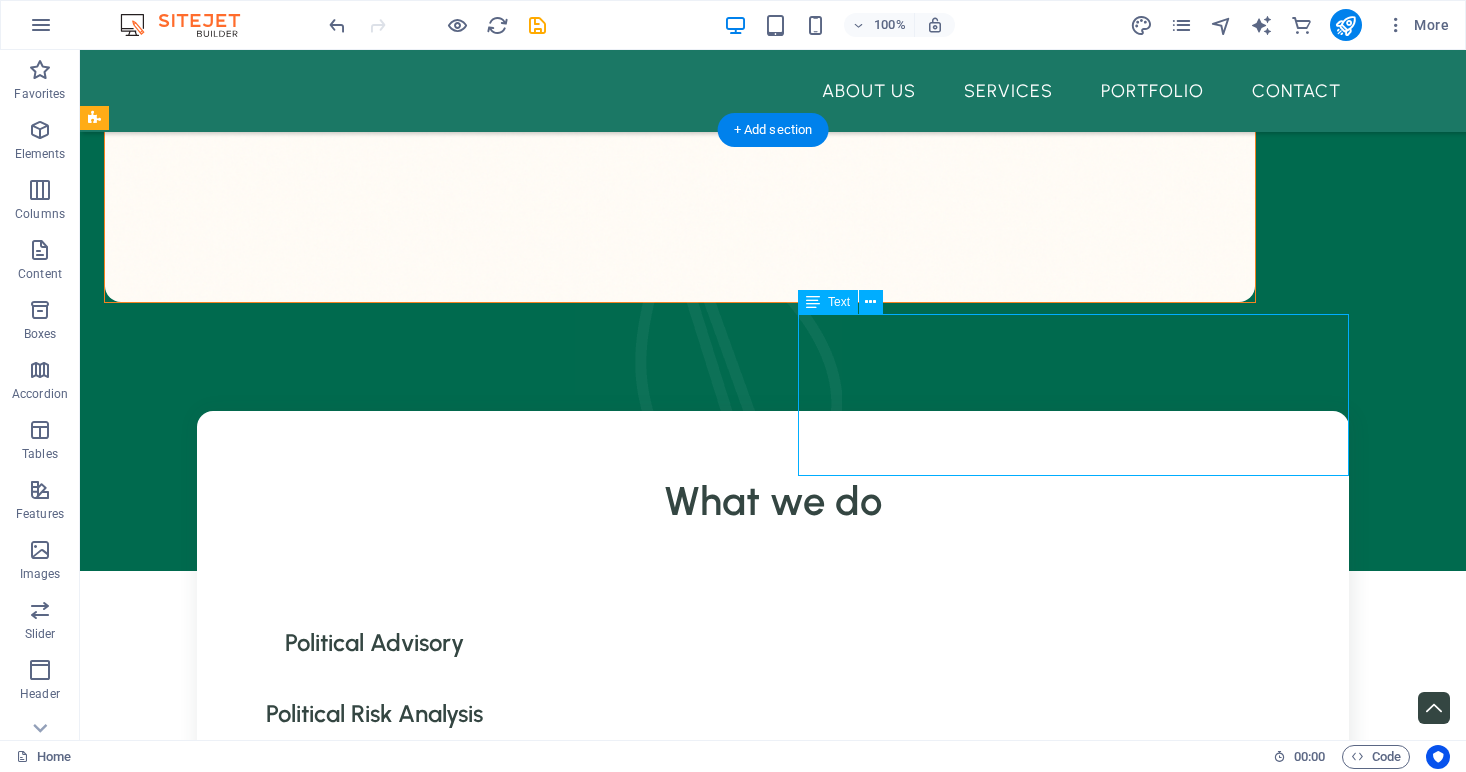 click on "Sed ut perspiciatis unde omnis iste natus error sit voluptatem accusantium doloremque laudantium, totam rem aperiam, eaquipsa quae ab illo inventore veritatis et quasi architecto beatae vitae dicta sunt explicabo. Nemo enim ipsam voluptatem quia voluptas sit. Sed ut perspiciatis unde omnis iste natus error sit voluptatem accusantium doloremque laudantium, totam rem aperiam, eaque ipsa qua." at bounding box center [680, 3446] 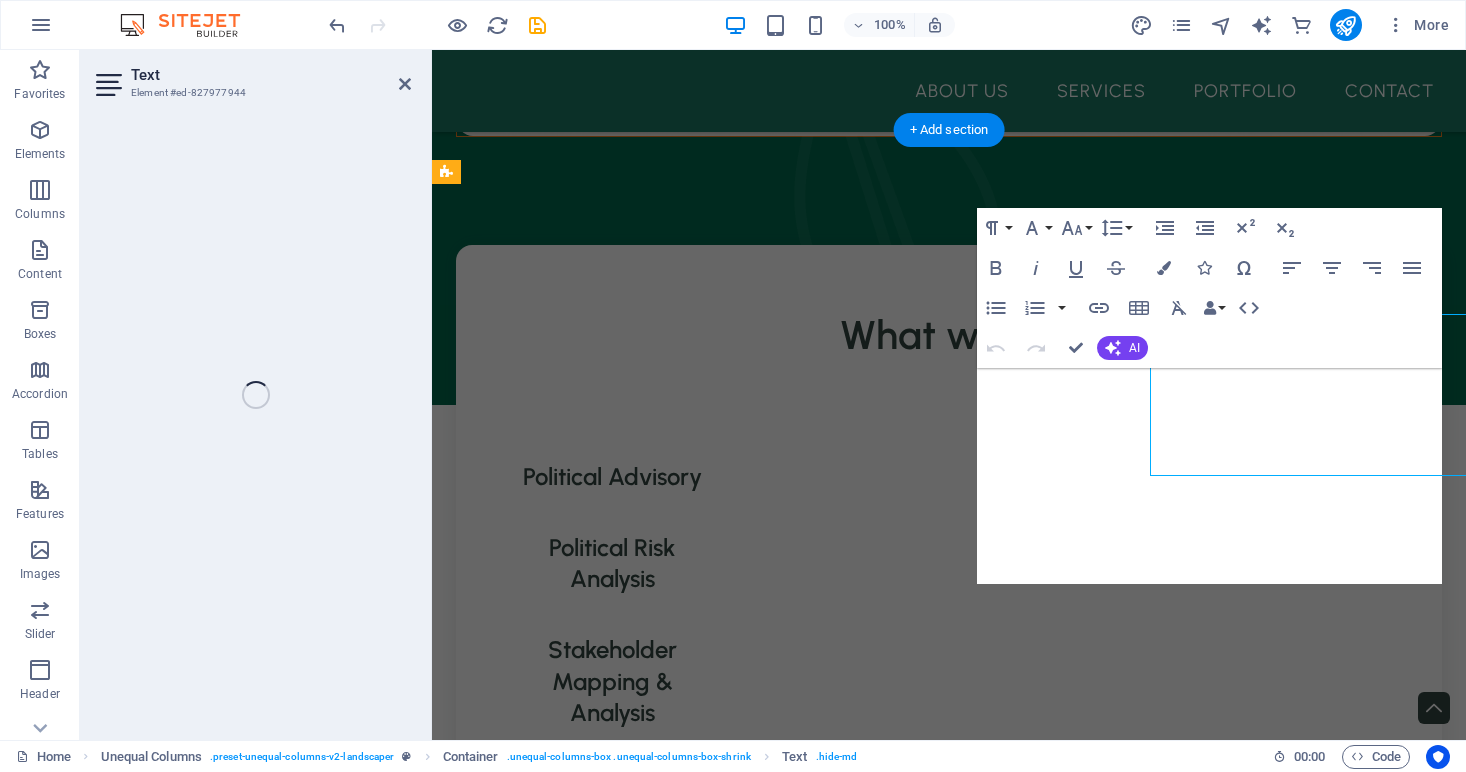 click at bounding box center (949, 2670) 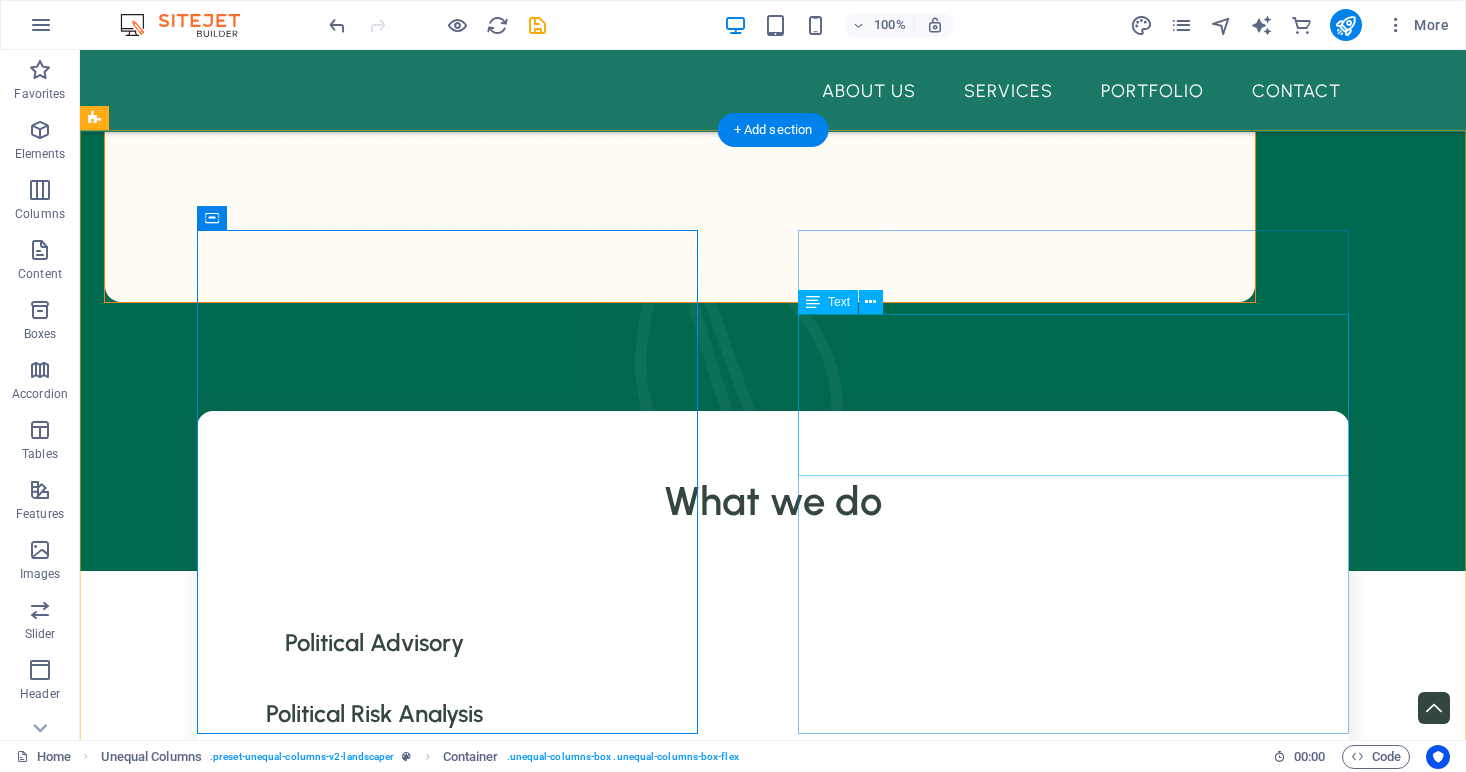 click on "Sed ut perspiciatis unde omnis iste natus error sit voluptatem accusantium doloremque laudantium, totam rem aperiam, eaquipsa quae ab illo inventore veritatis et quasi architecto beatae vitae dicta sunt explicabo. Nemo enim ipsam voluptatem quia voluptas sit. Sed ut perspiciatis unde omnis iste natus error sit voluptatem accusantium doloremque laudantium, totam rem aperiam, eaque ipsa qua." at bounding box center (680, 3446) 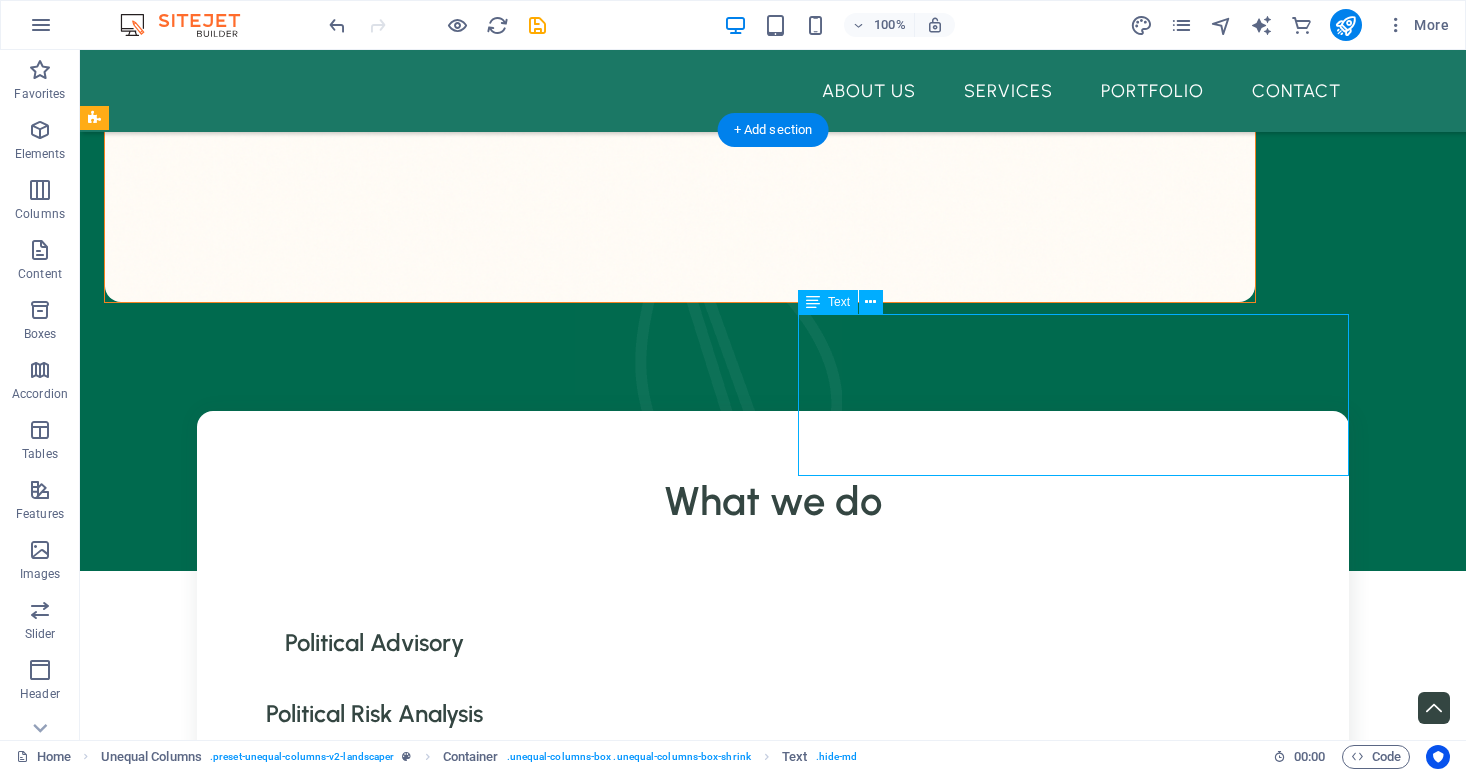 click on "Sed ut perspiciatis unde omnis iste natus error sit voluptatem accusantium doloremque laudantium, totam rem aperiam, eaquipsa quae ab illo inventore veritatis et quasi architecto beatae vitae dicta sunt explicabo. Nemo enim ipsam voluptatem quia voluptas sit. Sed ut perspiciatis unde omnis iste natus error sit voluptatem accusantium doloremque laudantium, totam rem aperiam, eaque ipsa qua." at bounding box center (680, 3446) 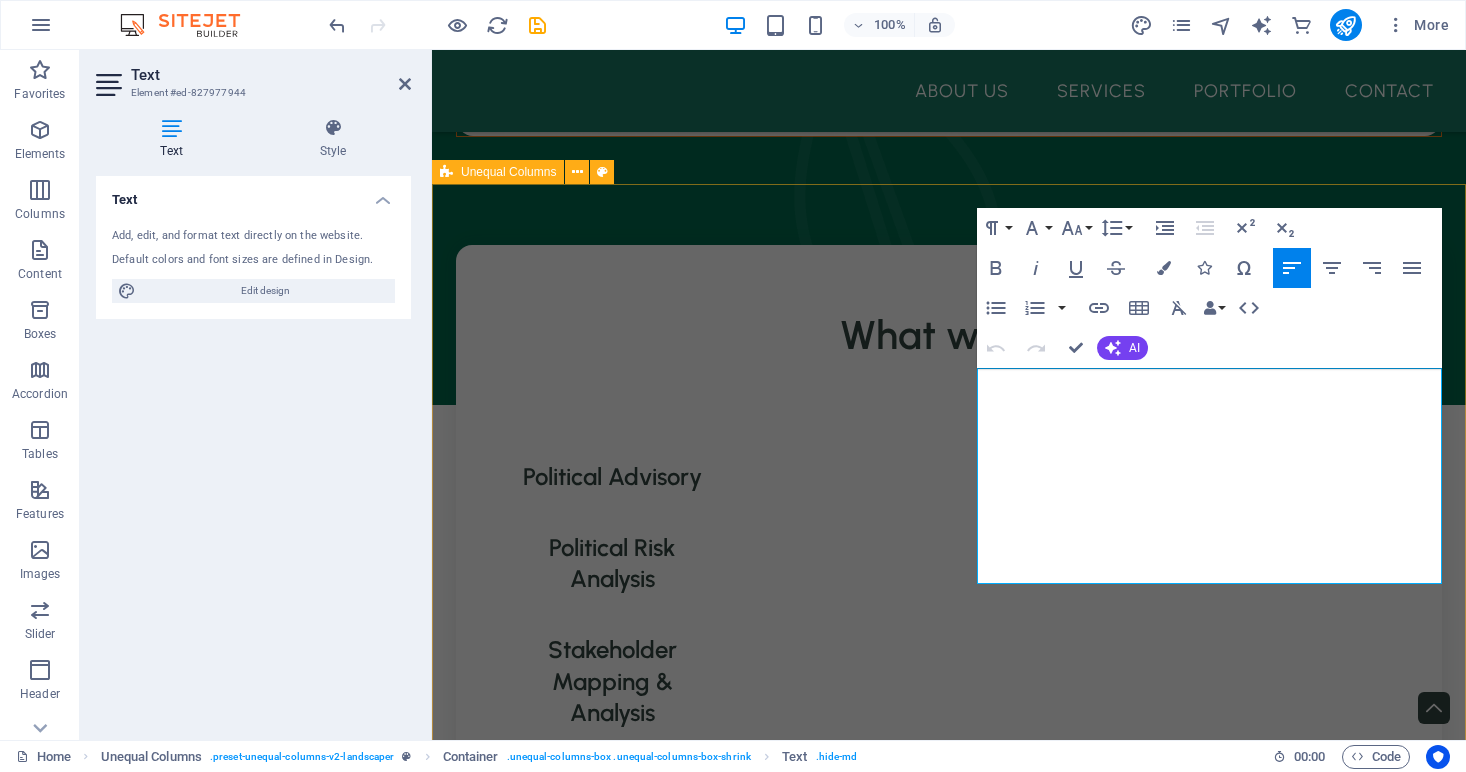 click on "What we are all about Sed ut perspiciatis unde omnis iste natus error sit voluptatem accusantium doloremque laudantium, totam rem aperiam, eaquipsa quae ab illo inventore veritatis et quasi architecto beatae vitae dicta sunt explicabo. Nemo enim ipsam voluptatem quia voluptas sit. Sed ut perspiciatis unde omnis iste natus error sit voluptatem accusantium doloremque laudantium, totam rem aperiam, eaque ipsa qua. Sed ut perspiciatis unde omnis iste natus error sit voluptatem accusantium doloremque laudantium, totam rem aperiam, eaquipsa quae ab illo inventore veritatis et quasi architecto beatae vitae dicta sunt explicabo. Nemo enim ipsam voluptatem quia voluptas sit. Sed ut perspiciatis unde omnis iste natus error sit voluptatem accusantium doloremque laudantium, totam rem aperiam, eaque ipsa qua. about us" at bounding box center [949, 2893] 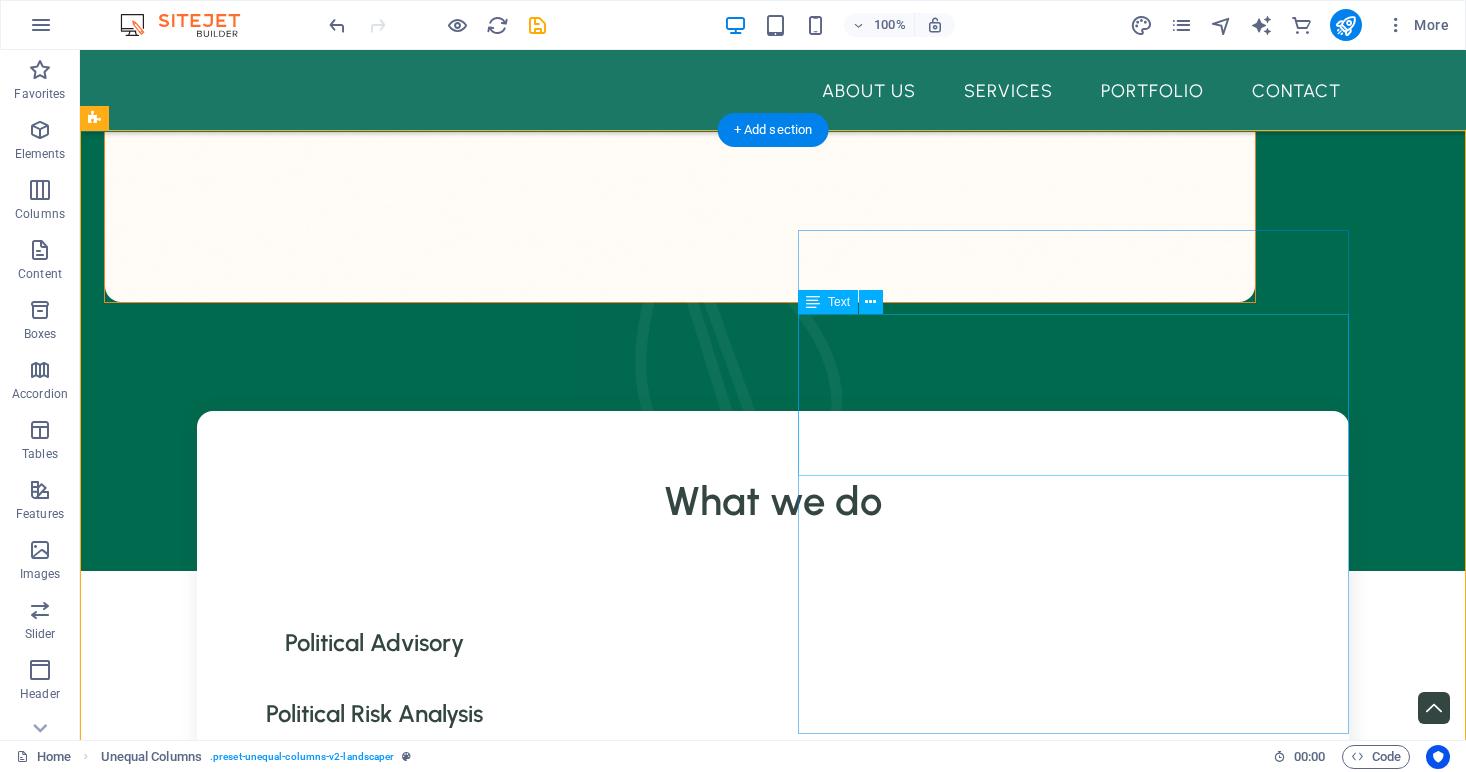 click on "Sed ut perspiciatis unde omnis iste natus error sit voluptatem accusantium doloremque laudantium, totam rem aperiam, eaquipsa quae ab illo inventore veritatis et quasi architecto beatae vitae dicta sunt explicabo. Nemo enim ipsam voluptatem quia voluptas sit. Sed ut perspiciatis unde omnis iste natus error sit voluptatem accusantium doloremque laudantium, totam rem aperiam, eaque ipsa qua." at bounding box center (680, 3446) 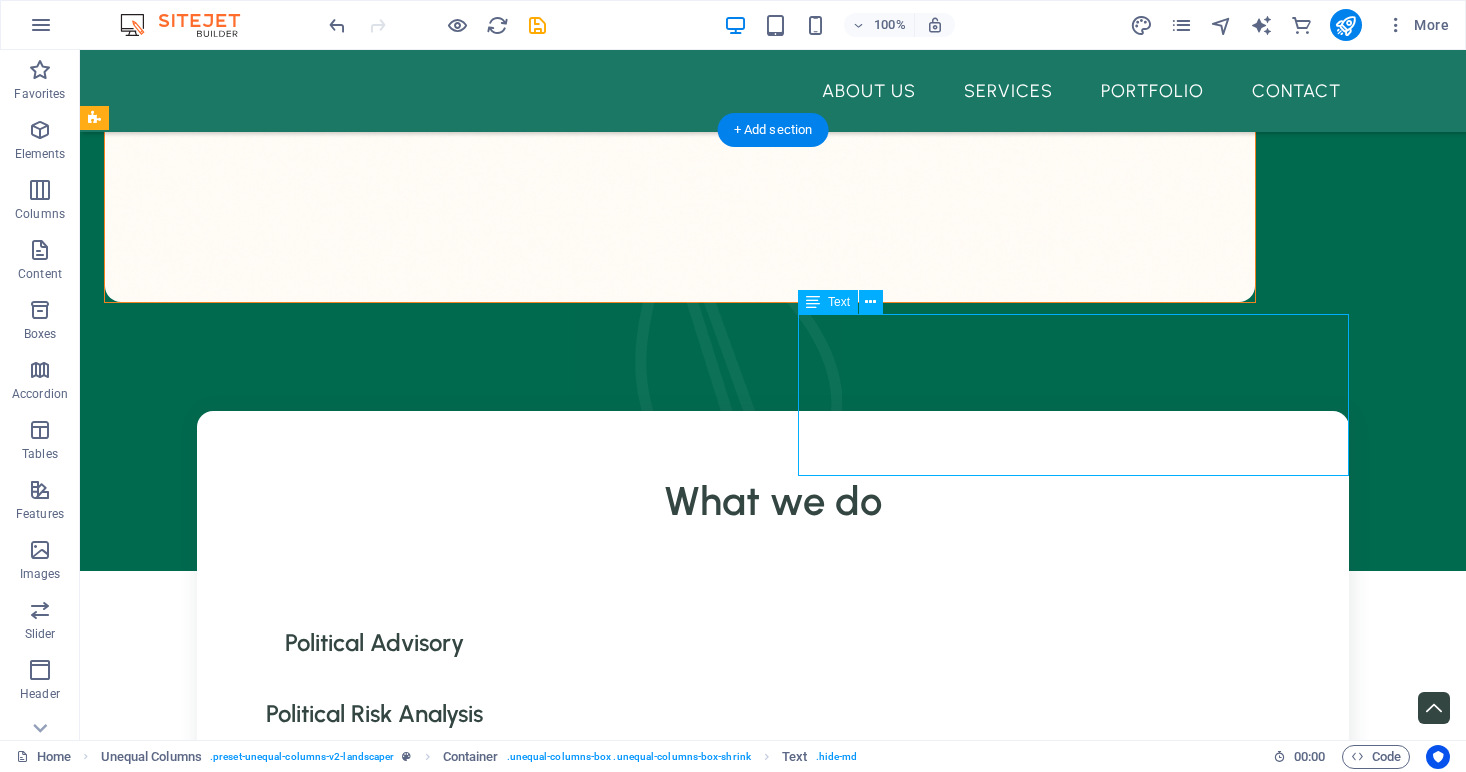click on "Sed ut perspiciatis unde omnis iste natus error sit voluptatem accusantium doloremque laudantium, totam rem aperiam, eaquipsa quae ab illo inventore veritatis et quasi architecto beatae vitae dicta sunt explicabo. Nemo enim ipsam voluptatem quia voluptas sit. Sed ut perspiciatis unde omnis iste natus error sit voluptatem accusantium doloremque laudantium, totam rem aperiam, eaque ipsa qua." at bounding box center (680, 3446) 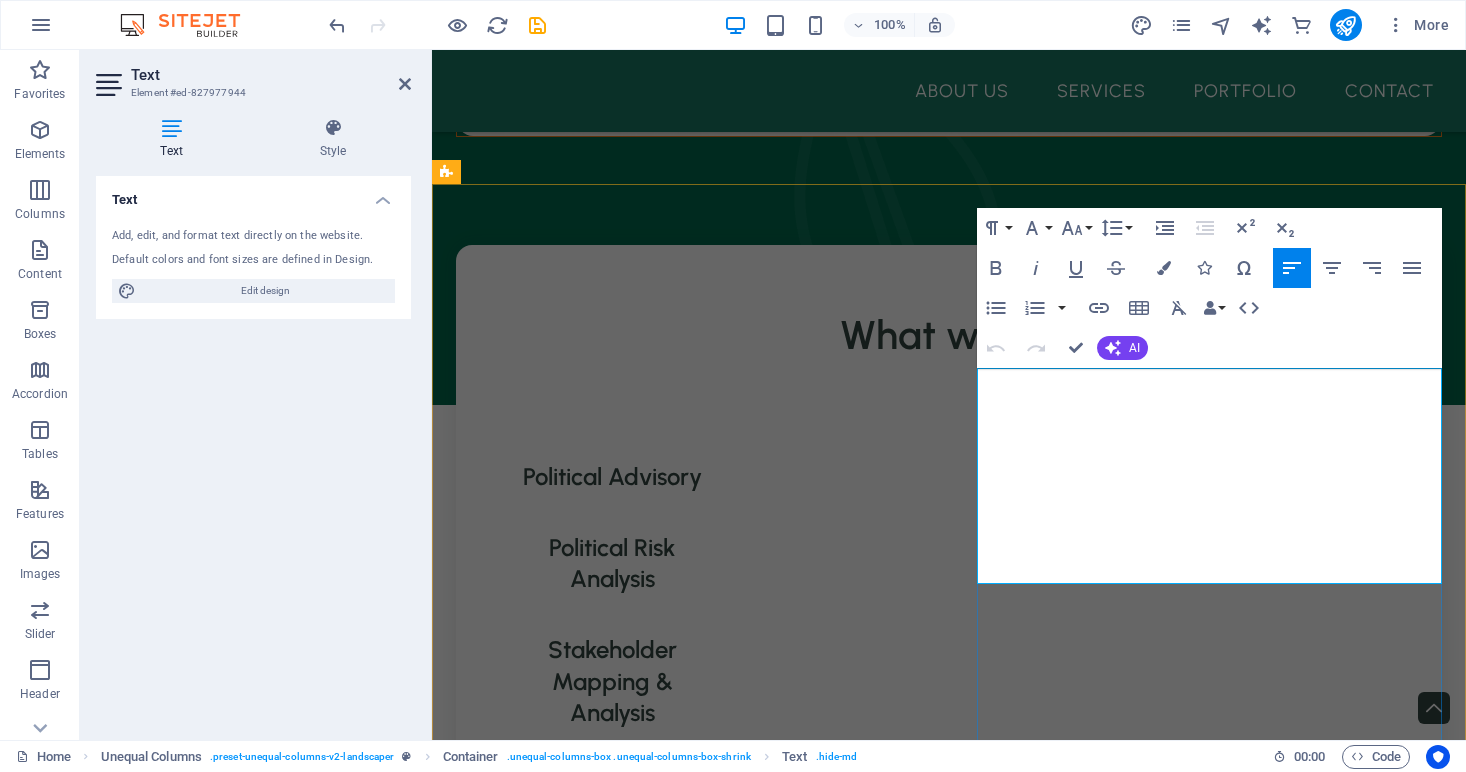 click on "Sed ut perspiciatis unde omnis iste natus error sit voluptatem accusantium doloremque laudantium, totam rem aperiam, eaquipsa quae ab illo inventore veritatis et quasi architecto beatae vitae dicta sunt explicabo. Nemo enim ipsam voluptatem quia voluptas sit. Sed ut perspiciatis unde omnis iste natus error sit voluptatem accusantium doloremque laudantium, totam rem aperiam, eaque ipsa qua." at bounding box center (949, 3352) 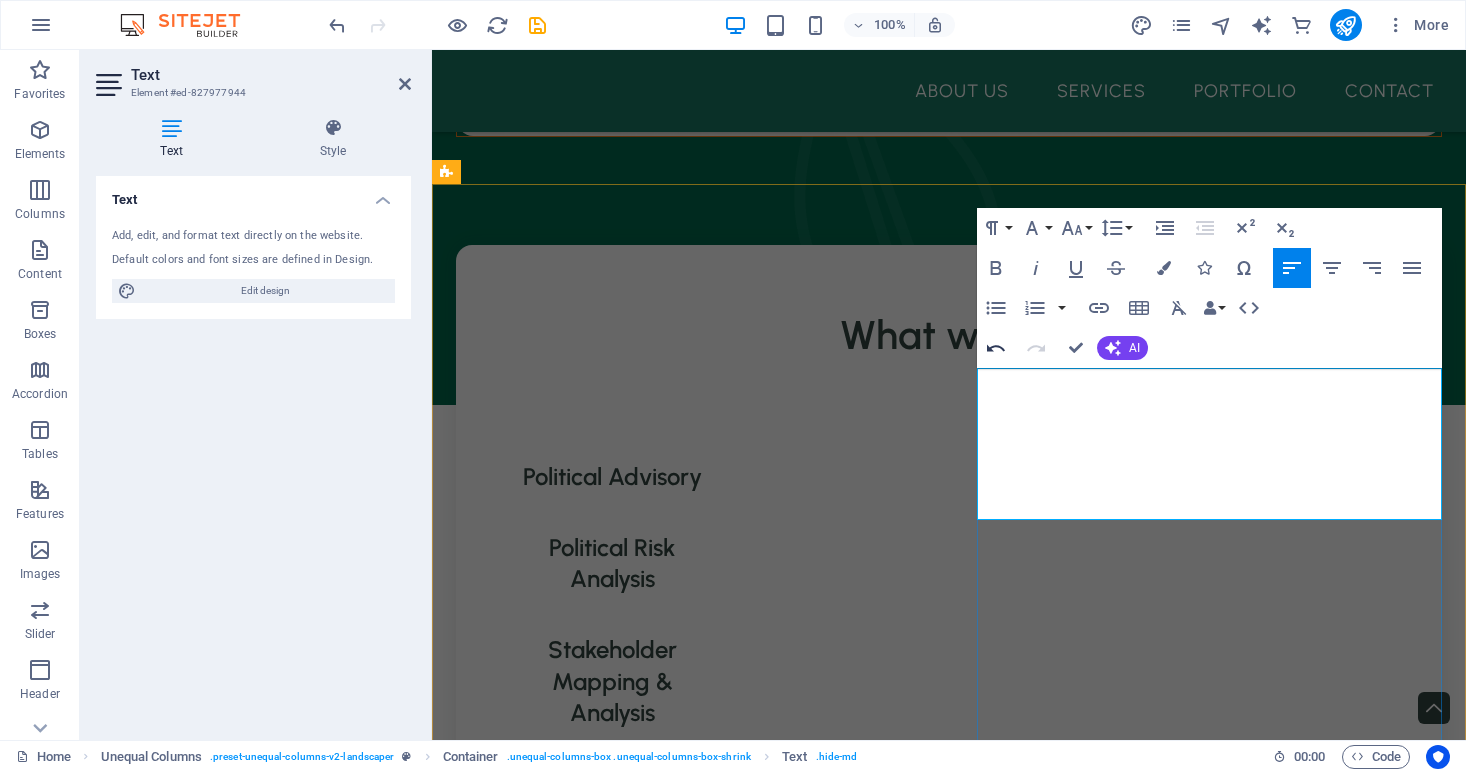 click 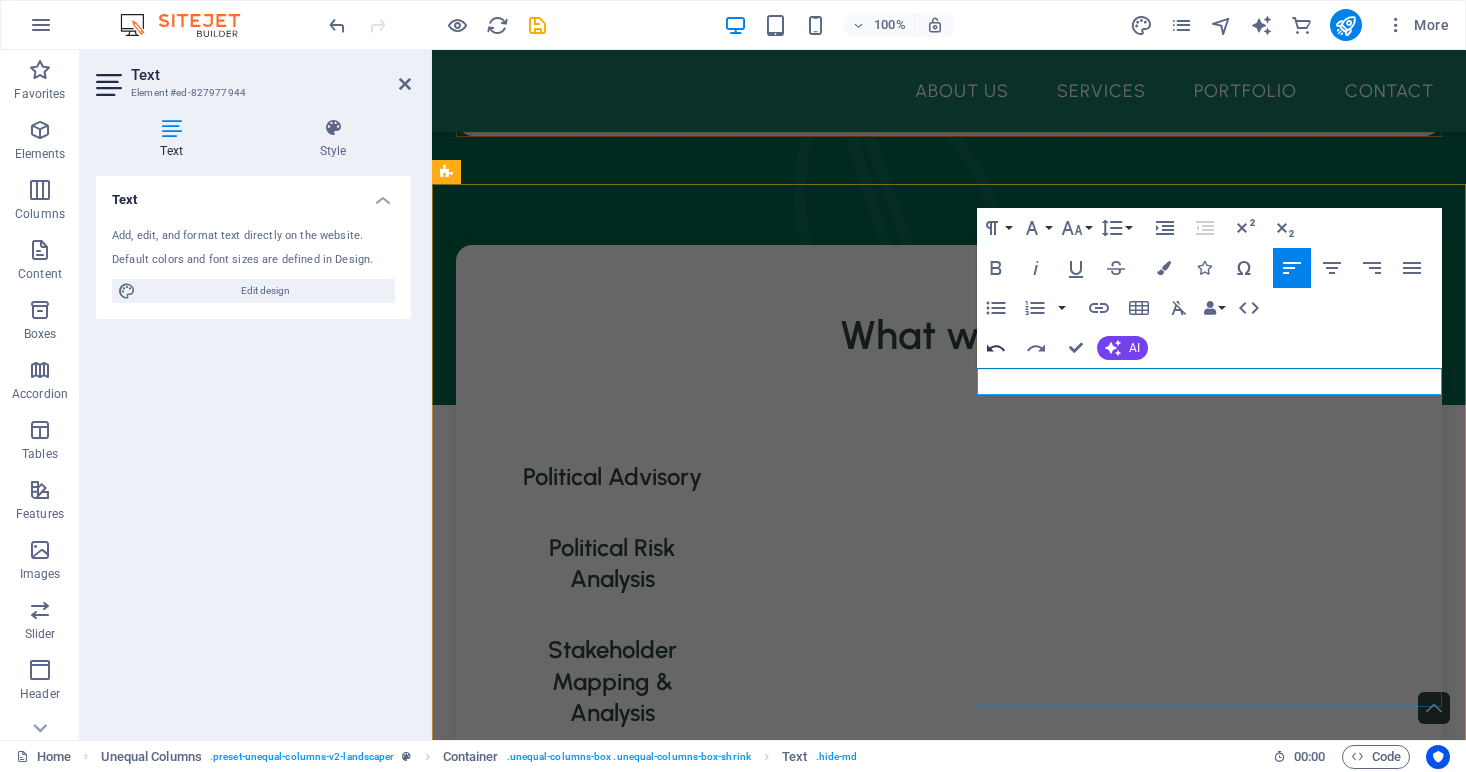 click 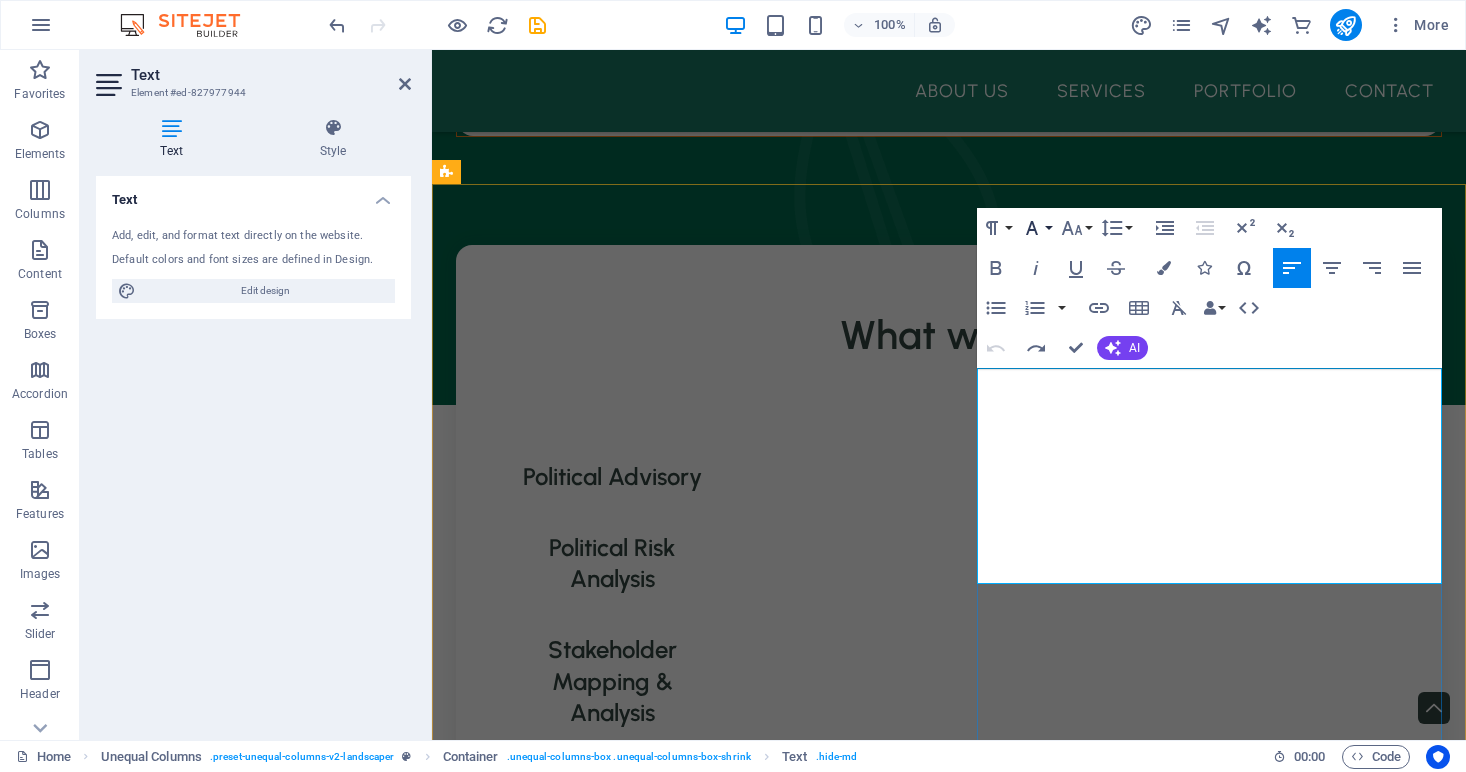 click 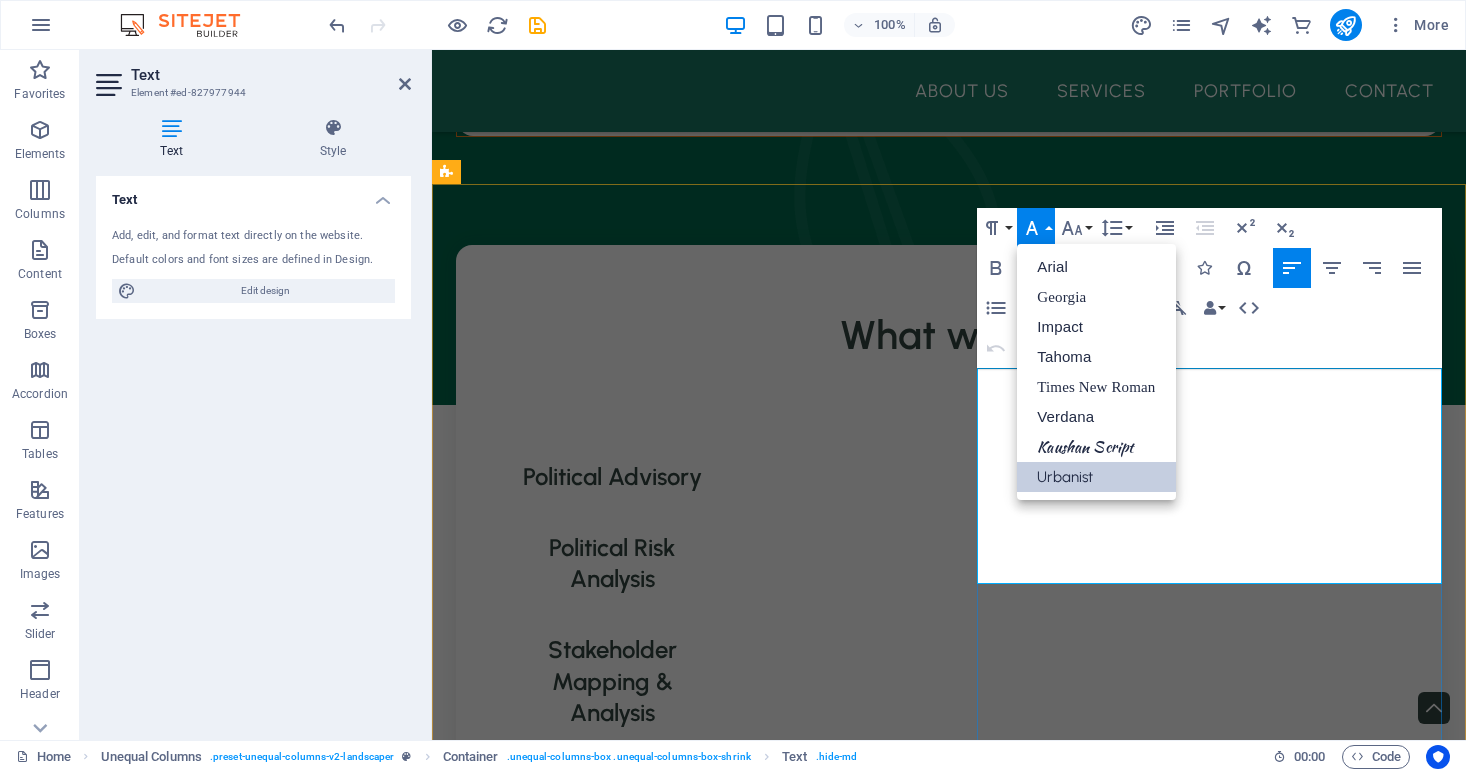 scroll, scrollTop: 0, scrollLeft: 0, axis: both 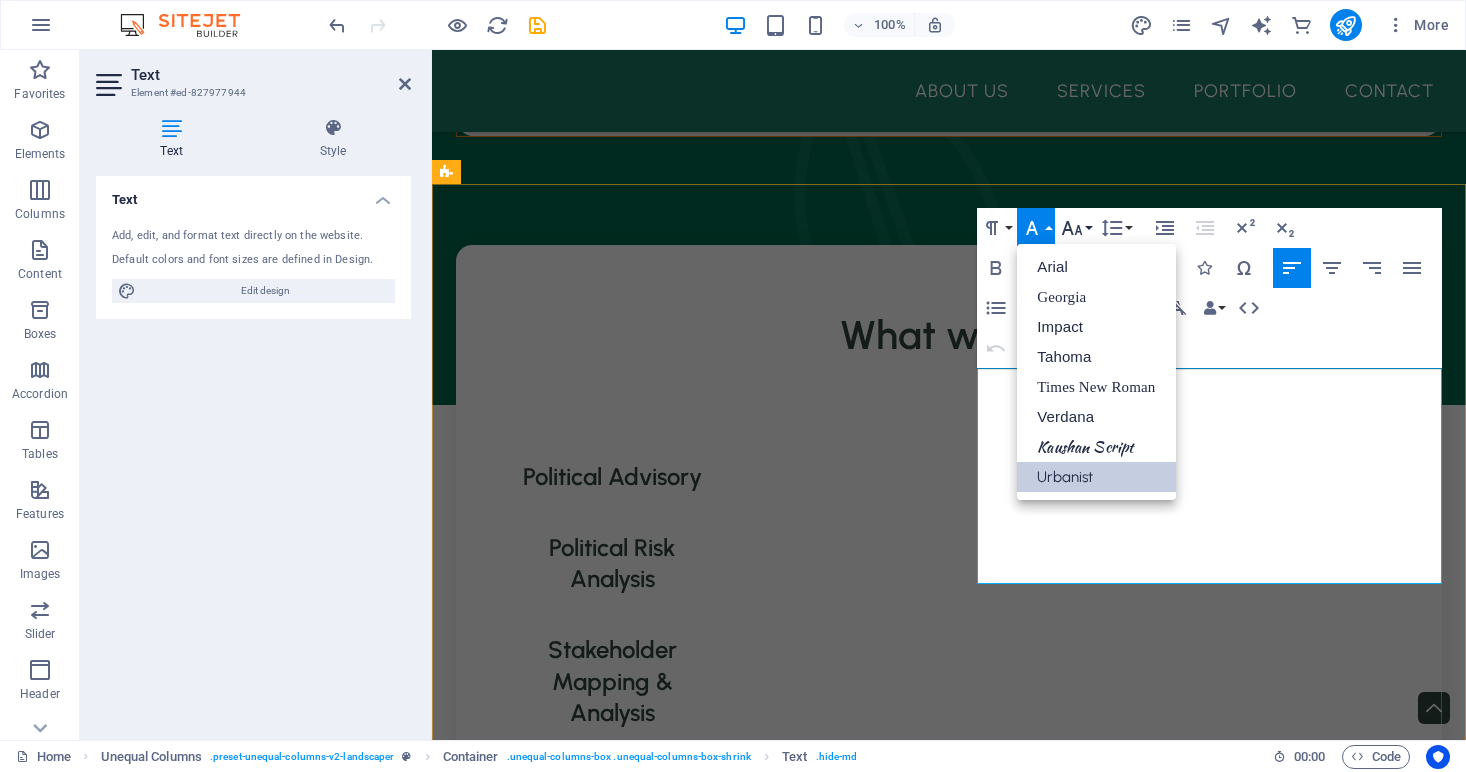 click 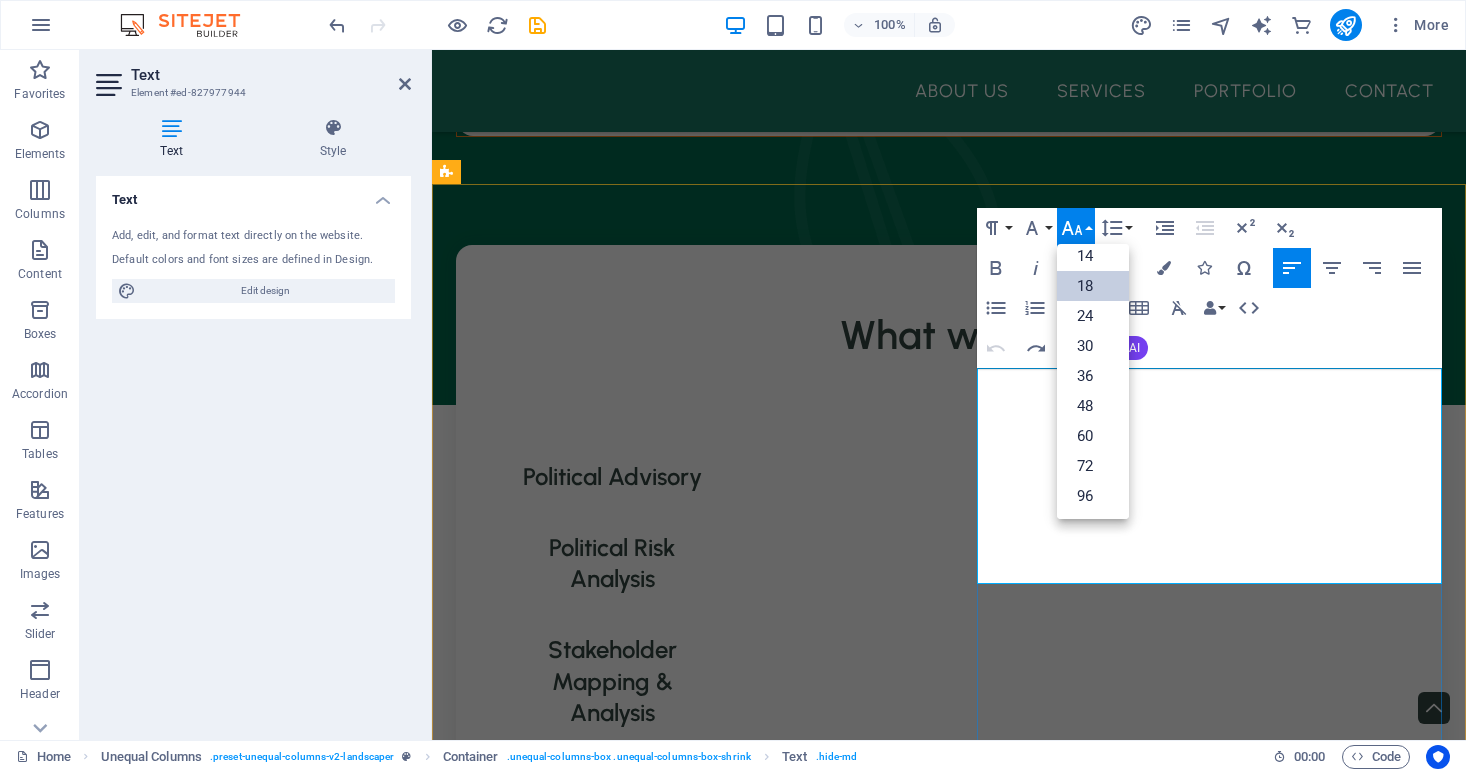 scroll, scrollTop: 161, scrollLeft: 0, axis: vertical 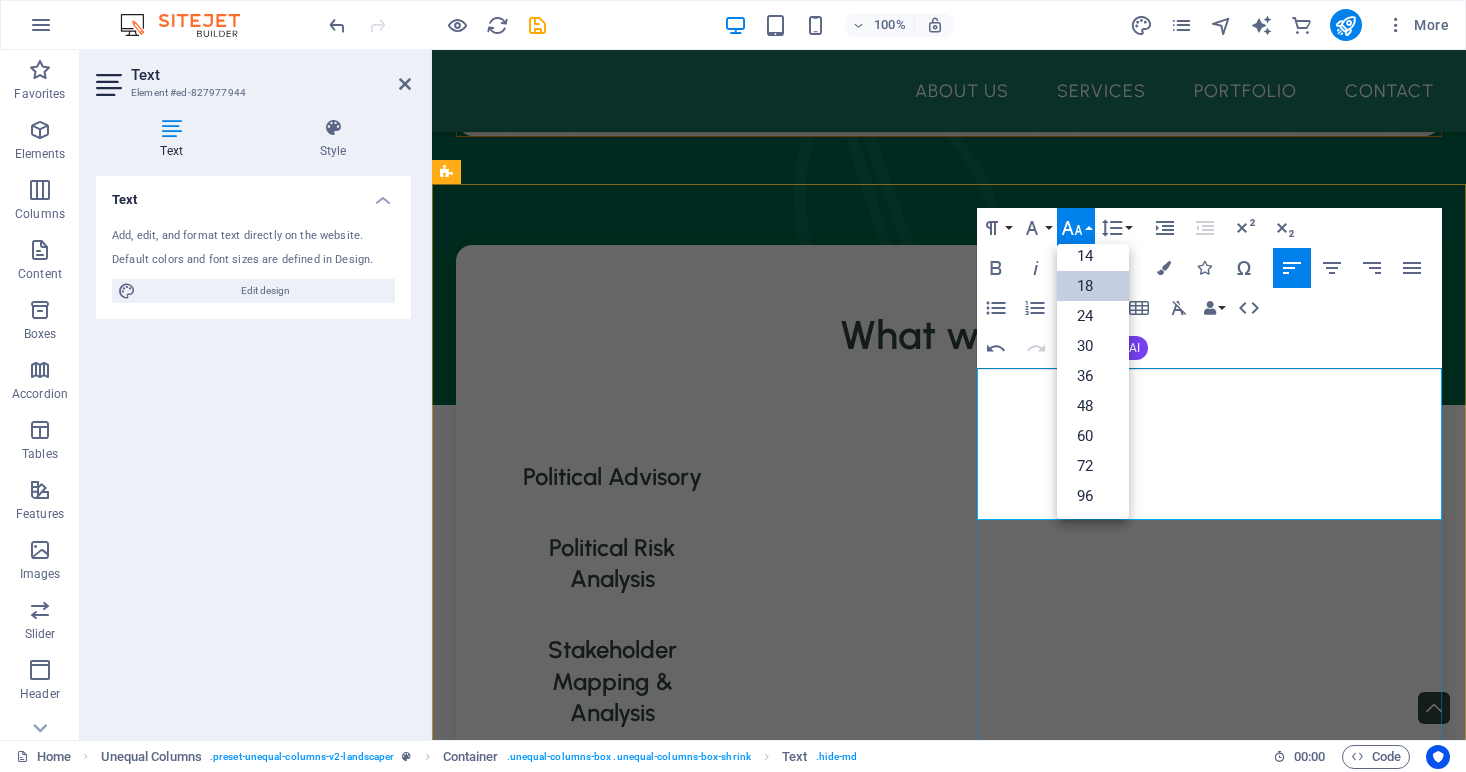 click on "Ubuntu Nexus Advisory is a specialized consulting firm rooted in the principles of Ubuntu — a philosophy centered on human dignity, interconnectedness, and collective responsibility. Our firm supports organizations in navigating political risk and stakeholder complexity across Africa. We serve multinational corporations, development finance institutions (DFIs), governments, international organizations, and civil society actors. With deep regional insight and a commitment to ethical advisory practices, we deliver context-sensitive solutions tailored to Africa’s diverse socio-political landscapes." at bounding box center (949, 3334) 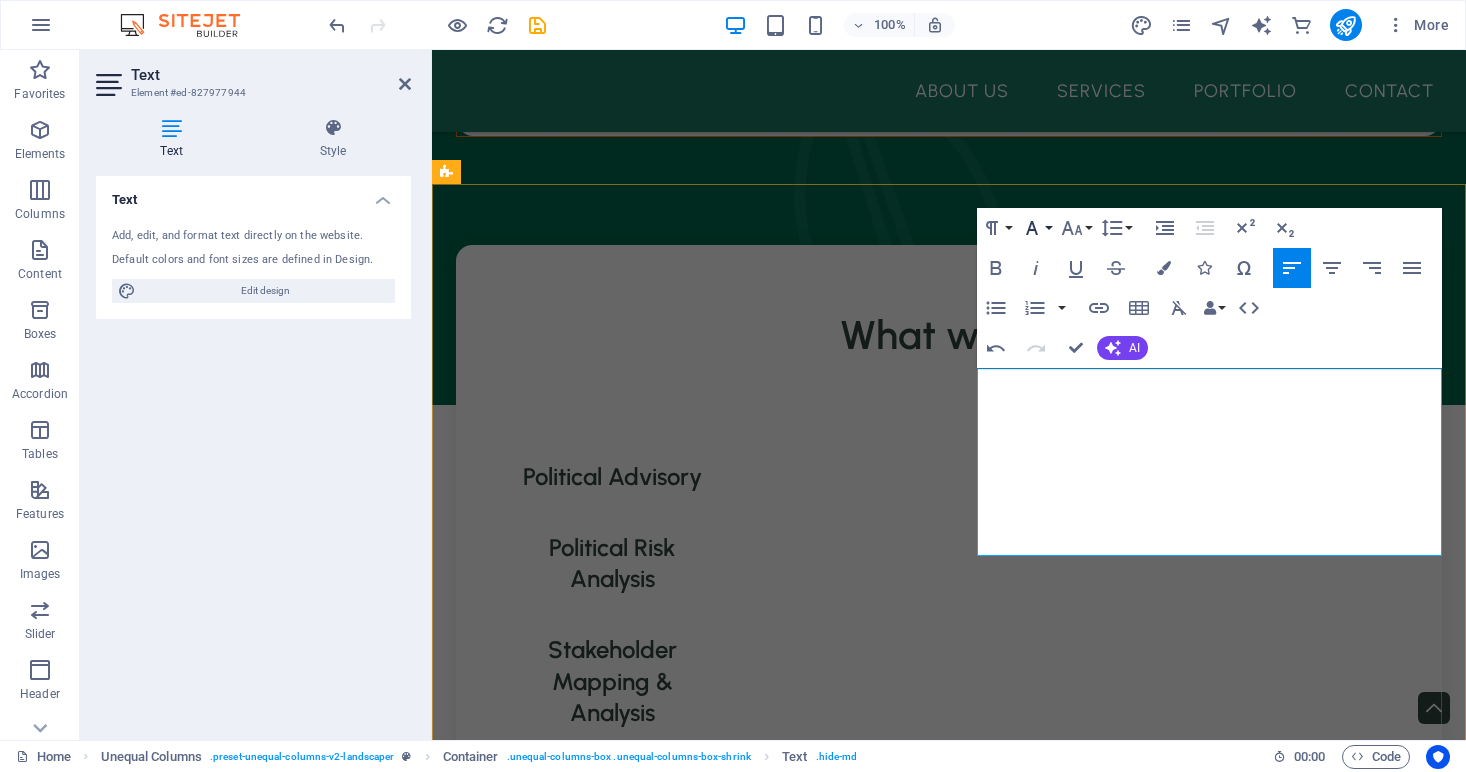 click 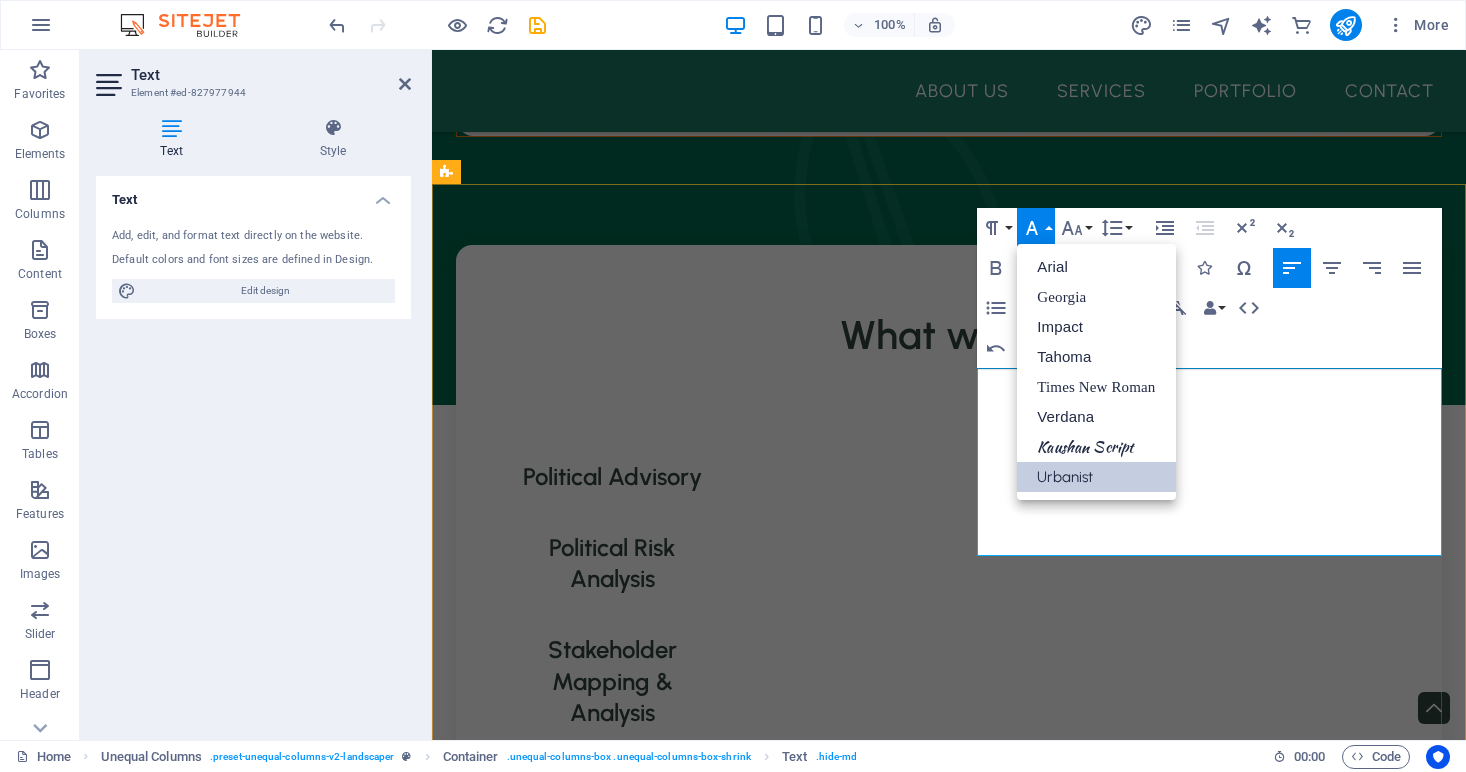 click on "Urbanist" at bounding box center (1096, 477) 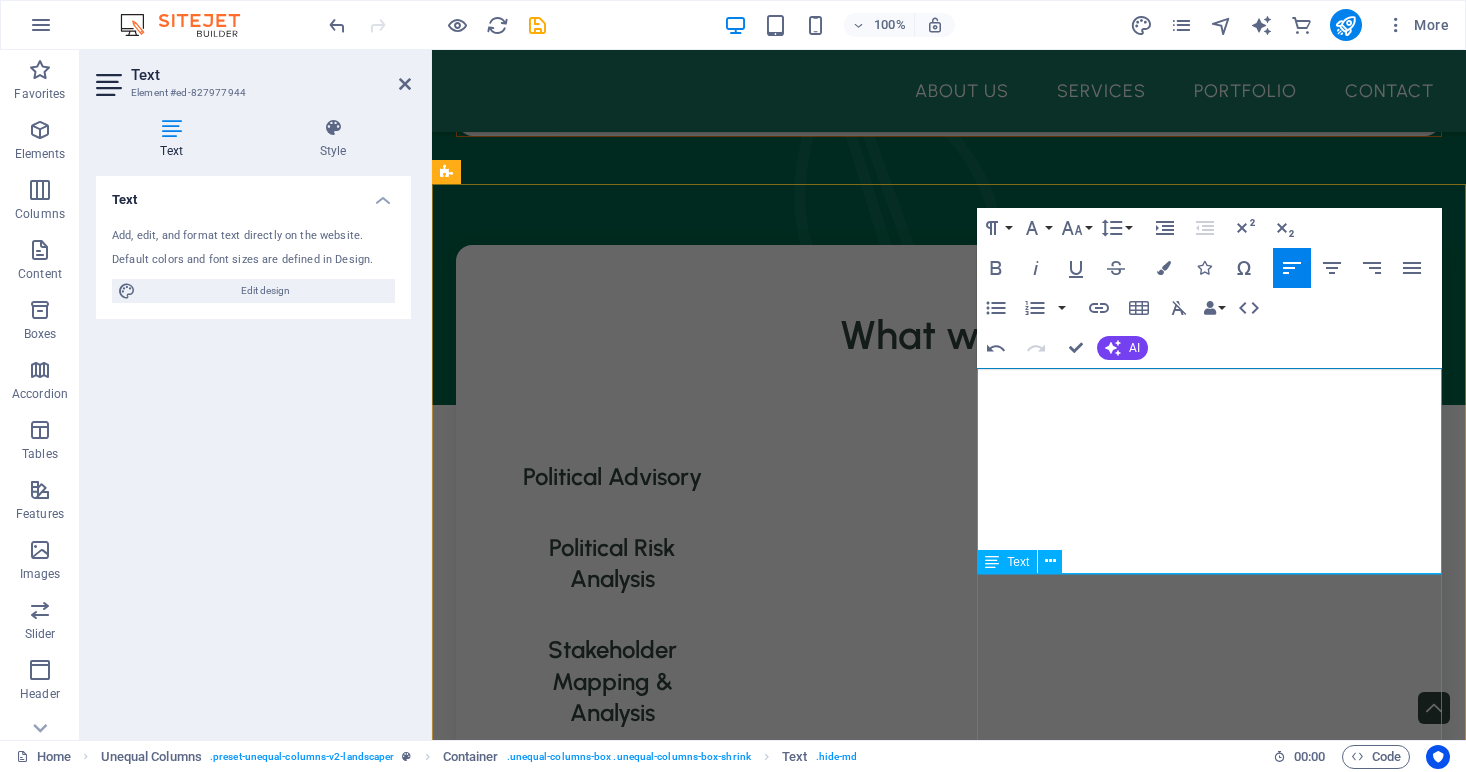 click on "Sed ut perspiciatis unde omnis iste natus error sit voluptatem accusantium doloremque laudantium, totam rem aperiam, eaquipsa quae ab illo inventore veritatis et quasi architecto beatae vitae dicta sunt explicabo. Nemo enim ipsam voluptatem quia voluptas sit. Sed ut perspiciatis unde omnis iste natus error sit voluptatem accusantium doloremque laudantium, totam rem aperiam, eaque ipsa qua." at bounding box center [949, 3449] 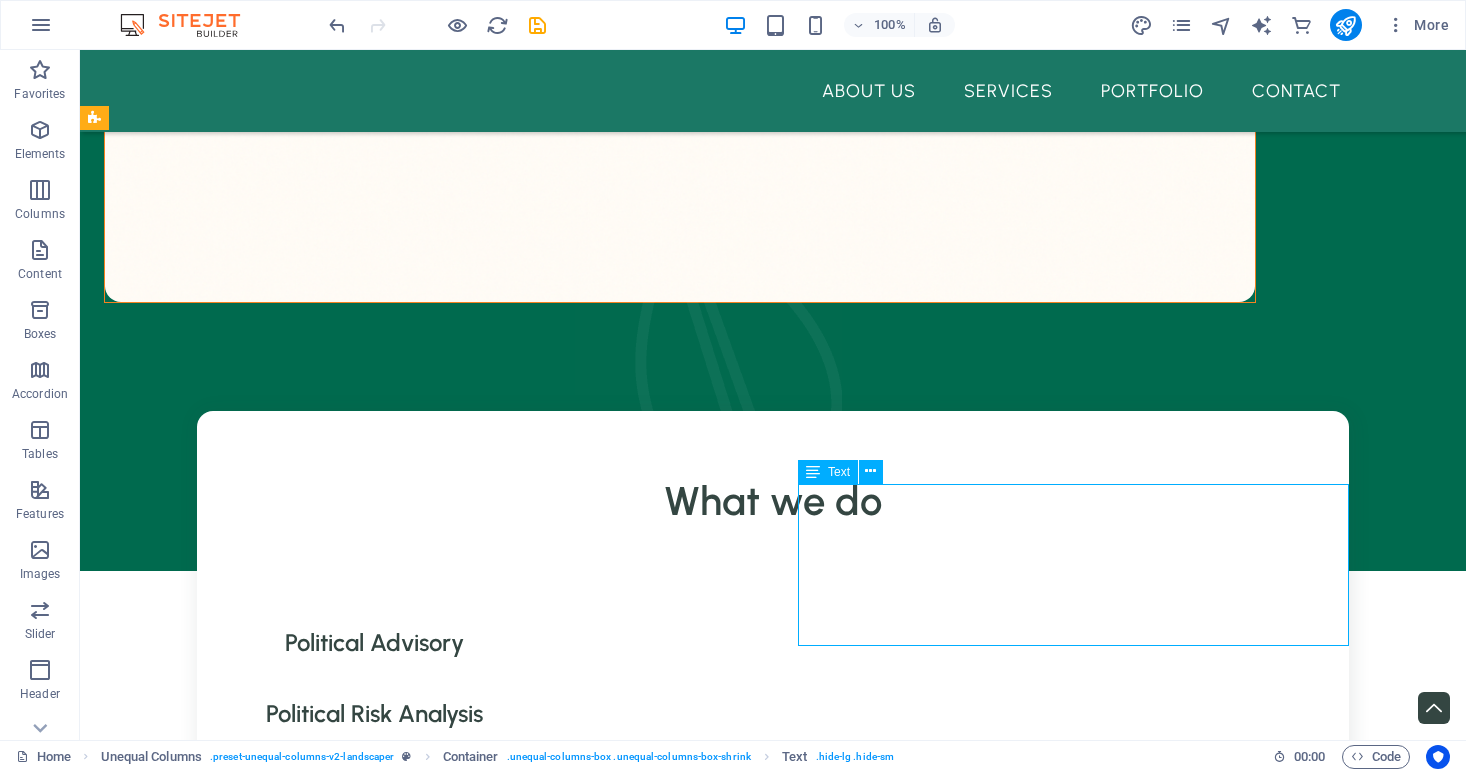 click on "Sed ut perspiciatis unde omnis iste natus error sit voluptatem accusantium doloremque laudantium, totam rem aperiam, eaquipsa quae ab illo inventore veritatis et quasi architecto beatae vitae dicta sunt explicabo. Nemo enim ipsam voluptatem quia voluptas sit. Sed ut perspiciatis unde omnis iste natus error sit voluptatem accusantium doloremque laudantium, totam rem aperiam, eaque ipsa qua." at bounding box center [680, 3543] 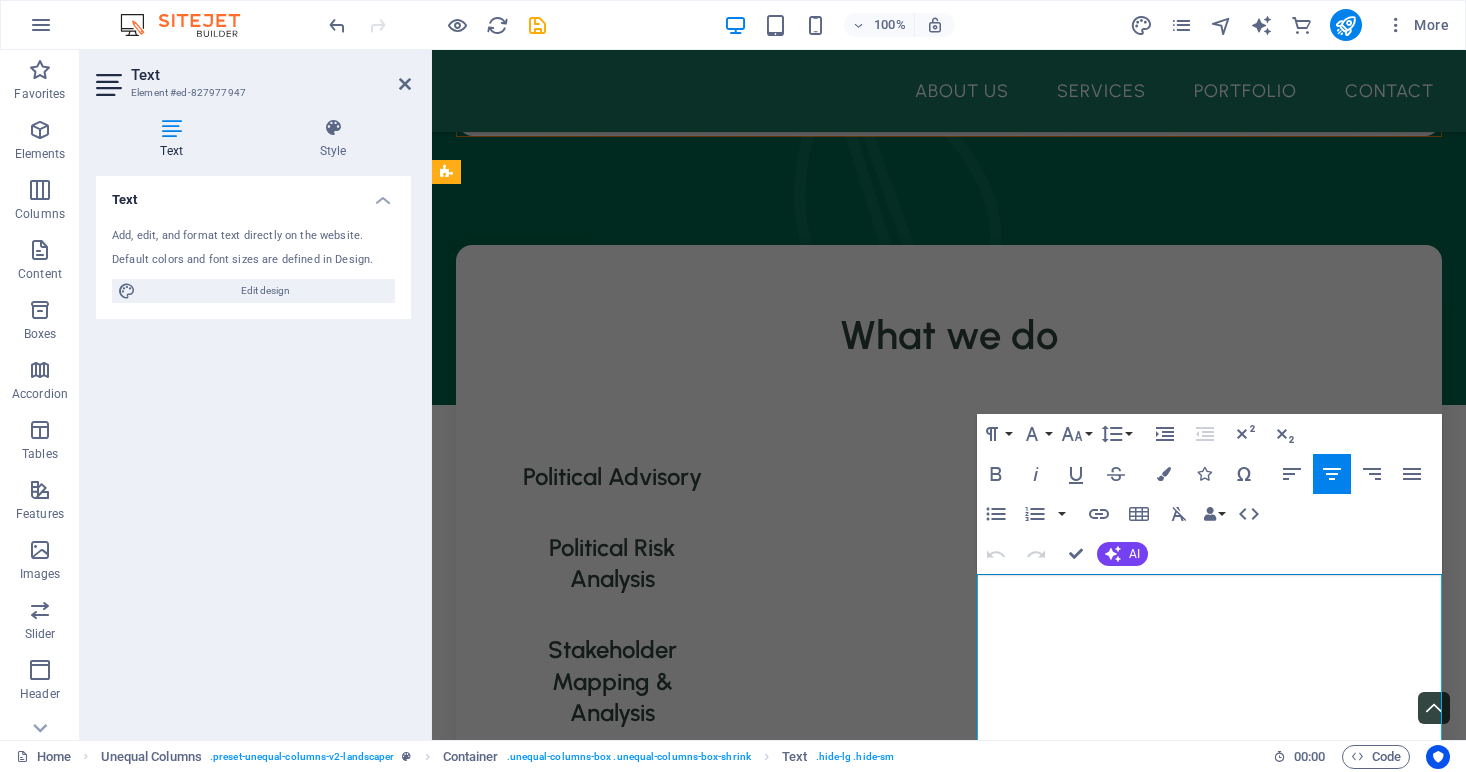 click on "Redo" at bounding box center (1036, 554) 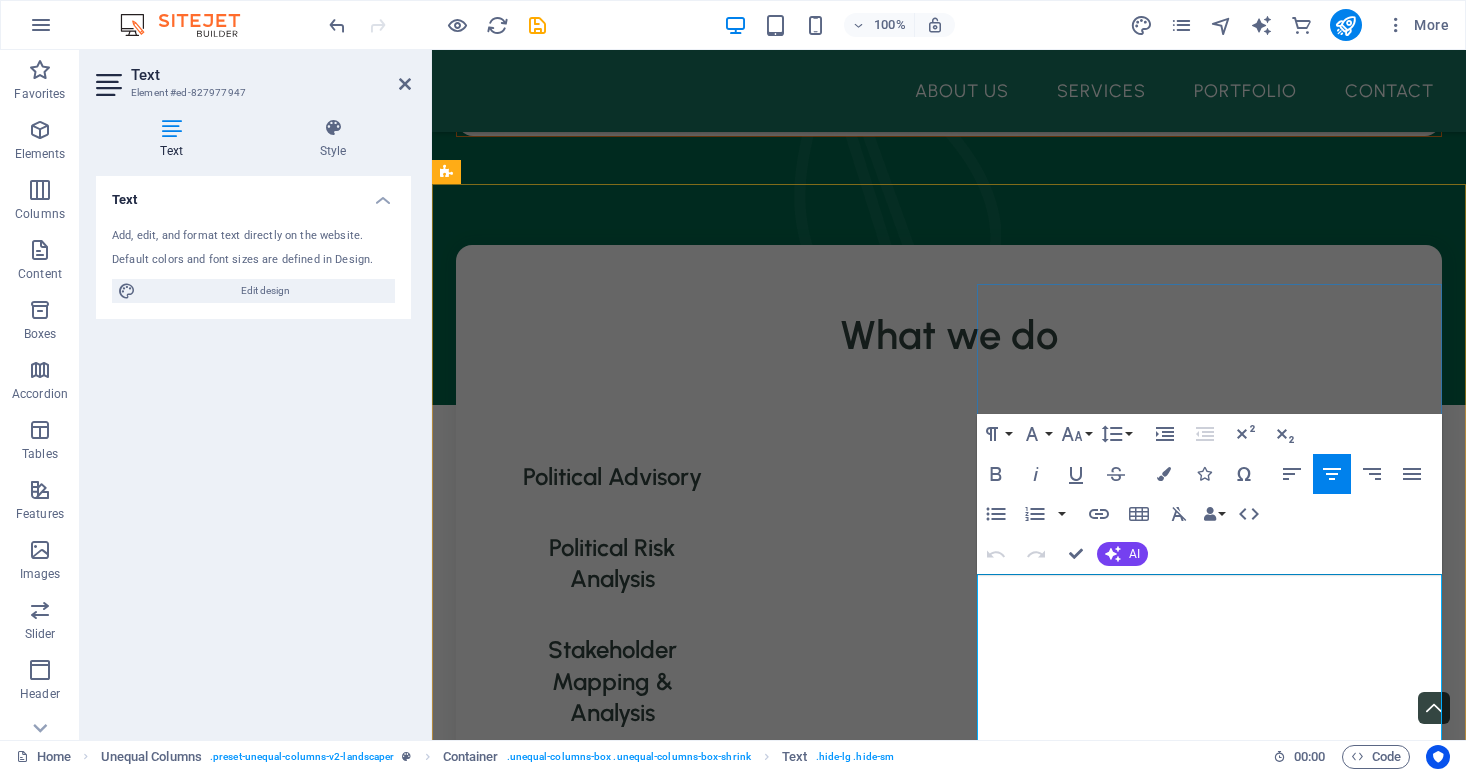 click on "Sed ut perspiciatis unde omnis iste natus error sit voluptatem accusantium doloremque laudantium, totam rem aperiam, eaquipsa quae ab illo inventore veritatis et quasi architecto beatae vitae dicta sunt explicabo. Nemo enim ipsam voluptatem quia voluptas sit. Sed ut perspiciatis unde omnis iste natus error sit voluptatem accusantium doloremque laudantium, totam rem aperiam, eaque ipsa qua." at bounding box center [949, 3449] 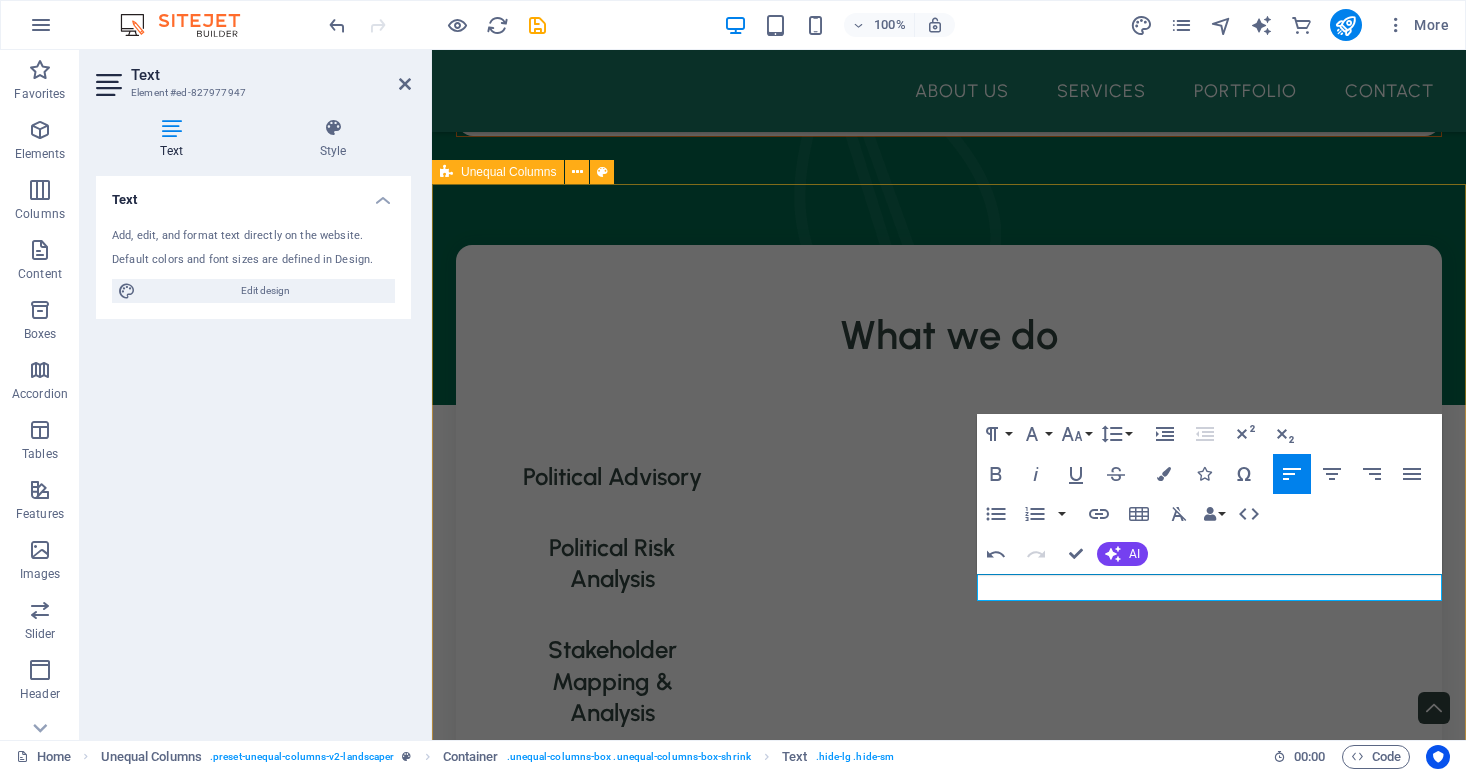 click on "What we are all about Ubuntu Nexus Advisory is a specialized consulting firm rooted in the principles of Ubuntu — a philosophy centered on human dignity, interconnectedness, and collective responsibility. Our firm supports organizations in navigating political risk and stakeholder complexity across Africa. We serve multinational corporations, development finance institutions (DFIs), governments, international organizations, and civil society actors. With deep regional insight and a commitment to ethical advisory practices, we deliver context-sensitive solutions tailored to Africa’s diverse socio-political landscapes. about us" at bounding box center [949, 2847] 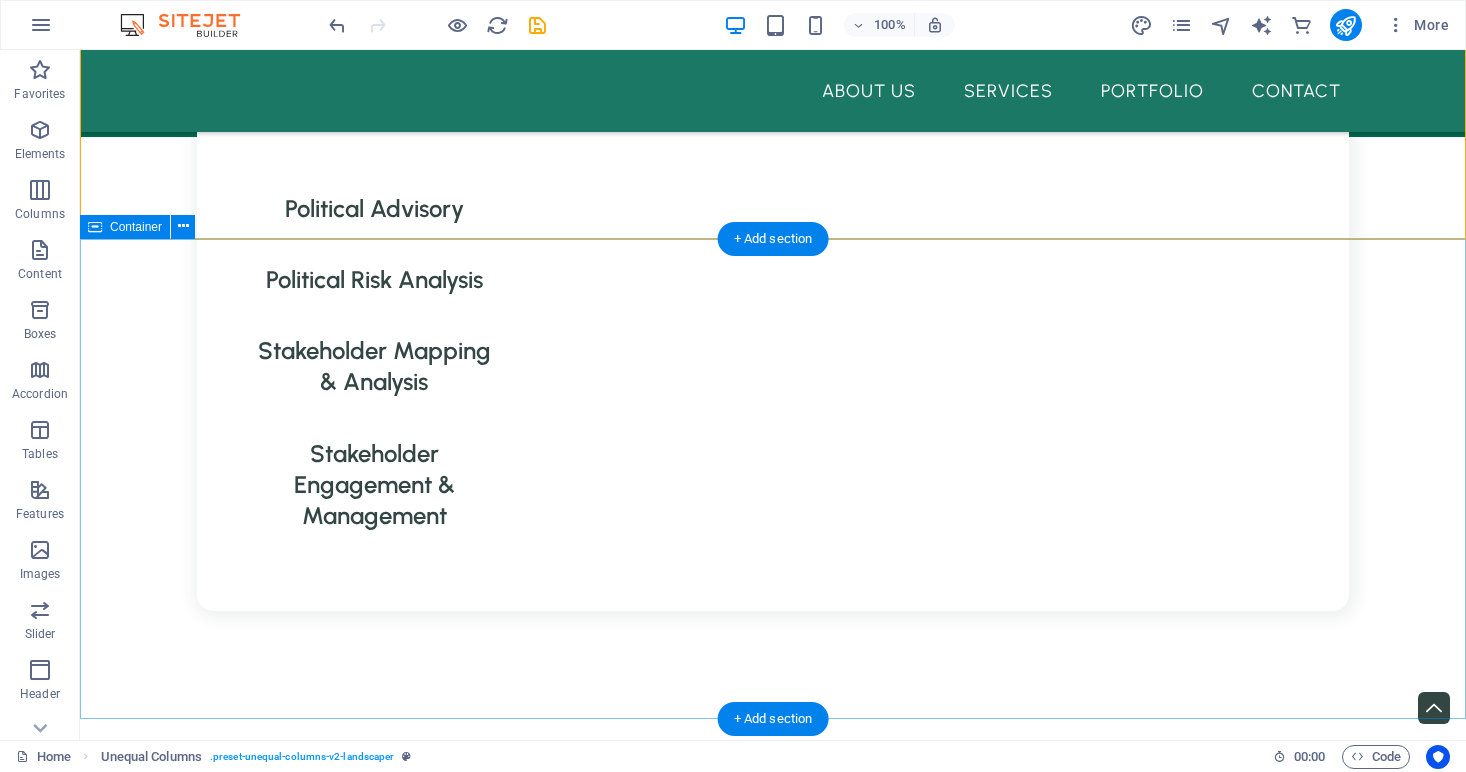 scroll, scrollTop: 2051, scrollLeft: 0, axis: vertical 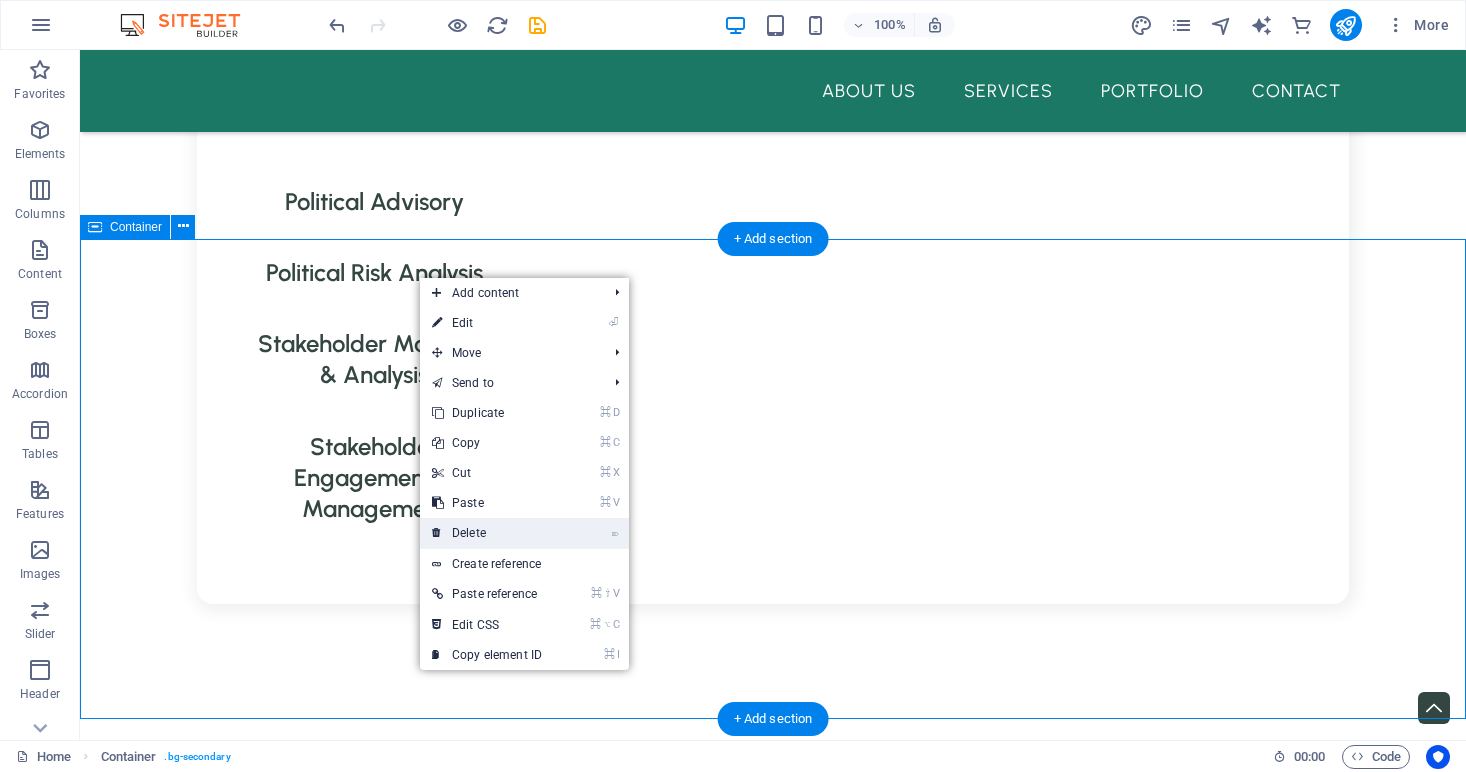 click on "⌦  Delete" at bounding box center [487, 533] 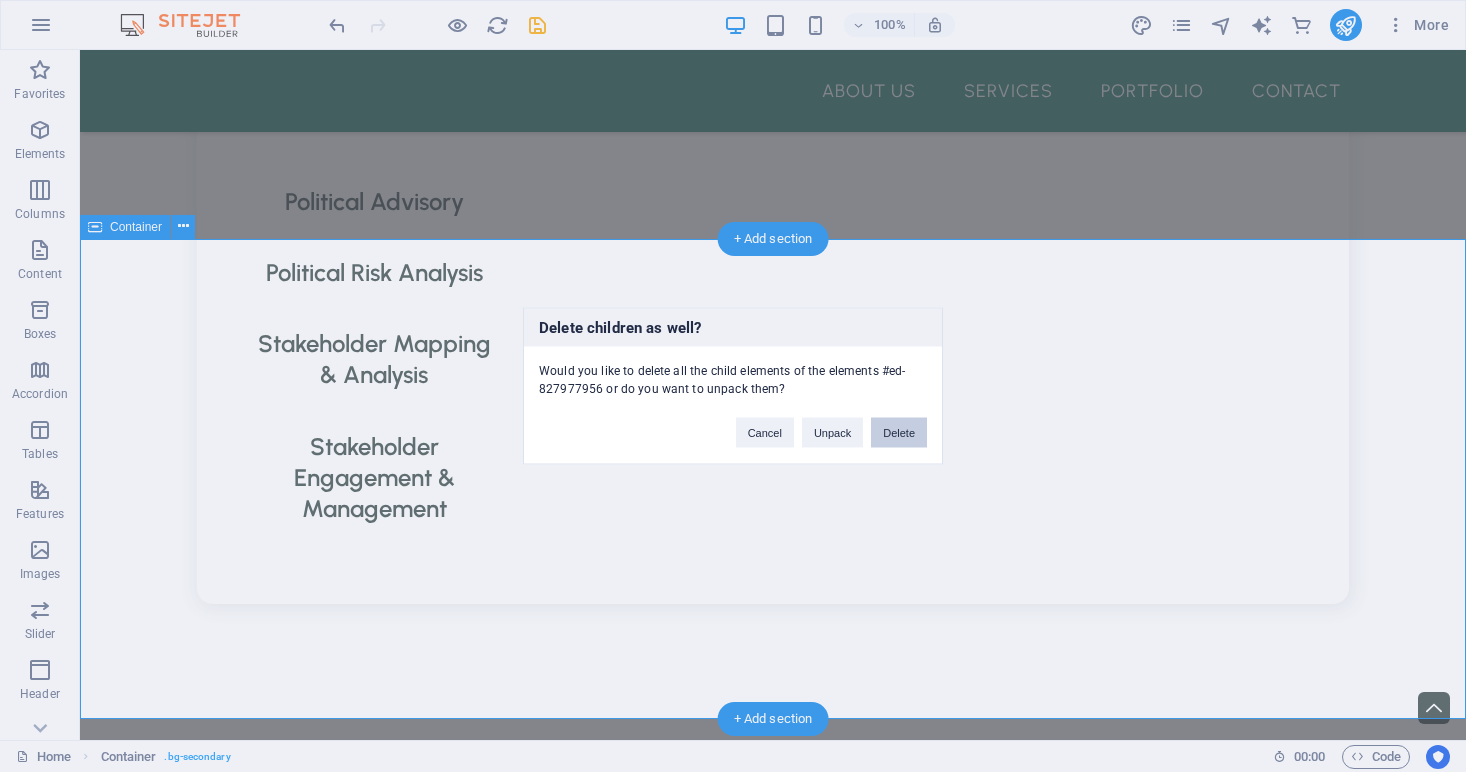 click on "Delete" at bounding box center [899, 433] 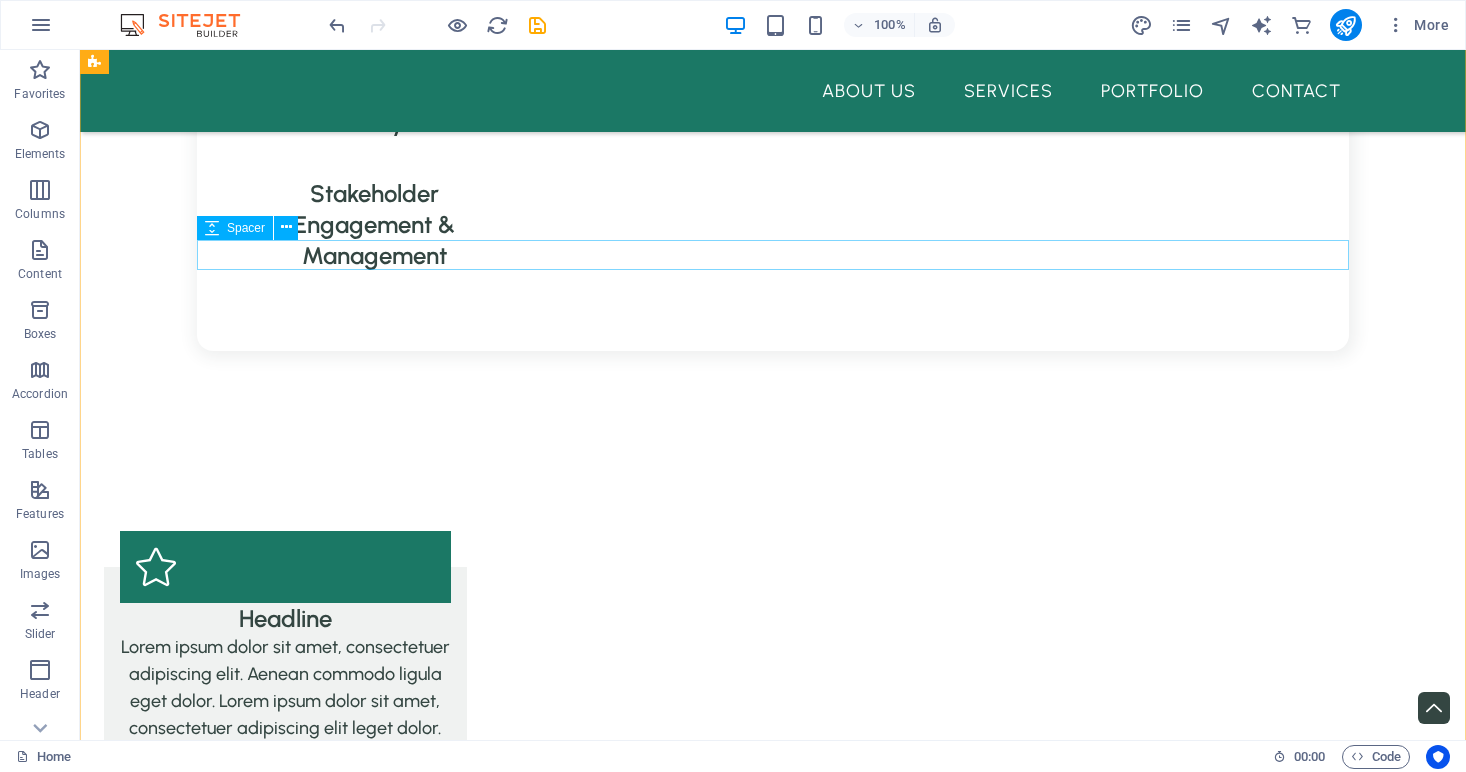 scroll, scrollTop: 2302, scrollLeft: 0, axis: vertical 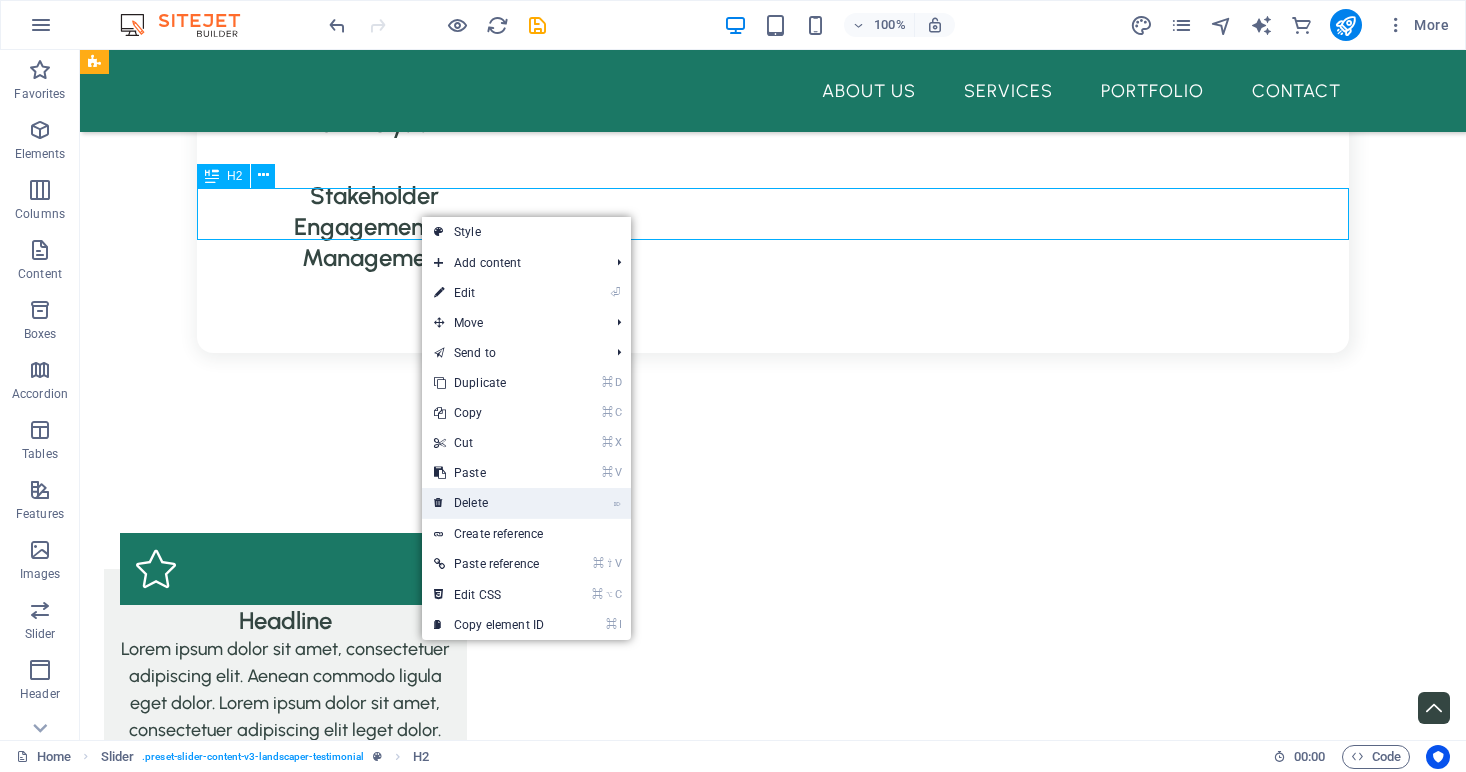 click on "⌦  Delete" at bounding box center [489, 503] 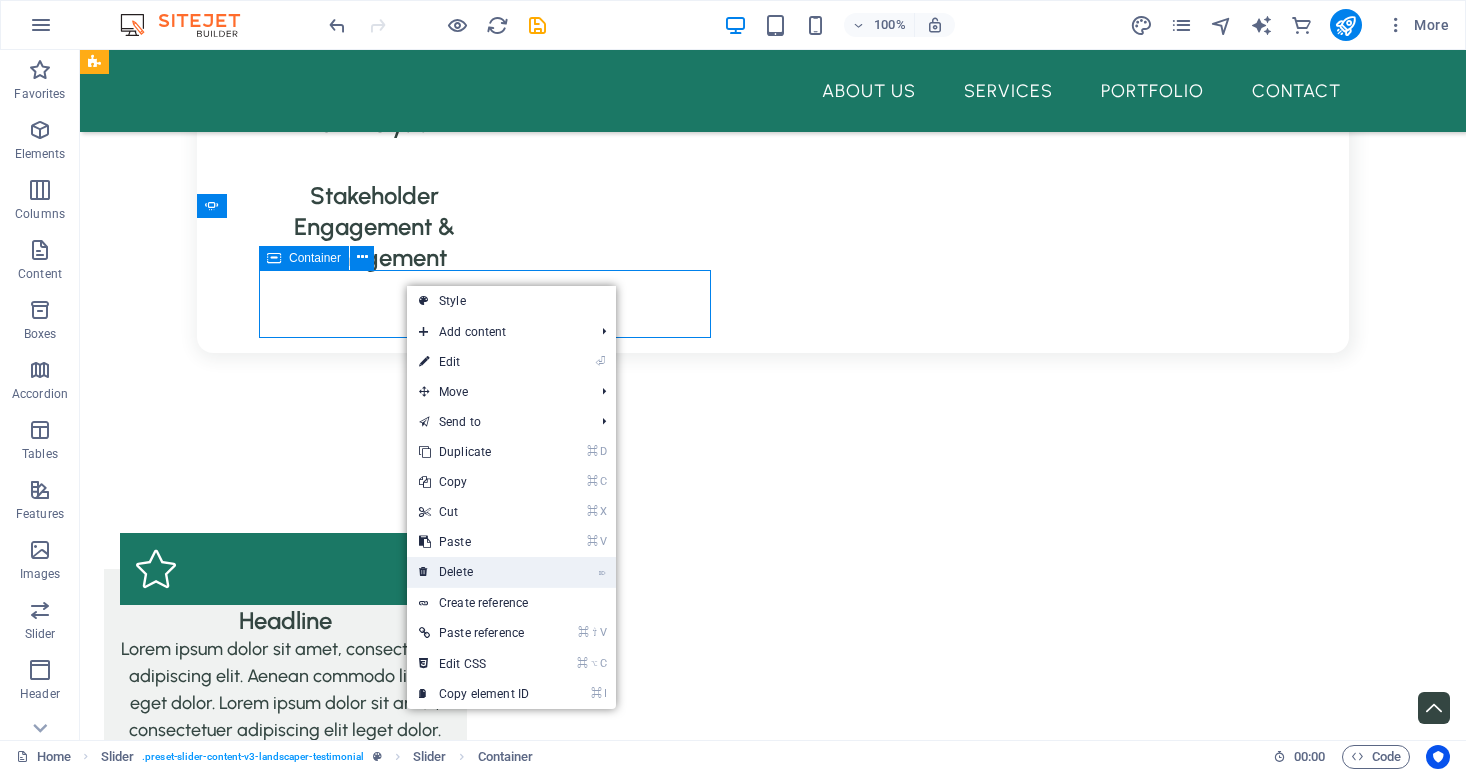 click on "⌦  Delete" at bounding box center [474, 572] 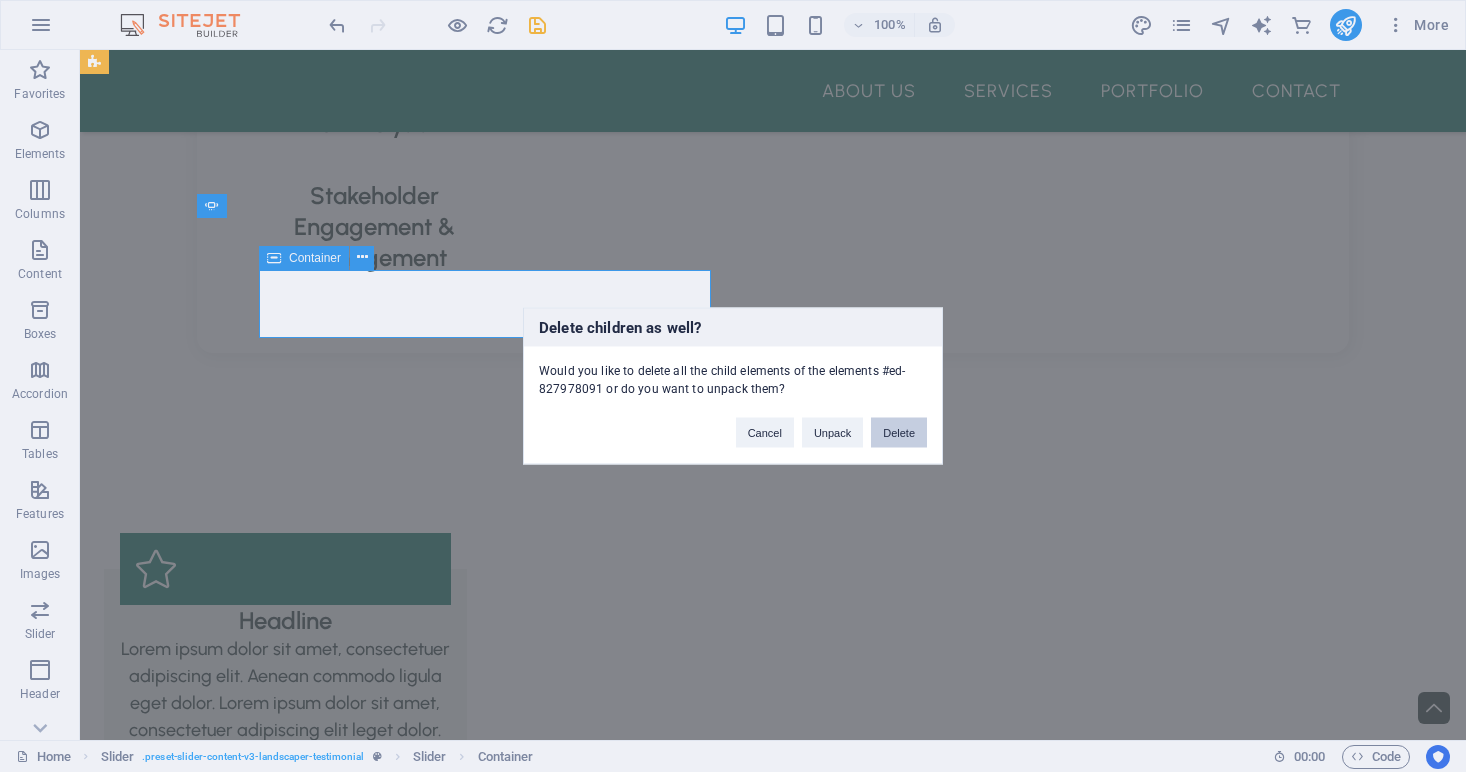click on "Delete" at bounding box center (899, 433) 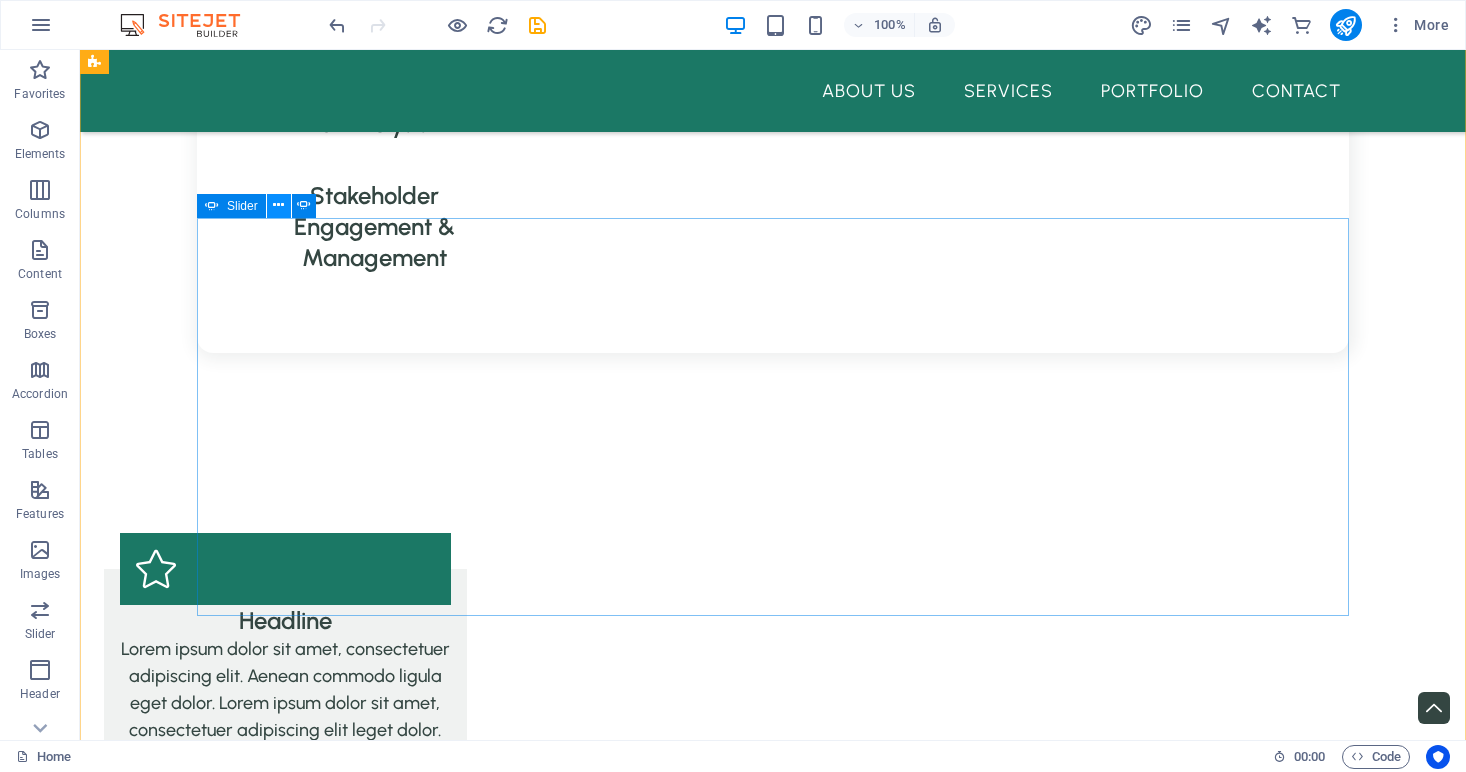 click at bounding box center [278, 205] 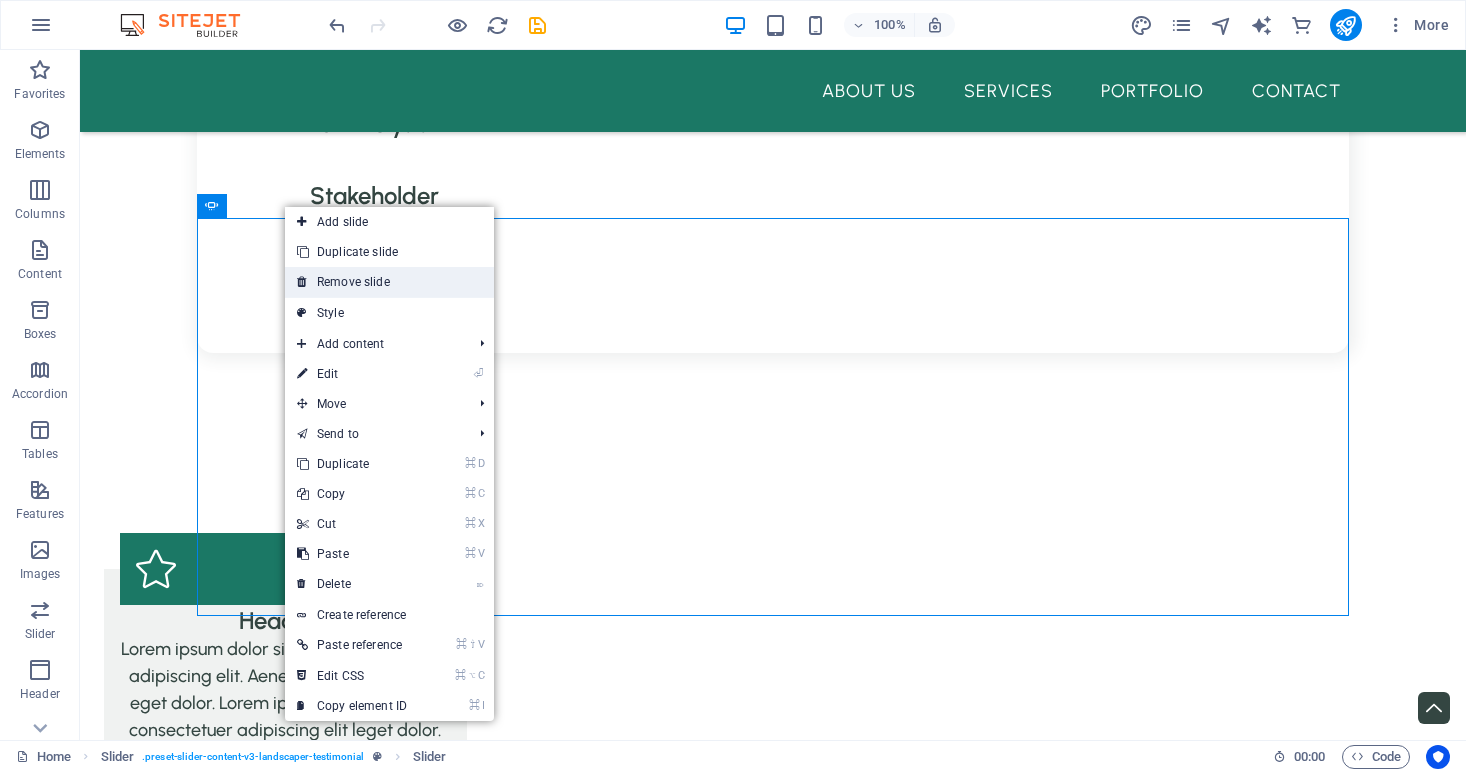 click on "Remove slide" at bounding box center (389, 282) 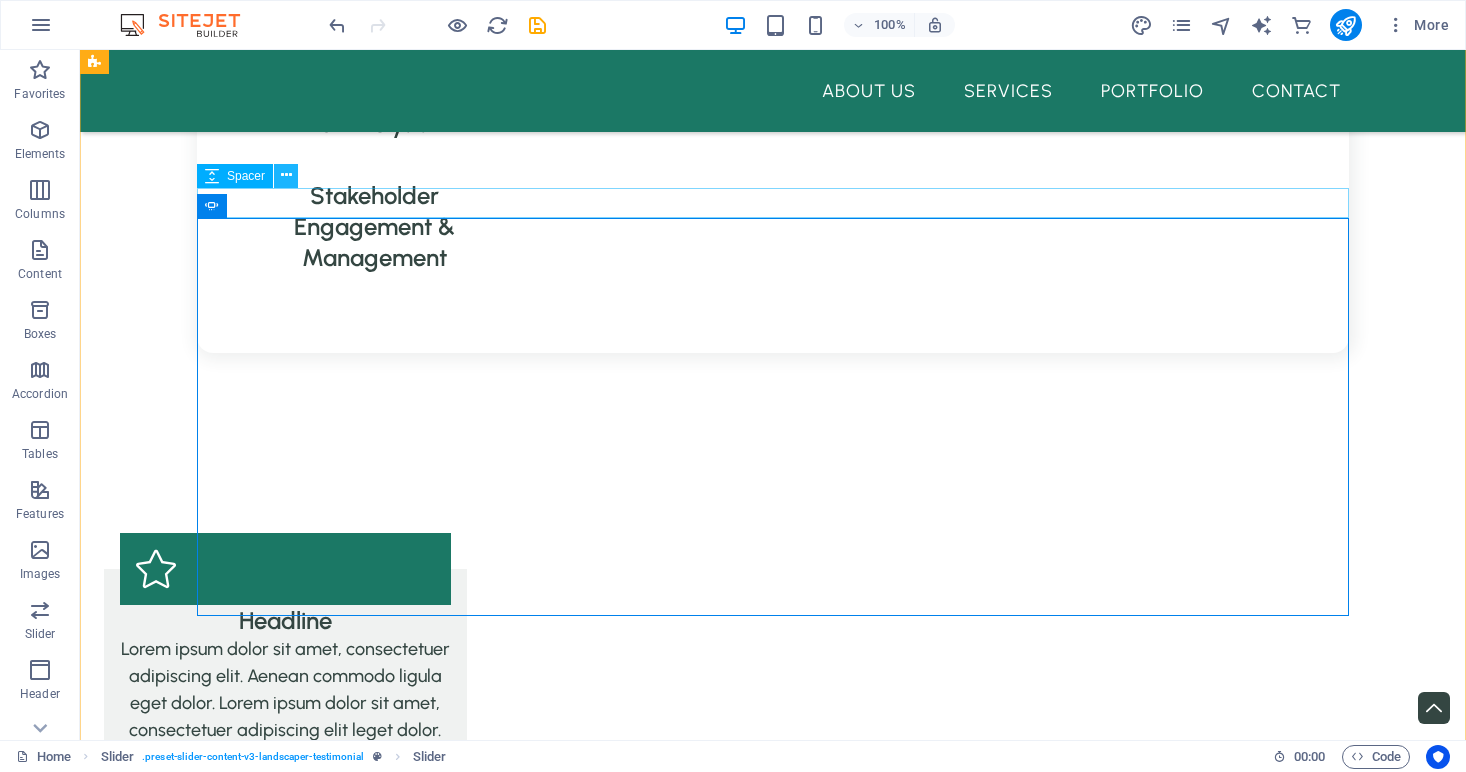 click at bounding box center [286, 175] 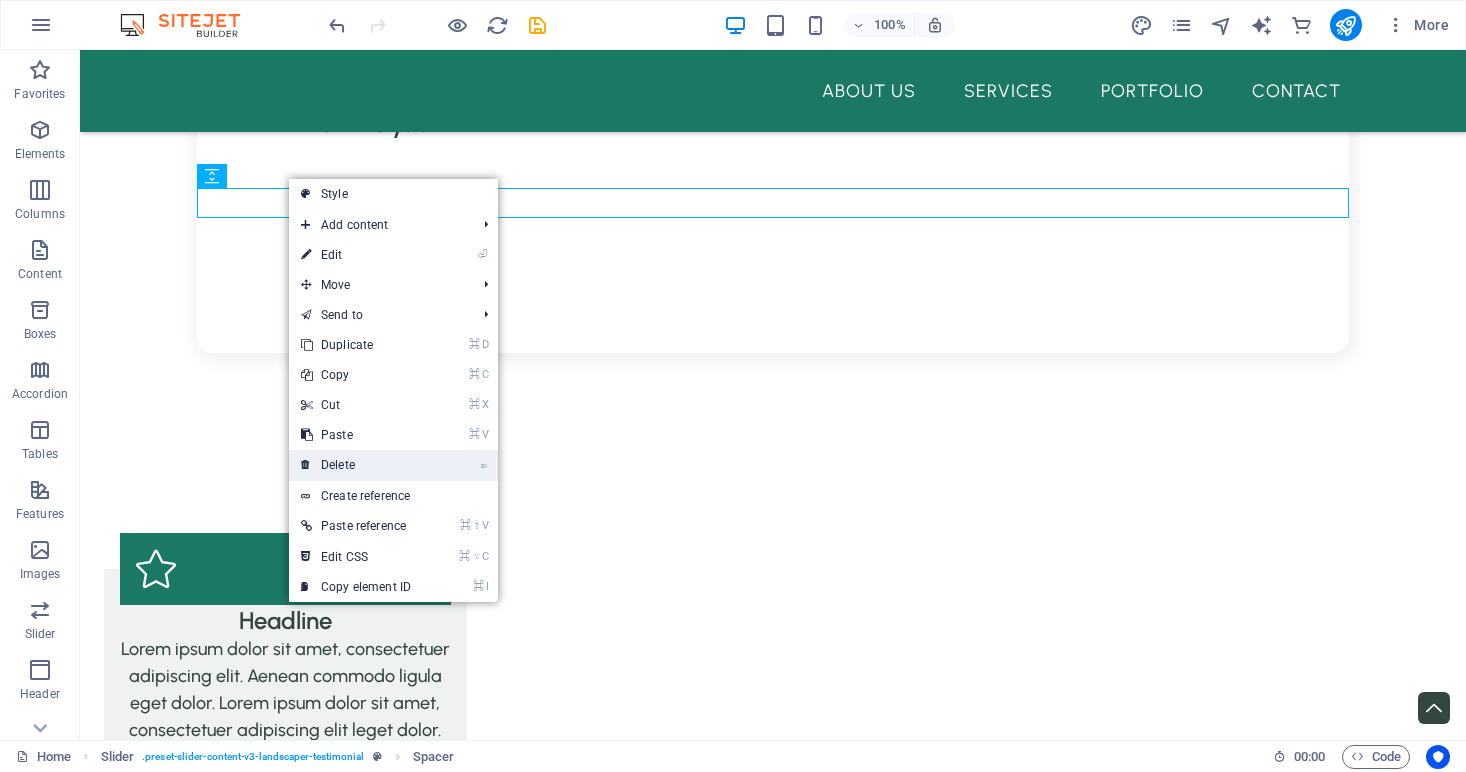 click on "⌦  Delete" at bounding box center [356, 465] 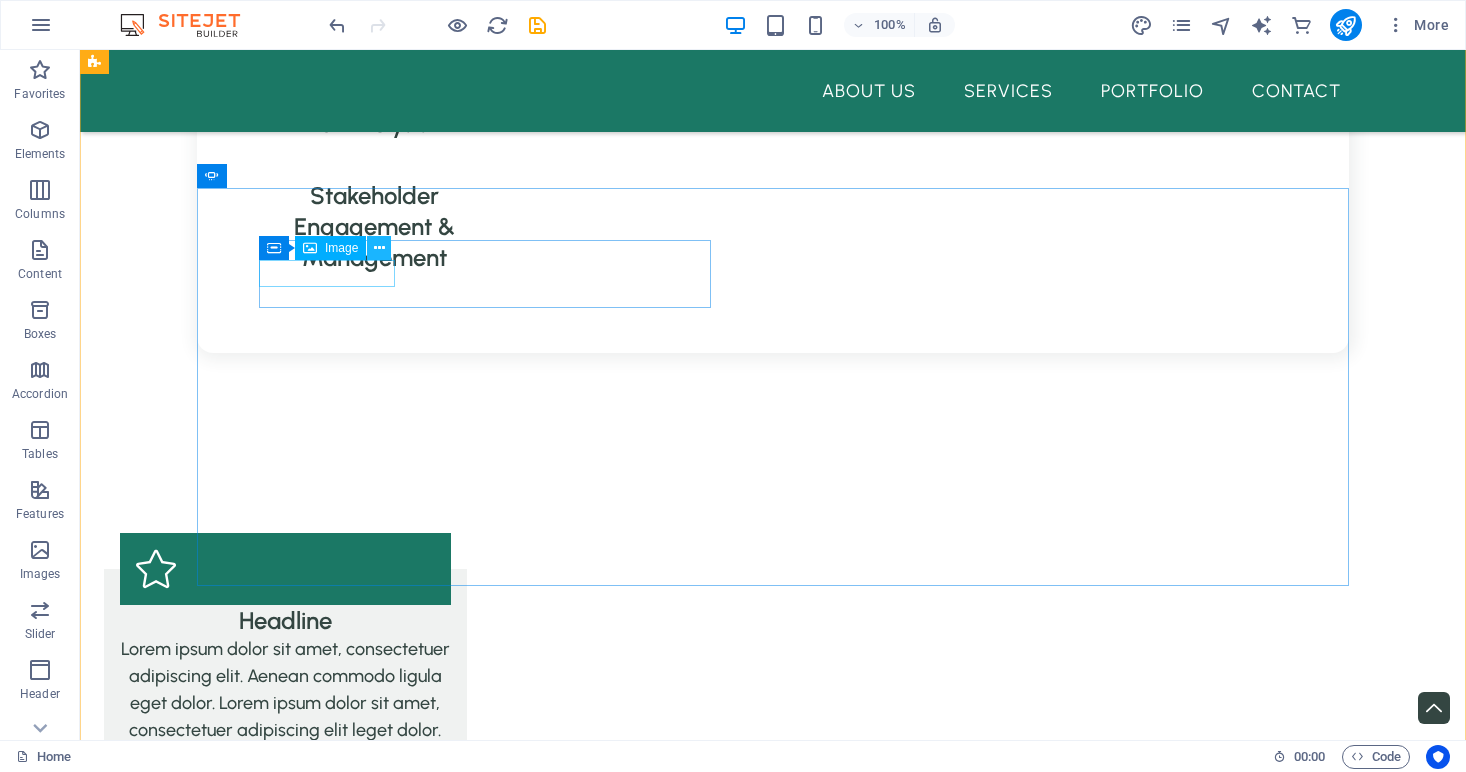 click at bounding box center [379, 248] 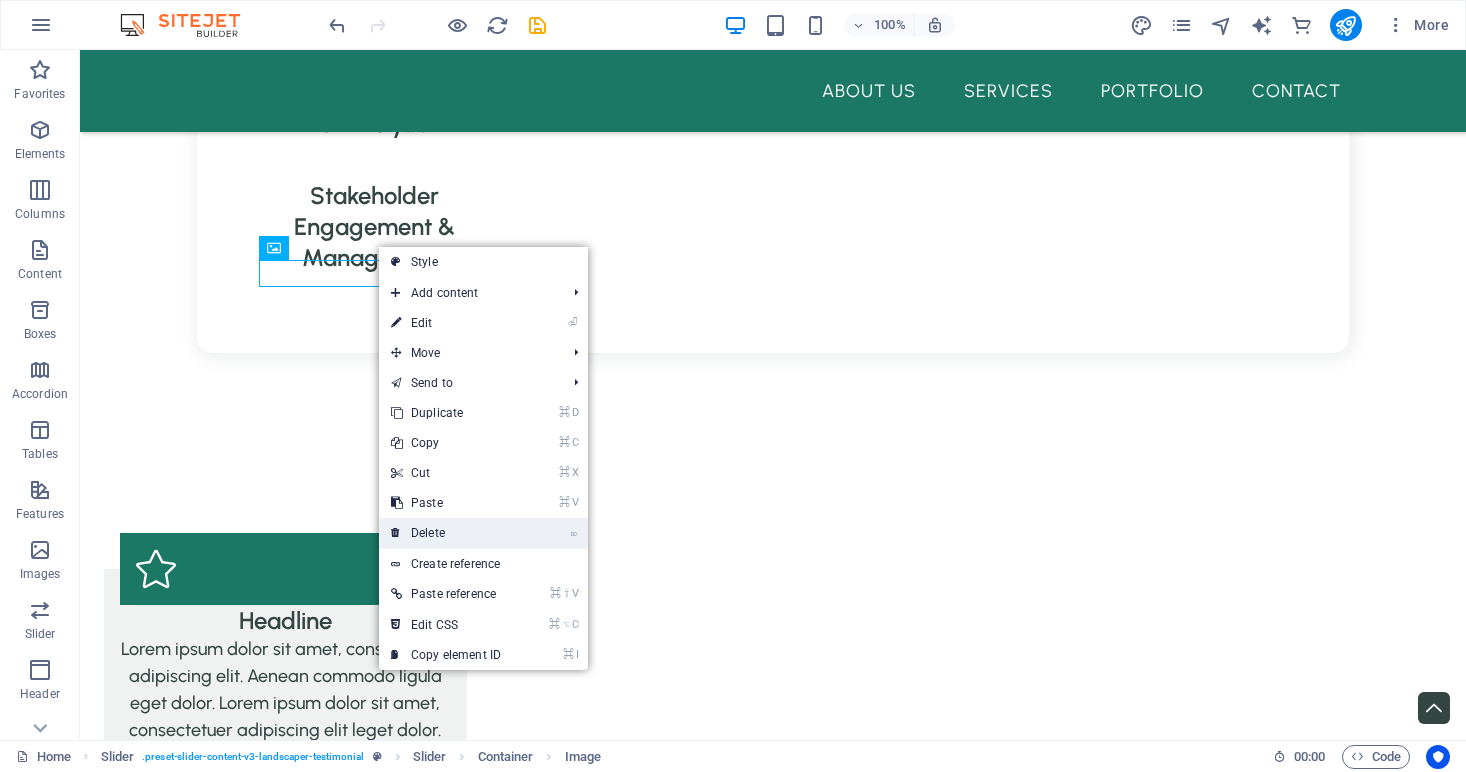 click on "⌦  Delete" at bounding box center (446, 533) 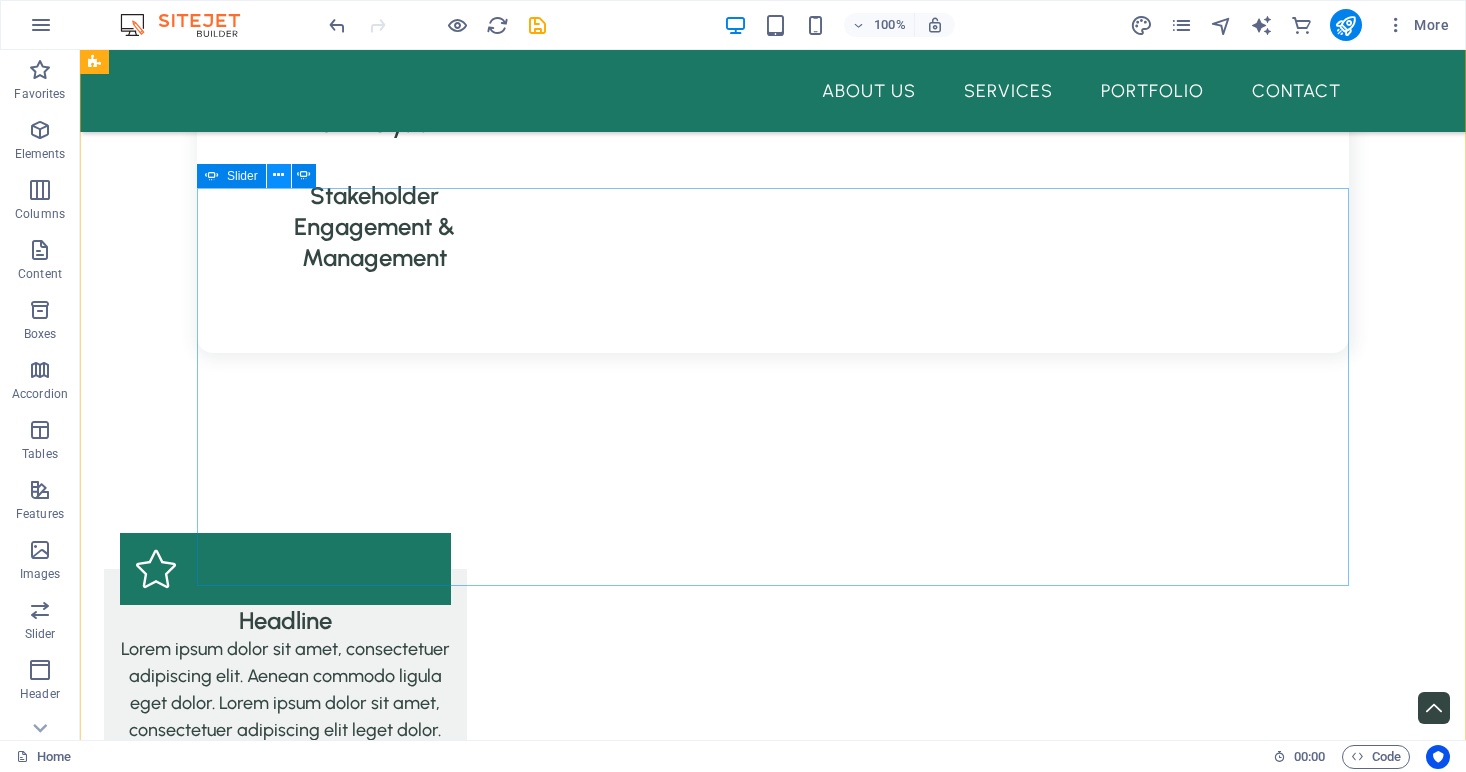 click at bounding box center (278, 175) 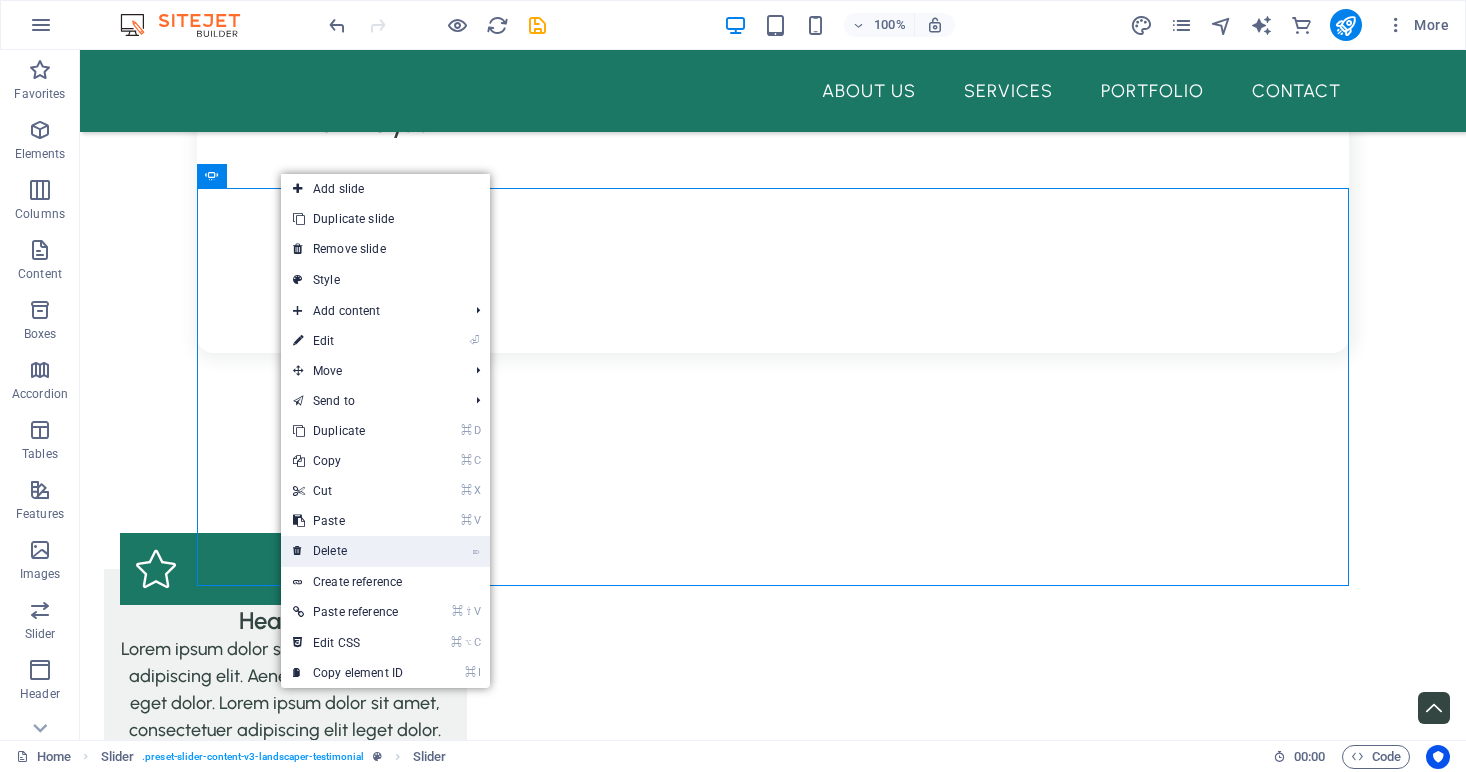 click on "⌦  Delete" at bounding box center (348, 551) 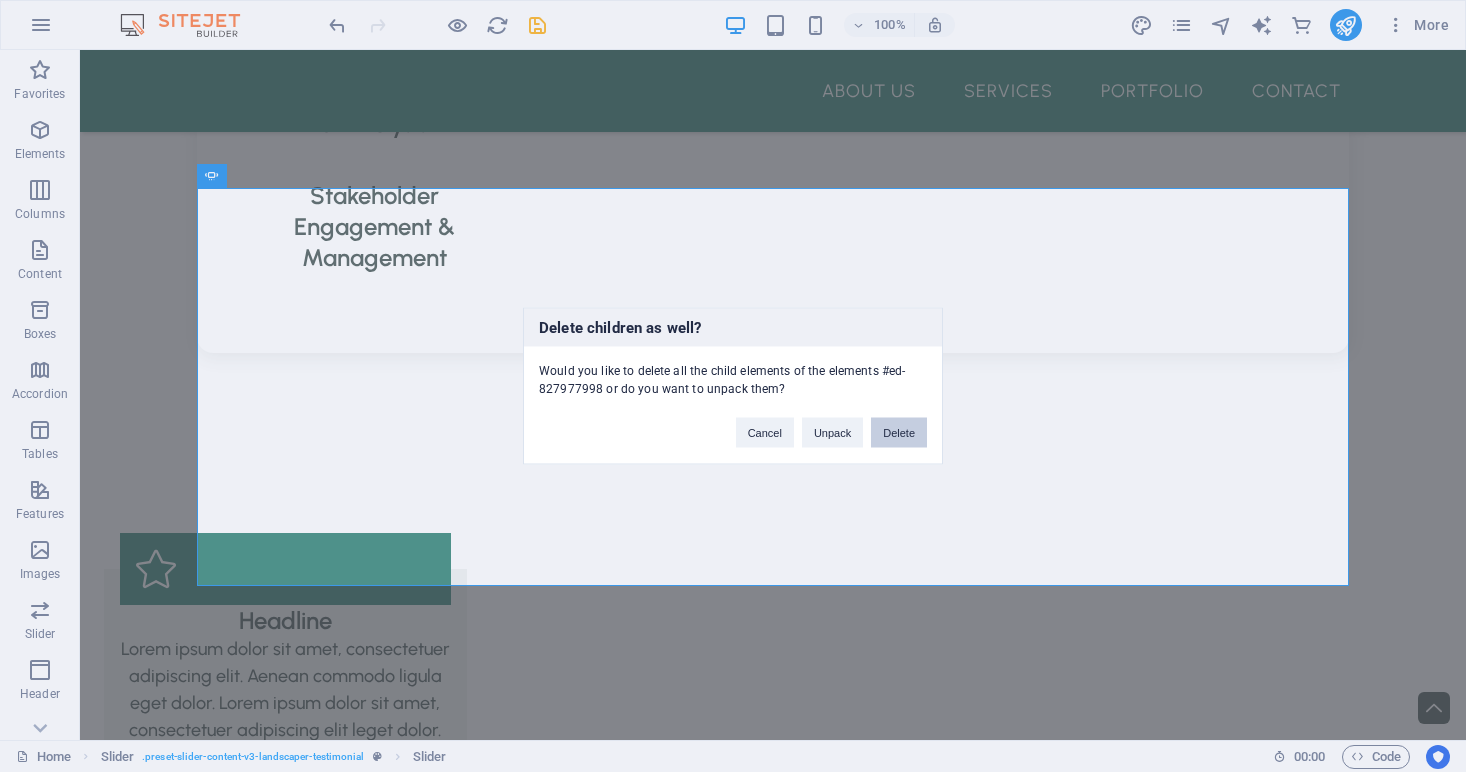 click on "Delete" at bounding box center [899, 433] 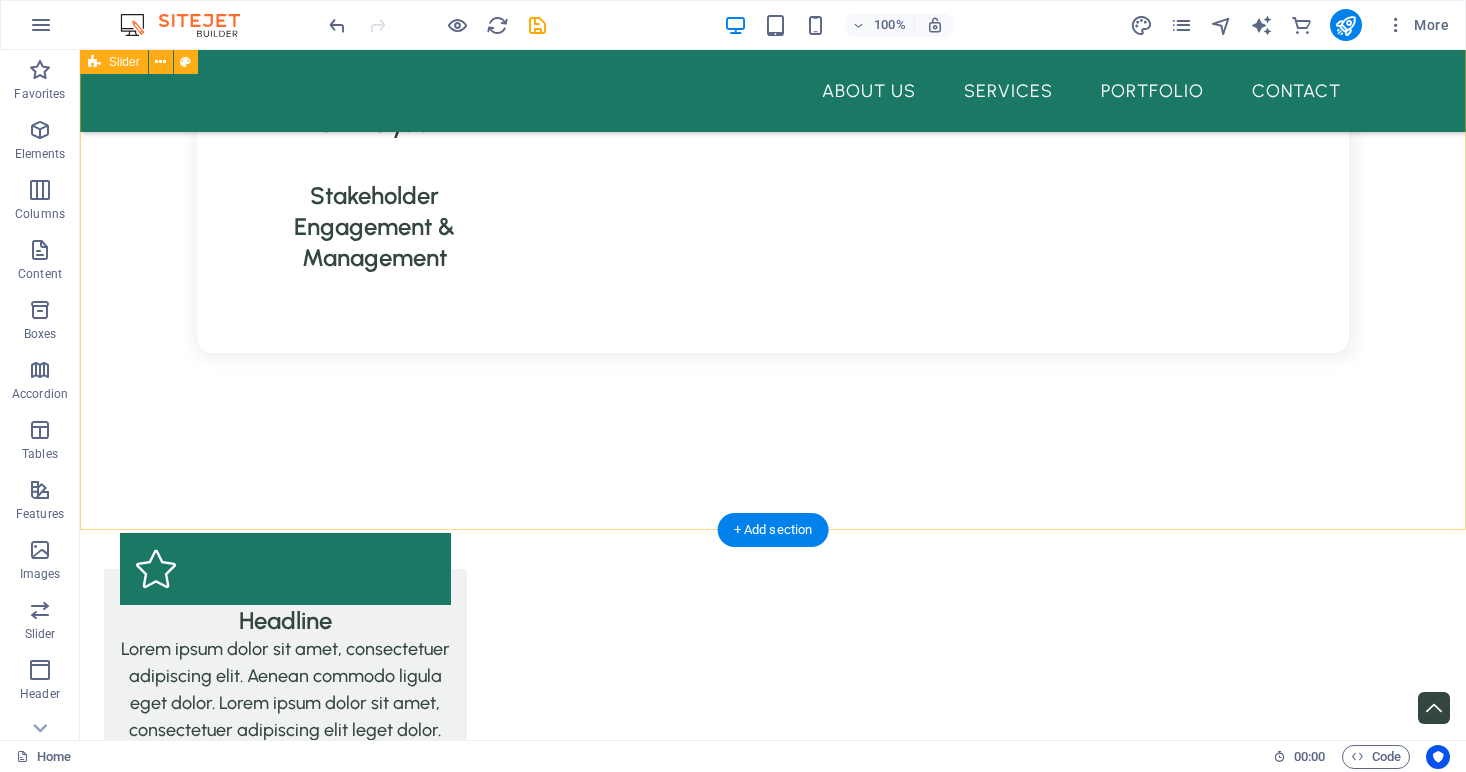 click on "Drop content here or  Add elements  Paste clipboard" at bounding box center (773, 3278) 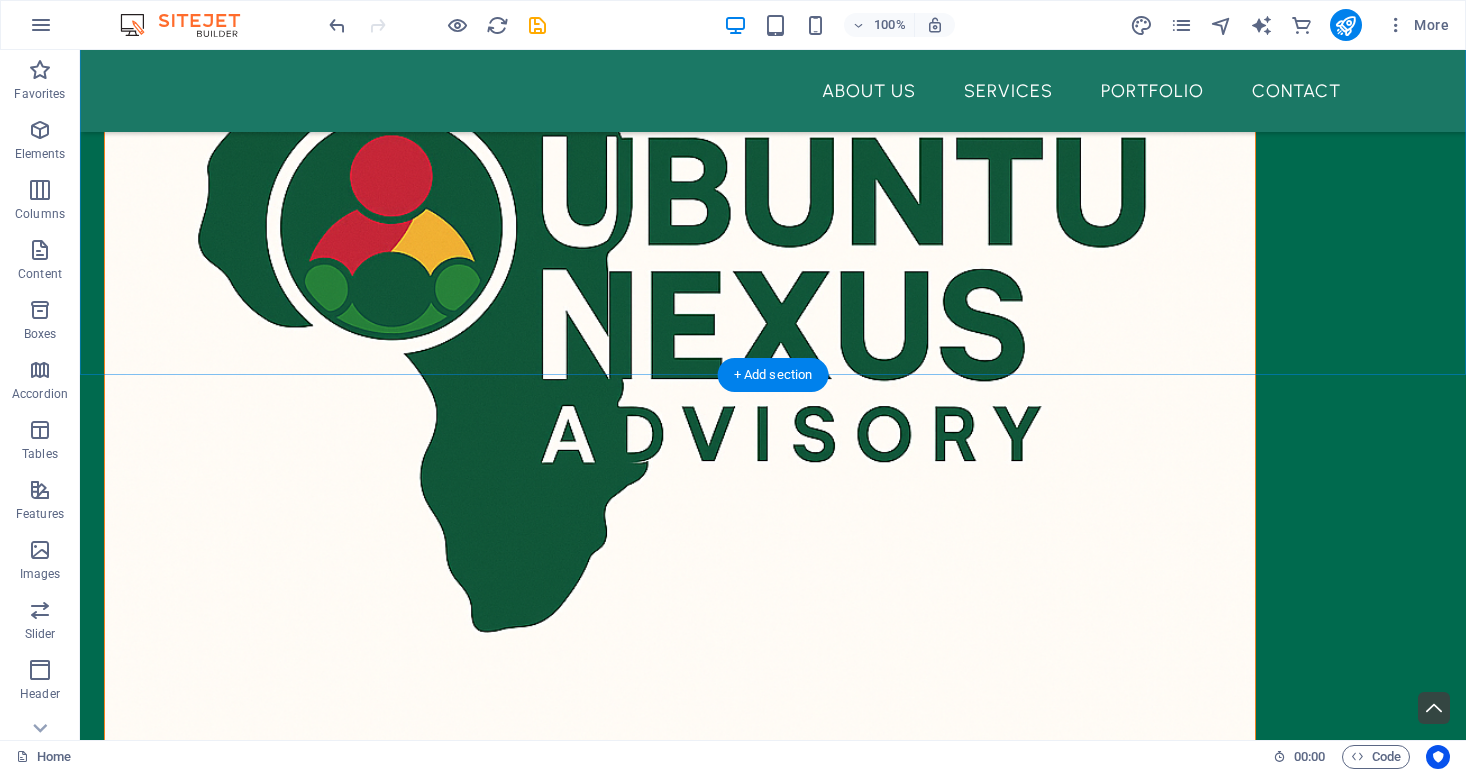 scroll, scrollTop: 989, scrollLeft: 0, axis: vertical 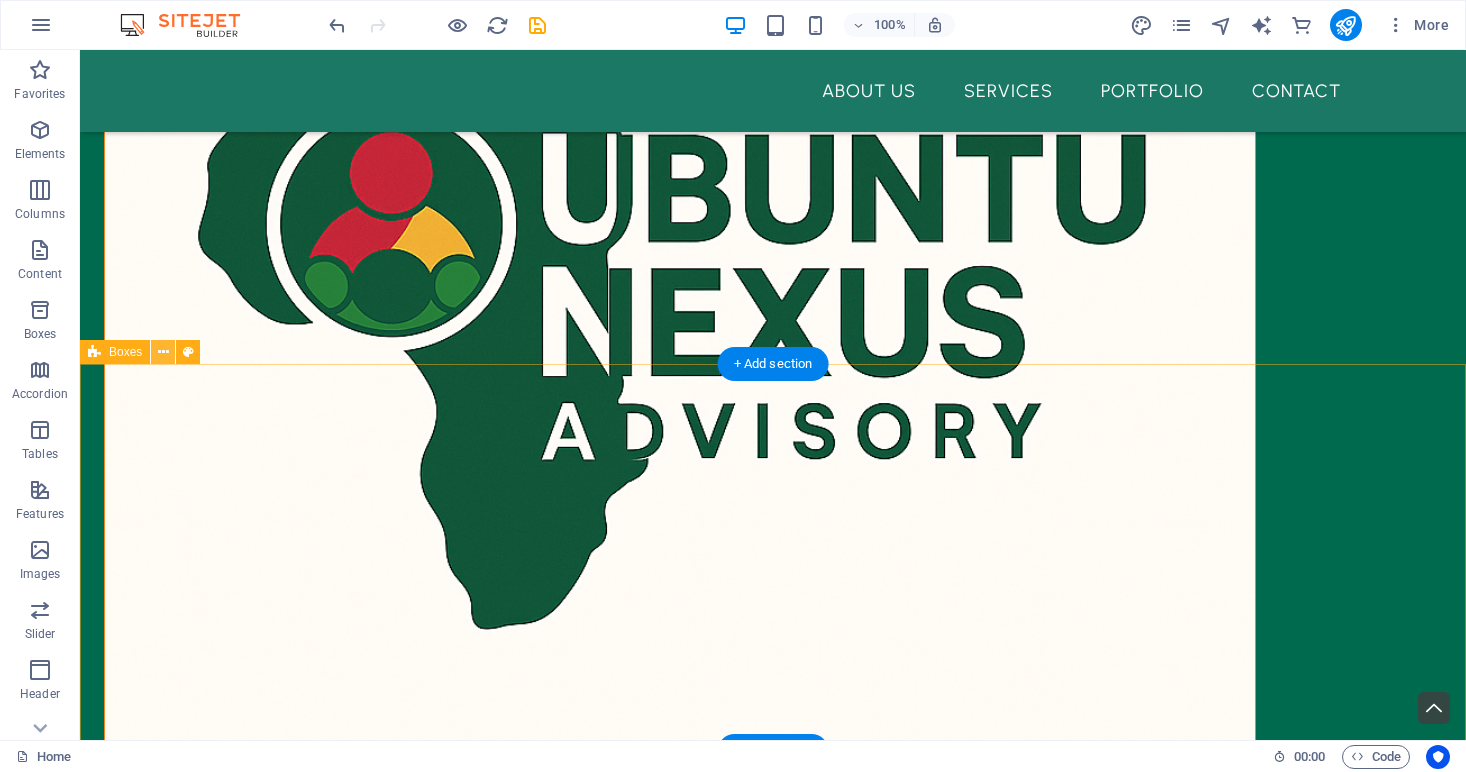 click at bounding box center (163, 352) 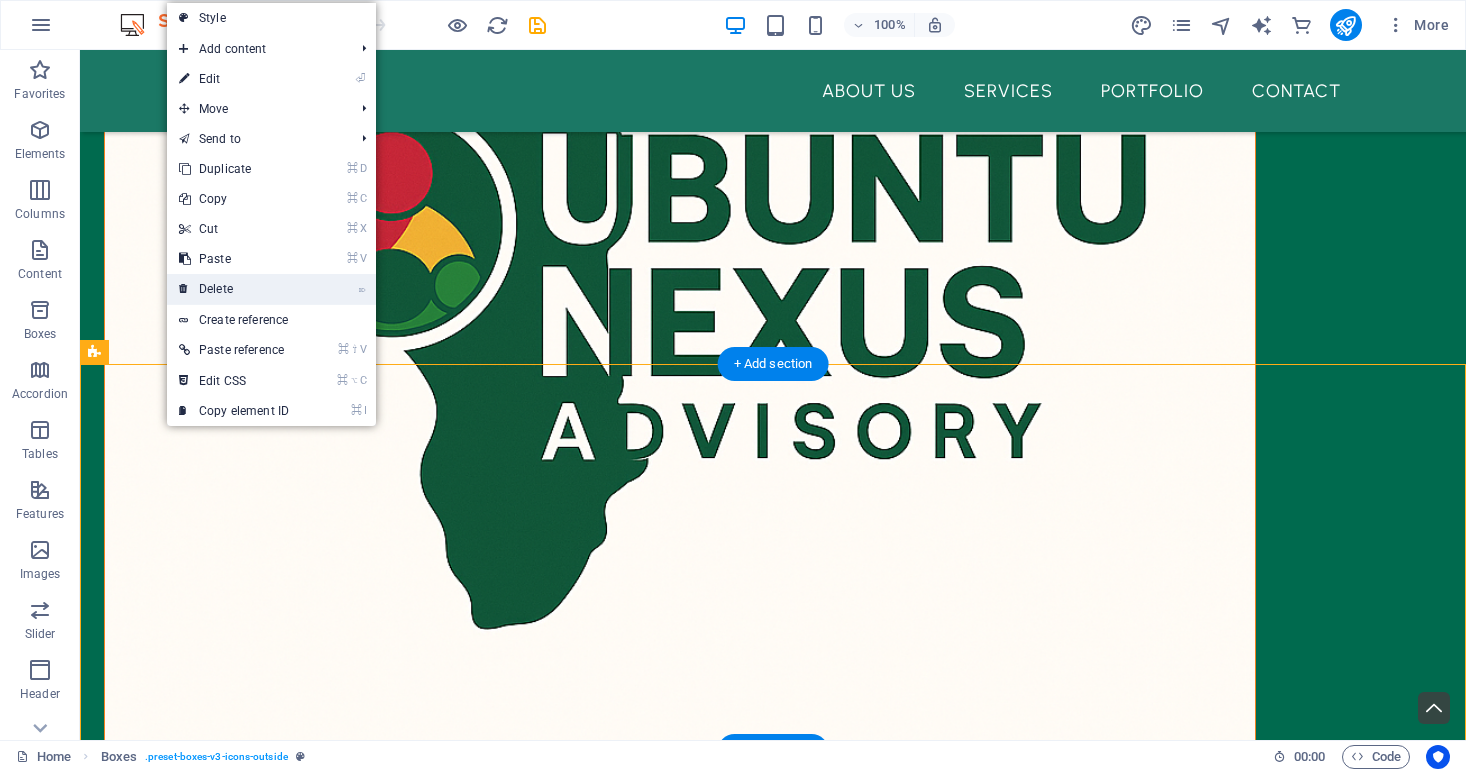 click on "⌦  Delete" at bounding box center [234, 289] 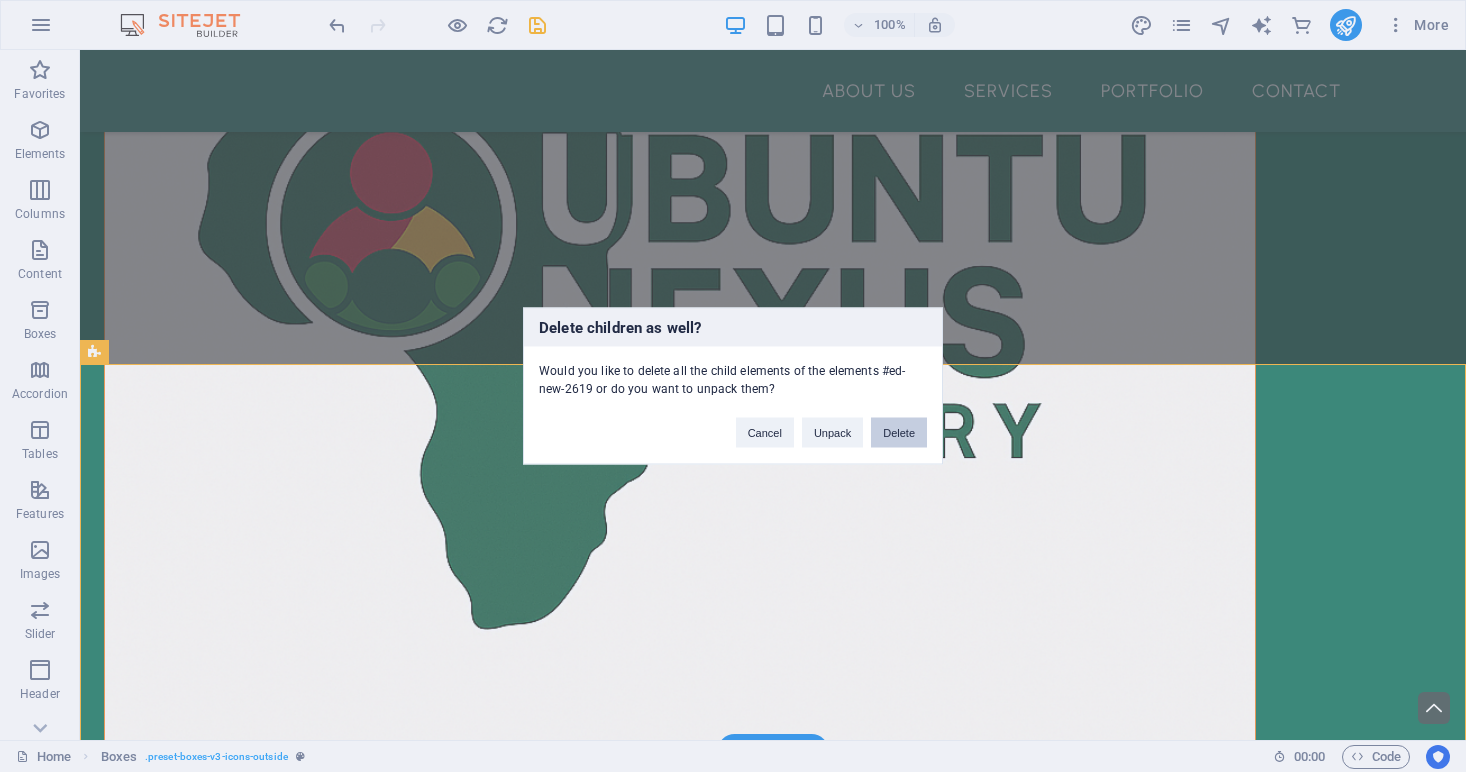 click on "Delete" at bounding box center (899, 433) 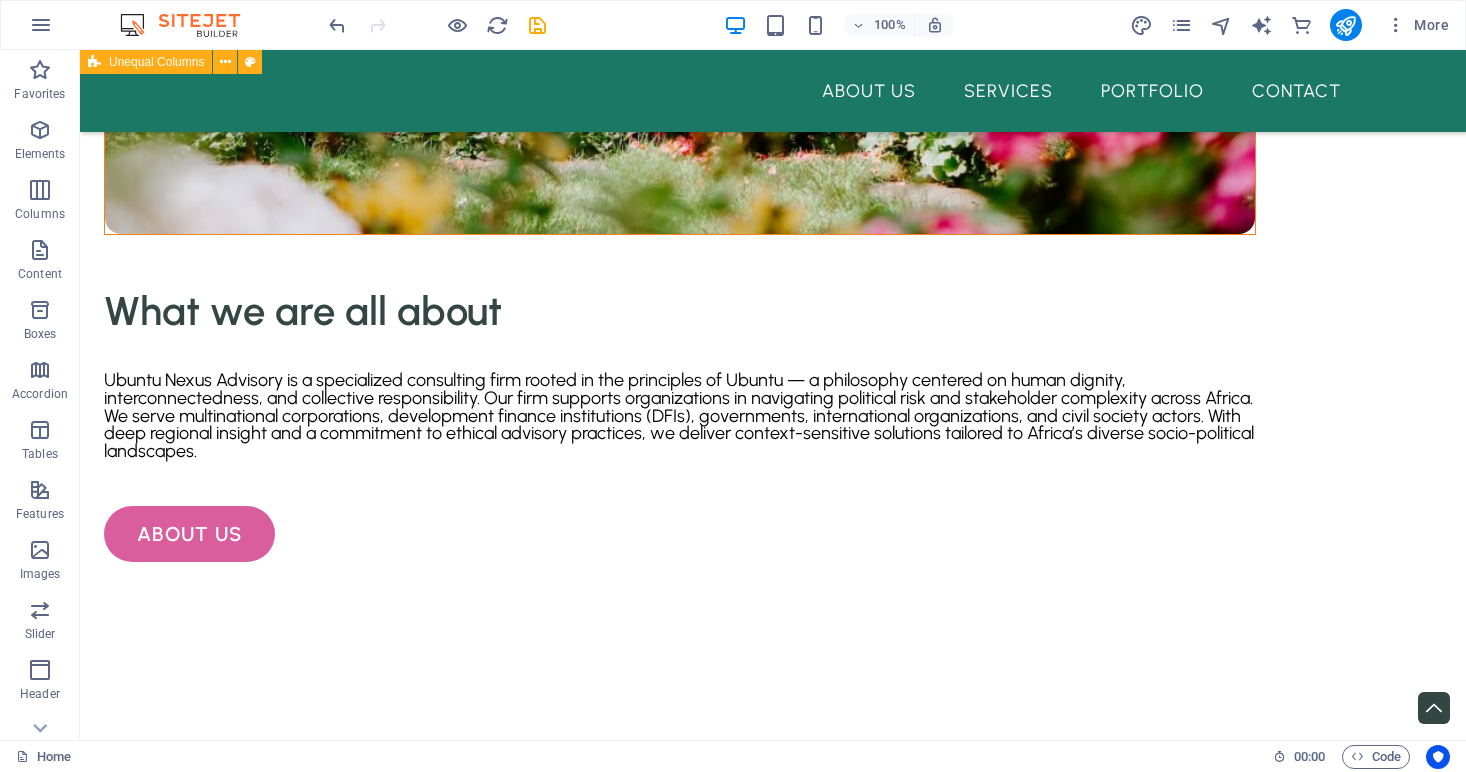 scroll, scrollTop: 3768, scrollLeft: 0, axis: vertical 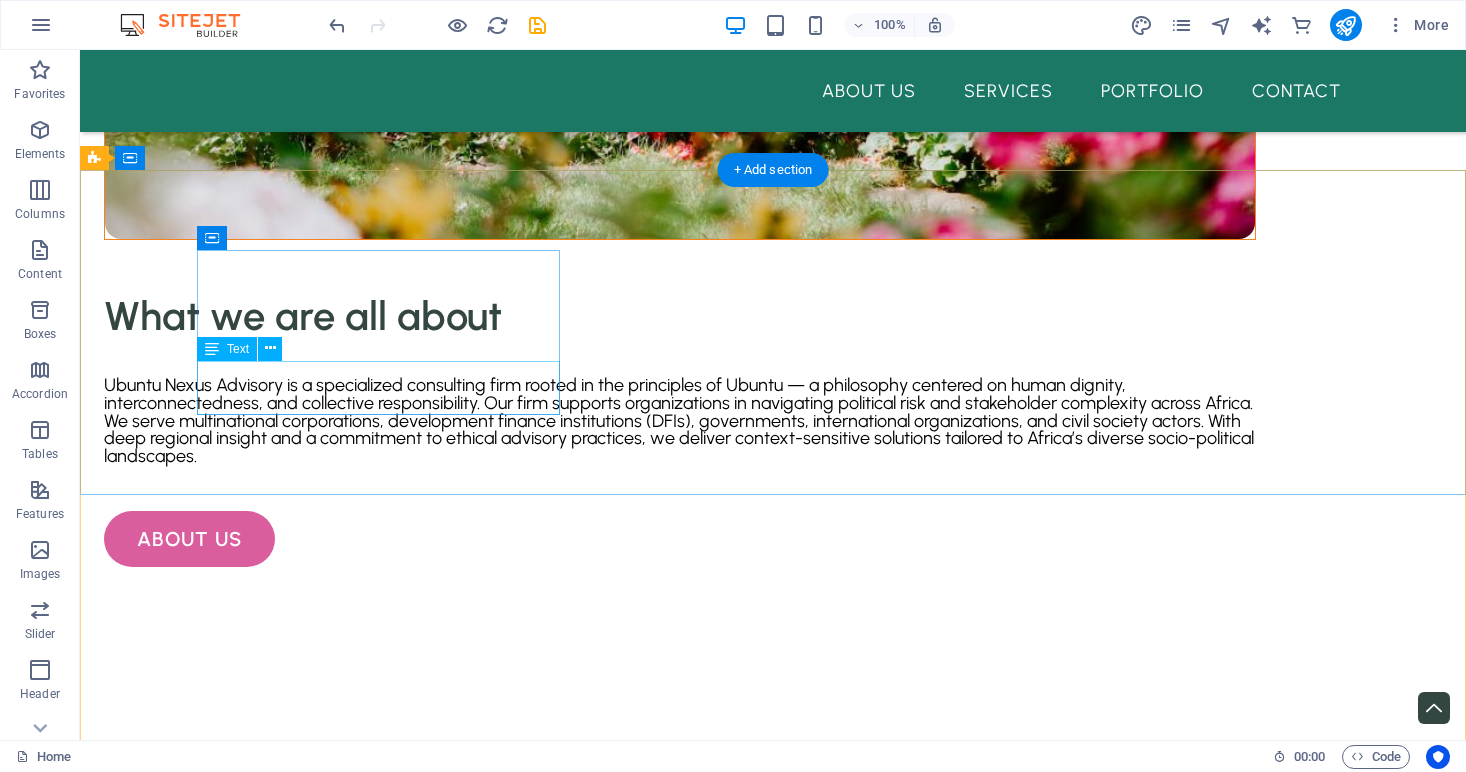 click on "Street" at bounding box center [285, 4861] 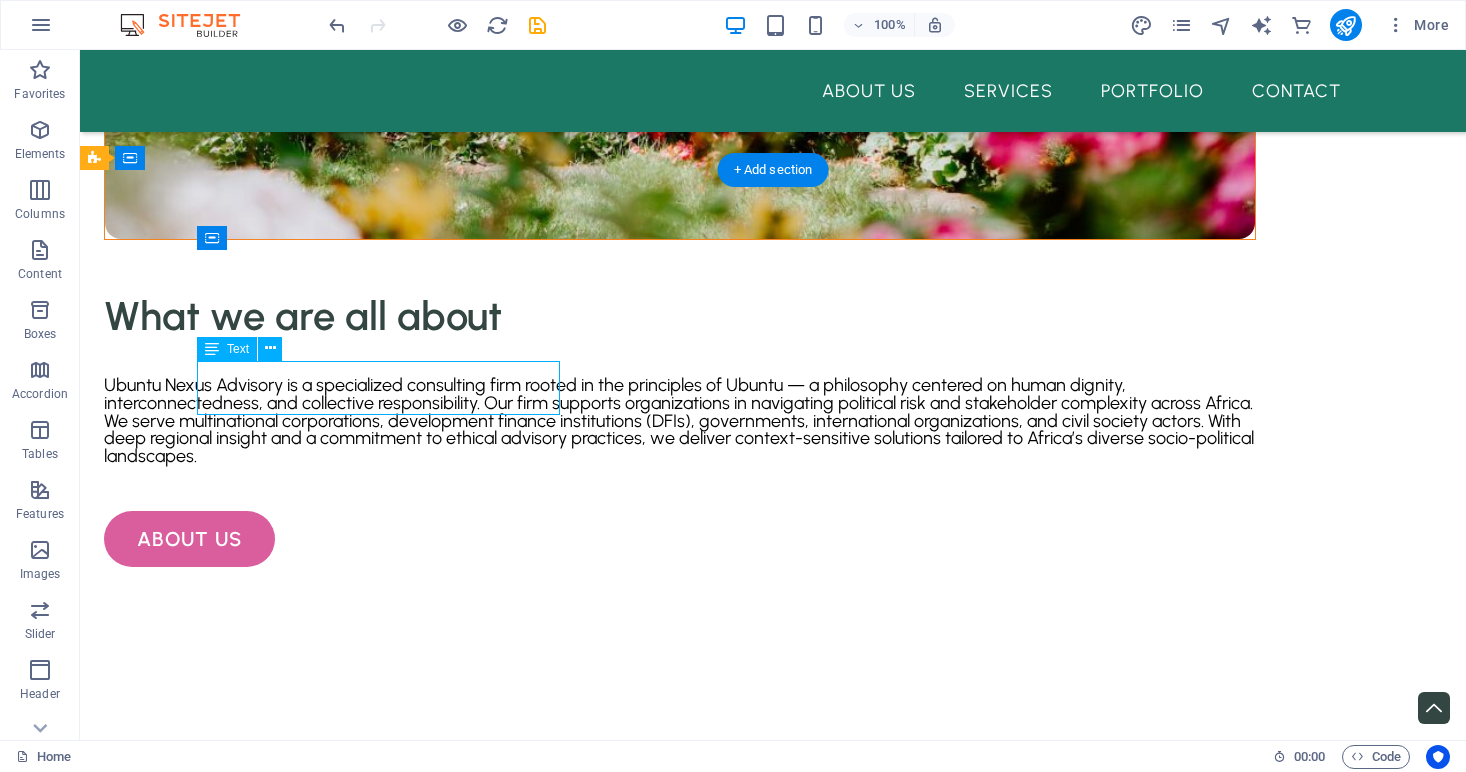 click on "Street" at bounding box center (285, 4861) 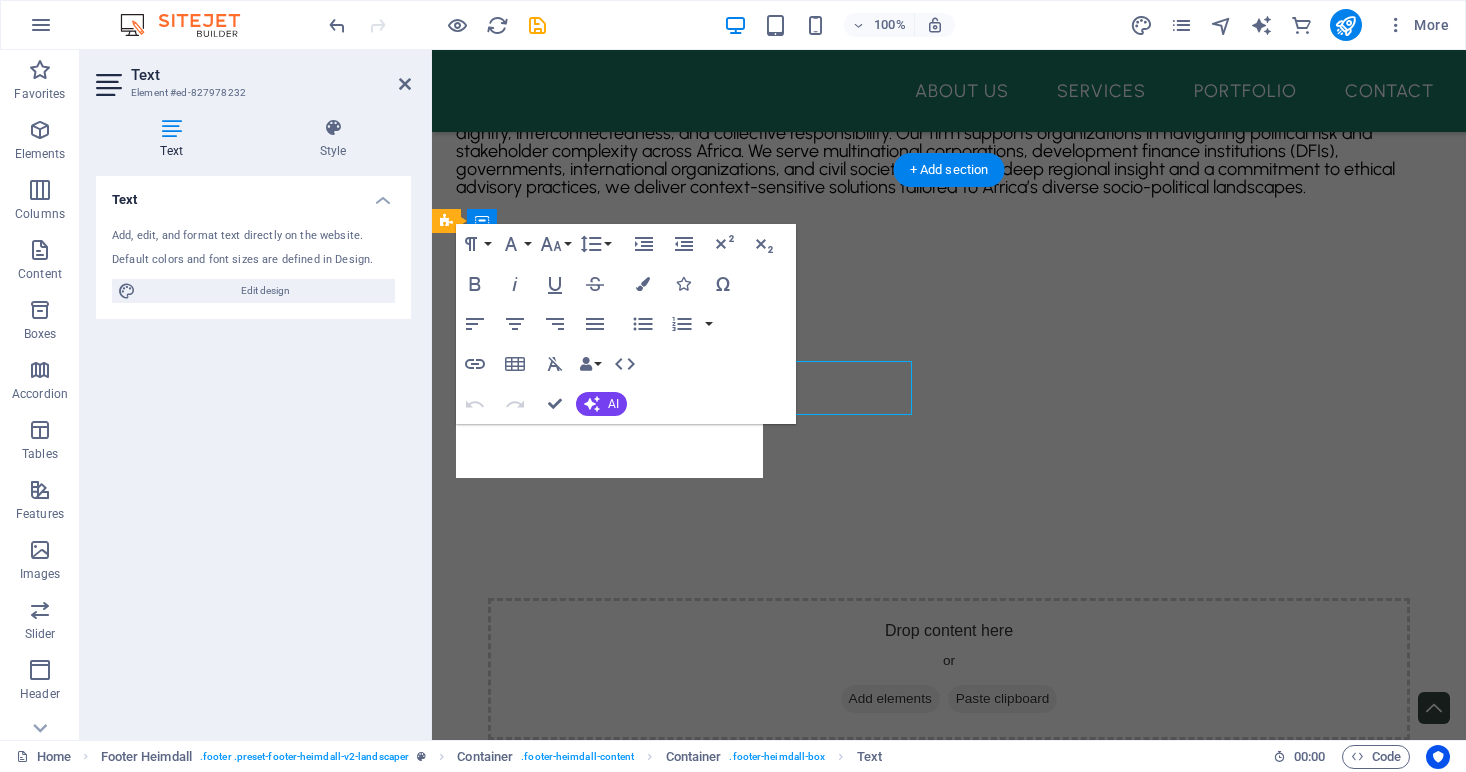 click on "Text Add, edit, and format text directly on the website. Default colors and font sizes are defined in Design. Edit design Alignment Left aligned Centered Right aligned" at bounding box center (253, 450) 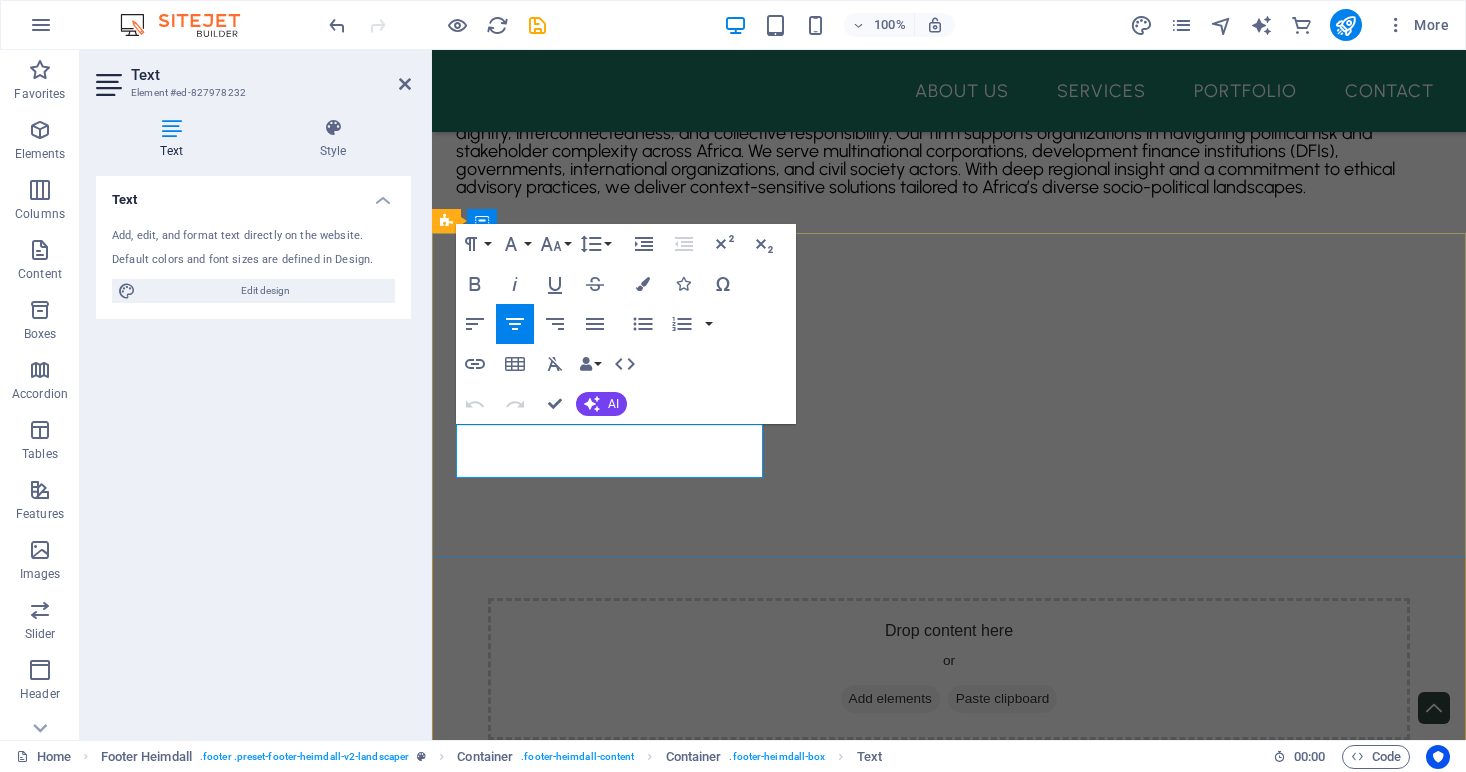 click on "Street" at bounding box center (609, 4315) 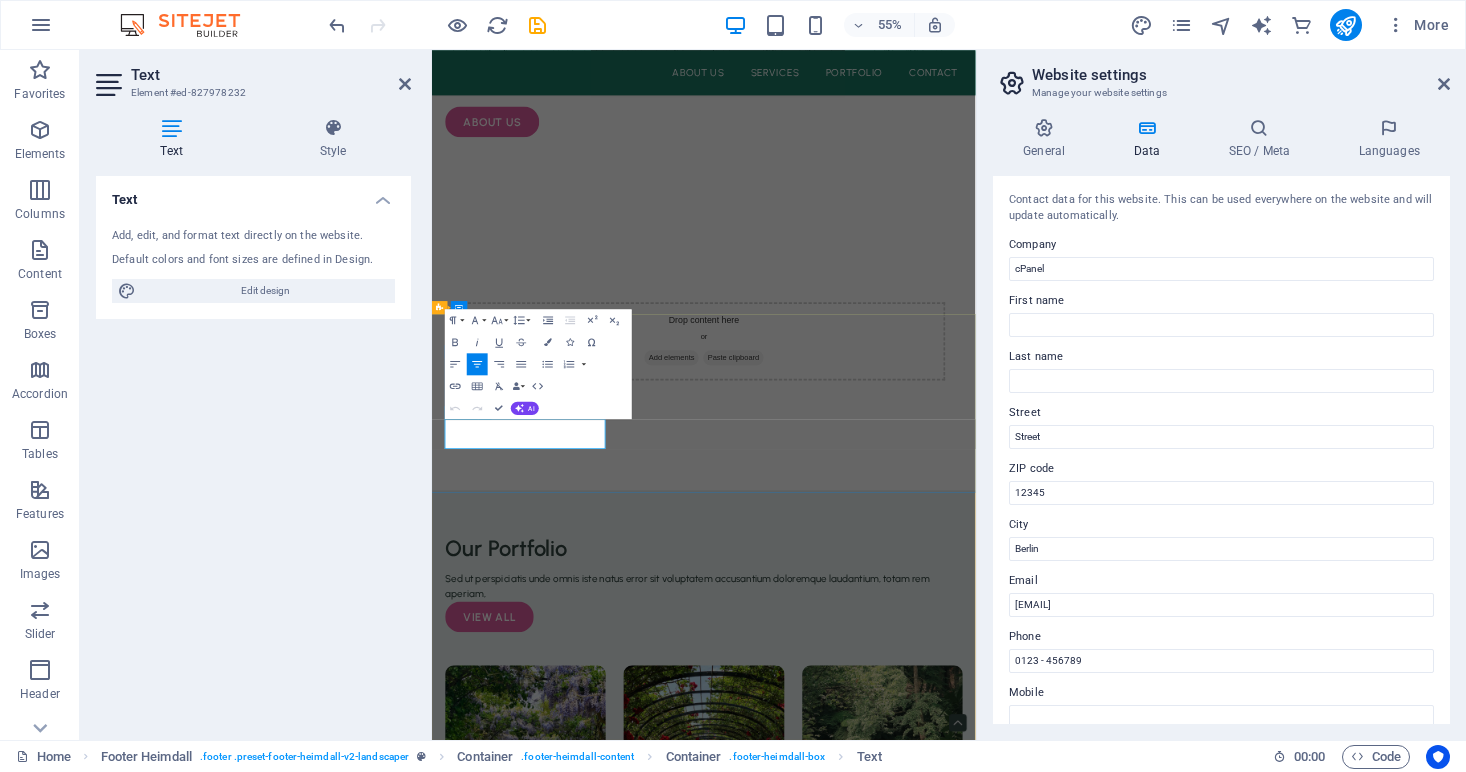 scroll, scrollTop: 3489, scrollLeft: 0, axis: vertical 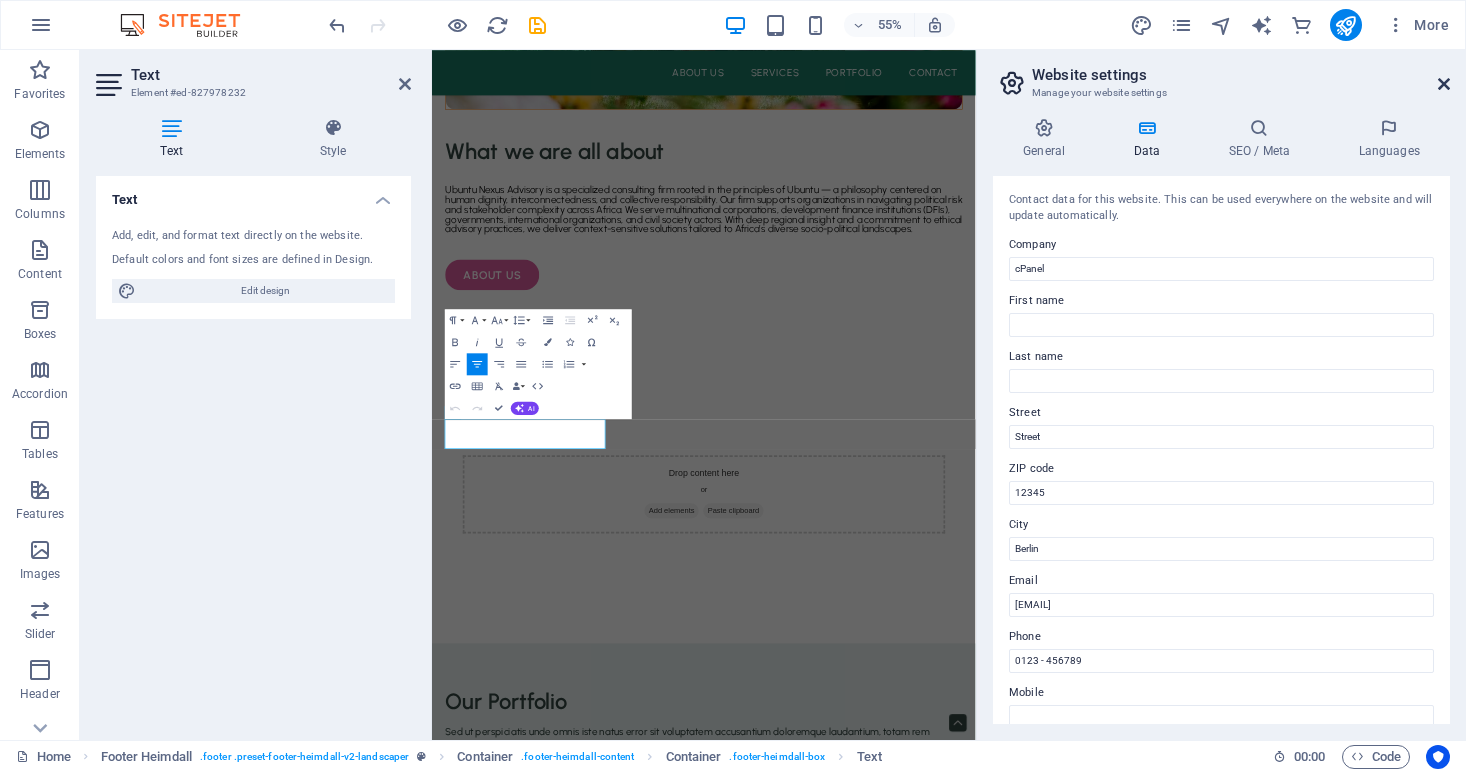 click at bounding box center (1444, 84) 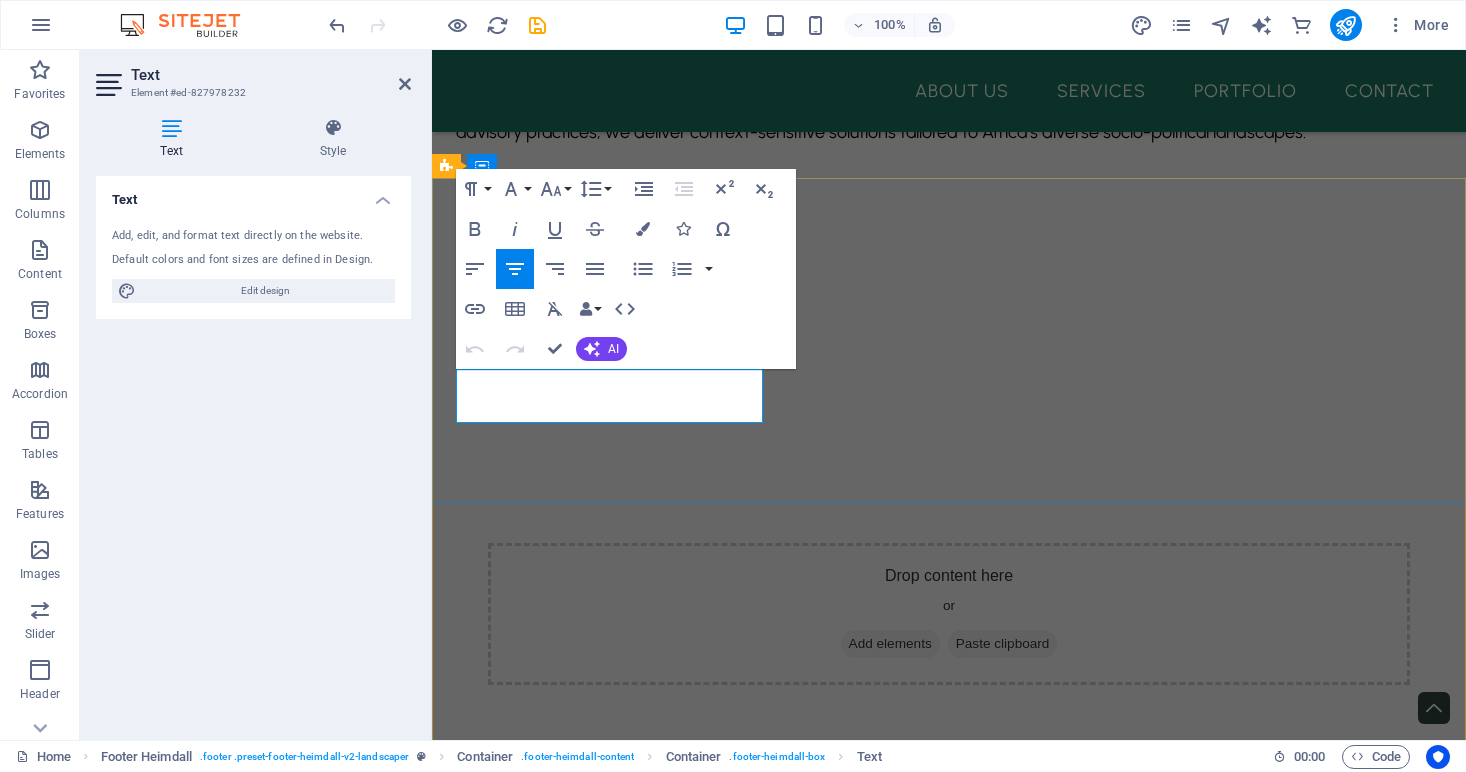 click on "Street" at bounding box center (609, 4260) 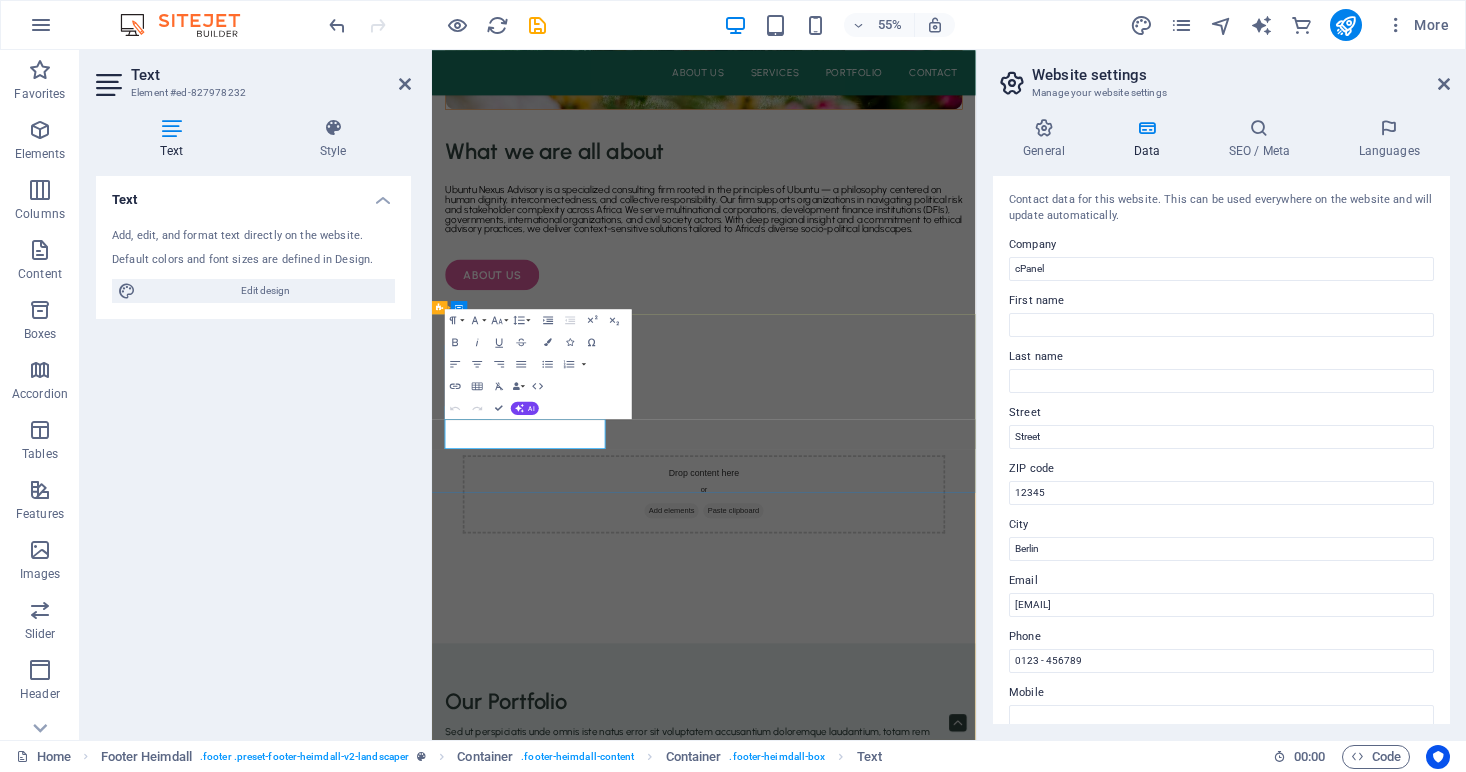 click on "Paragraph Format Normal Heading 1 Heading 2 Heading 3 Heading 4 Heading 5 Heading 6 Code Font Family Arial Georgia Impact Tahoma Times New Roman Verdana Kaushan Script Urbanist Font Size 8 9 10 11 12 14 18 24 30 36 48 60 72 96 Line Height Default Single 1.15 1.5 Double Increase Indent Decrease Indent Superscript Subscript Bold Italic Underline Strikethrough Colors Icons Special Characters Align Left Align Center Align Right Align Justify Unordered List   Default Circle Disc Square    Ordered List   Default Lower Alpha Lower Greek Lower Roman Upper Alpha Upper Roman    Insert Link Insert Table Clear Formatting Data Bindings Company [FIRST] [LAST] Street [POSTAL_CODE] [CITY] [EMAIL] [PHONE] [PHONE] [PHONE] Custom field 1 Custom field 2 Custom field 3 Custom field 4 Custom field 5 Custom field 6 HTML Undo Redo Confirm (⌘+⏎) AI Improve Make shorter Make longer Fix spelling & grammar Translate to English Generate text" at bounding box center [538, 364] 